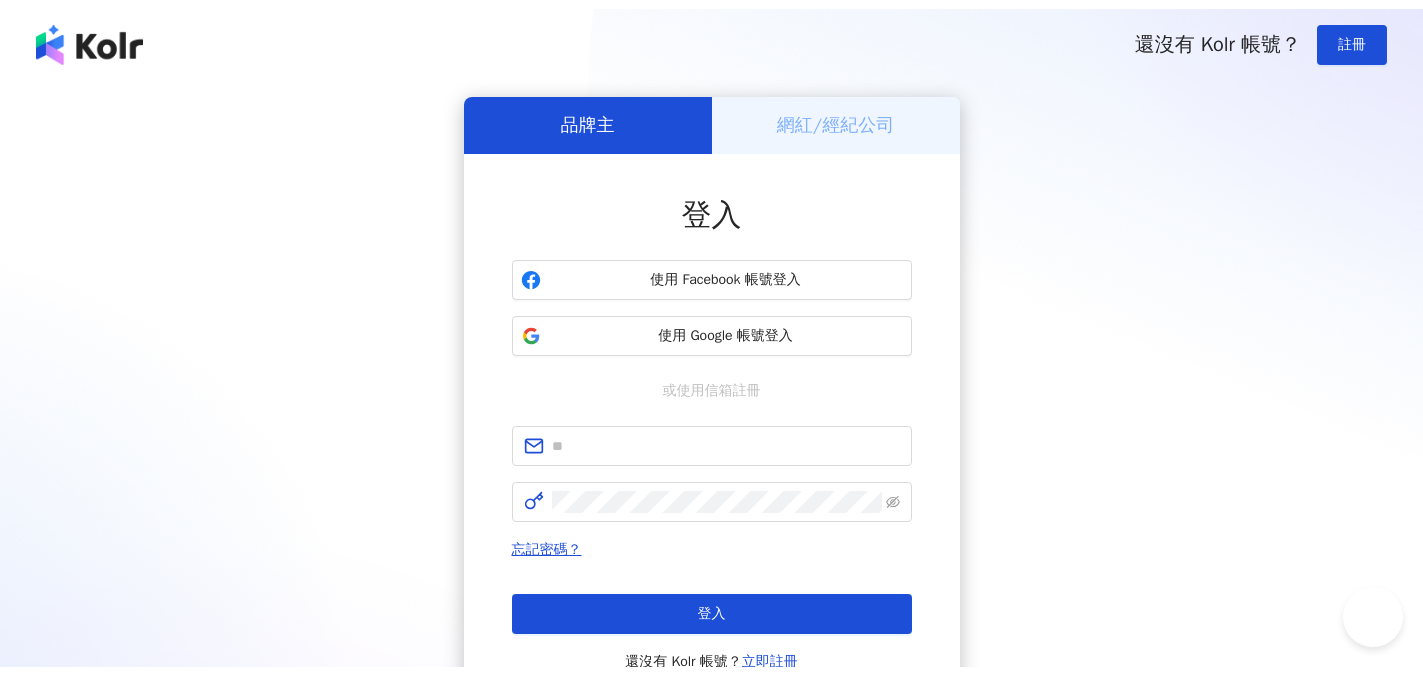 scroll, scrollTop: 0, scrollLeft: 0, axis: both 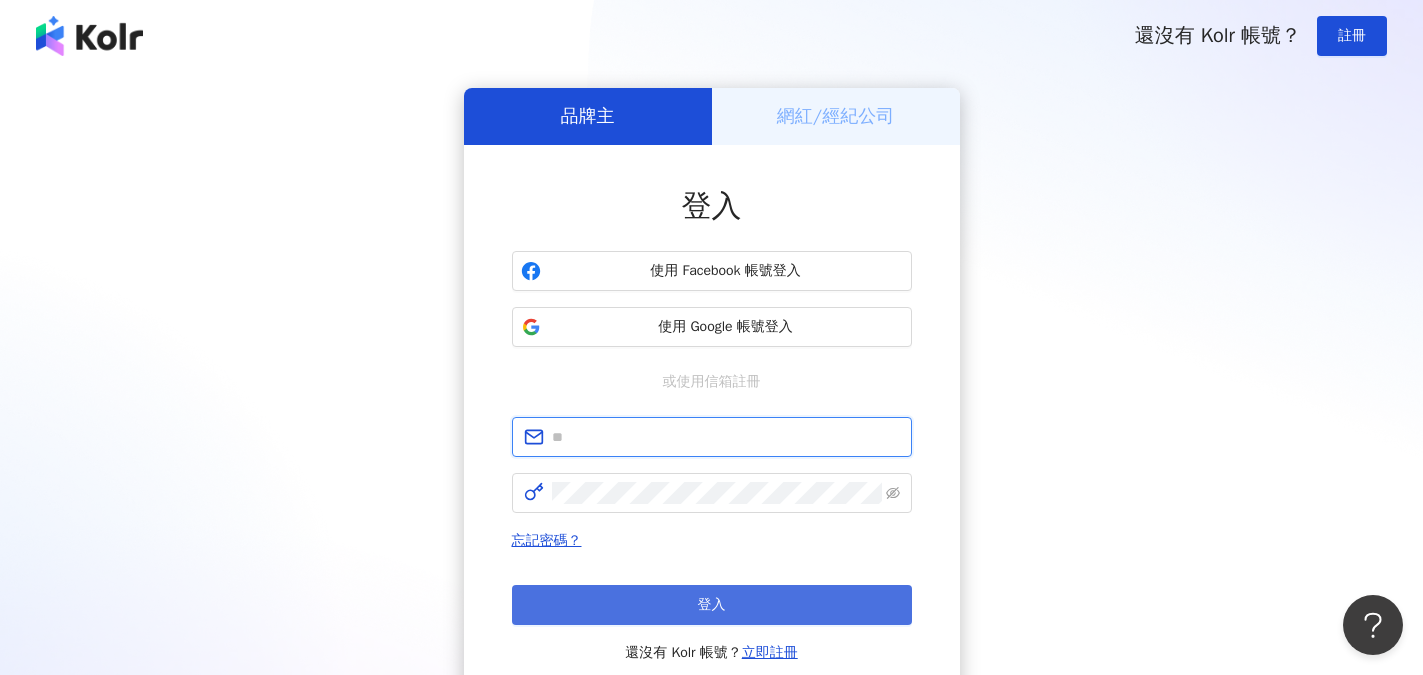 type on "**********" 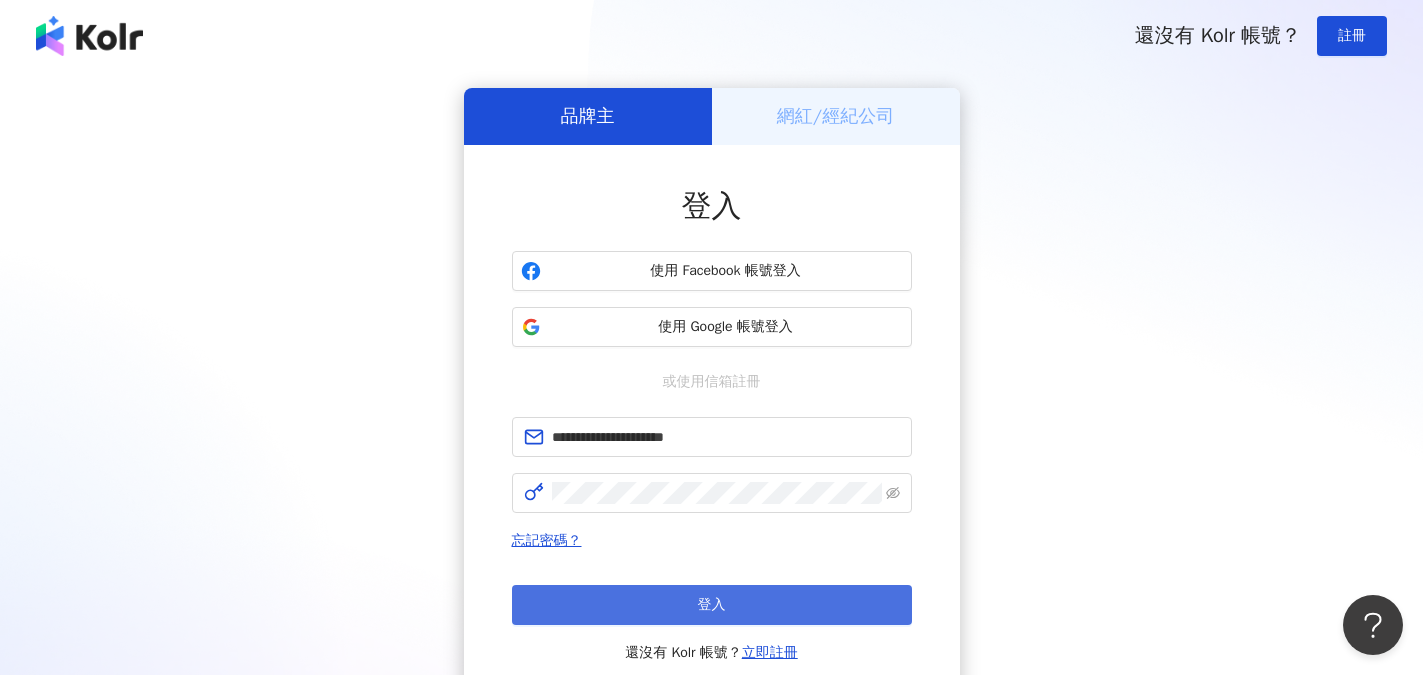 click on "登入" at bounding box center (712, 605) 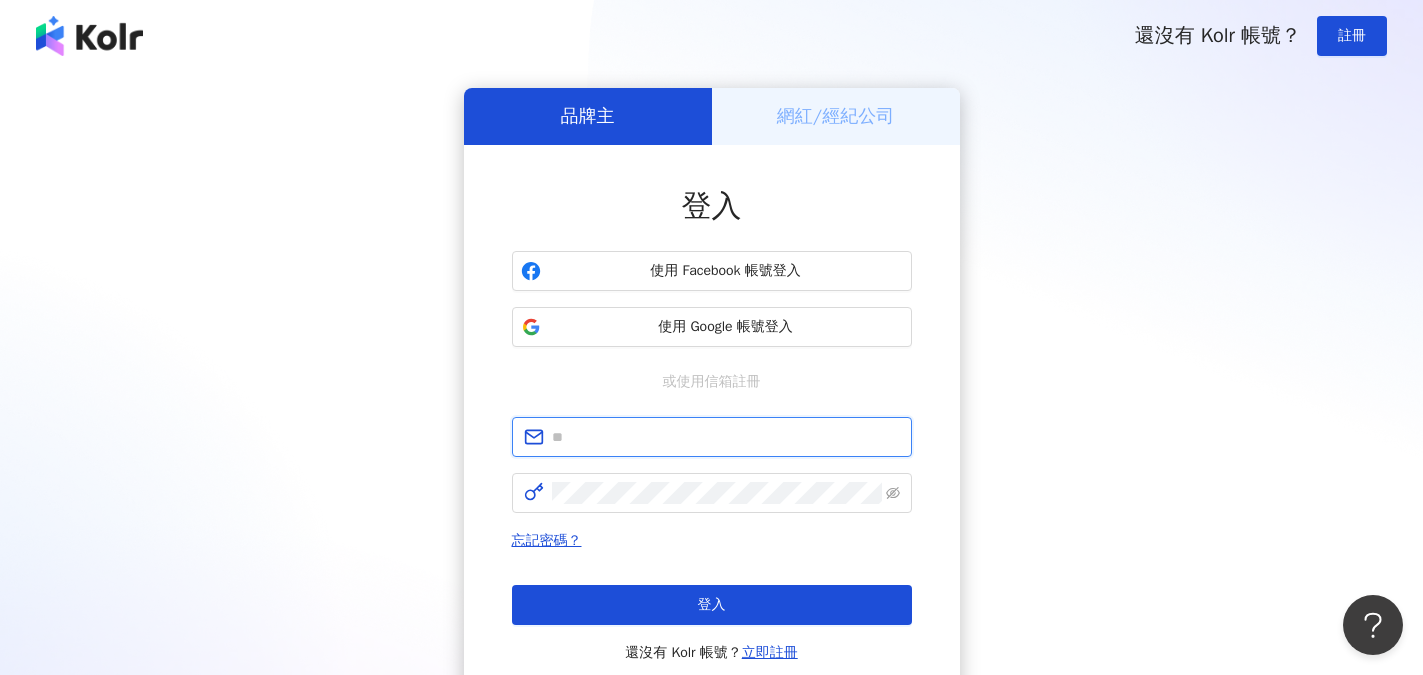 type on "**********" 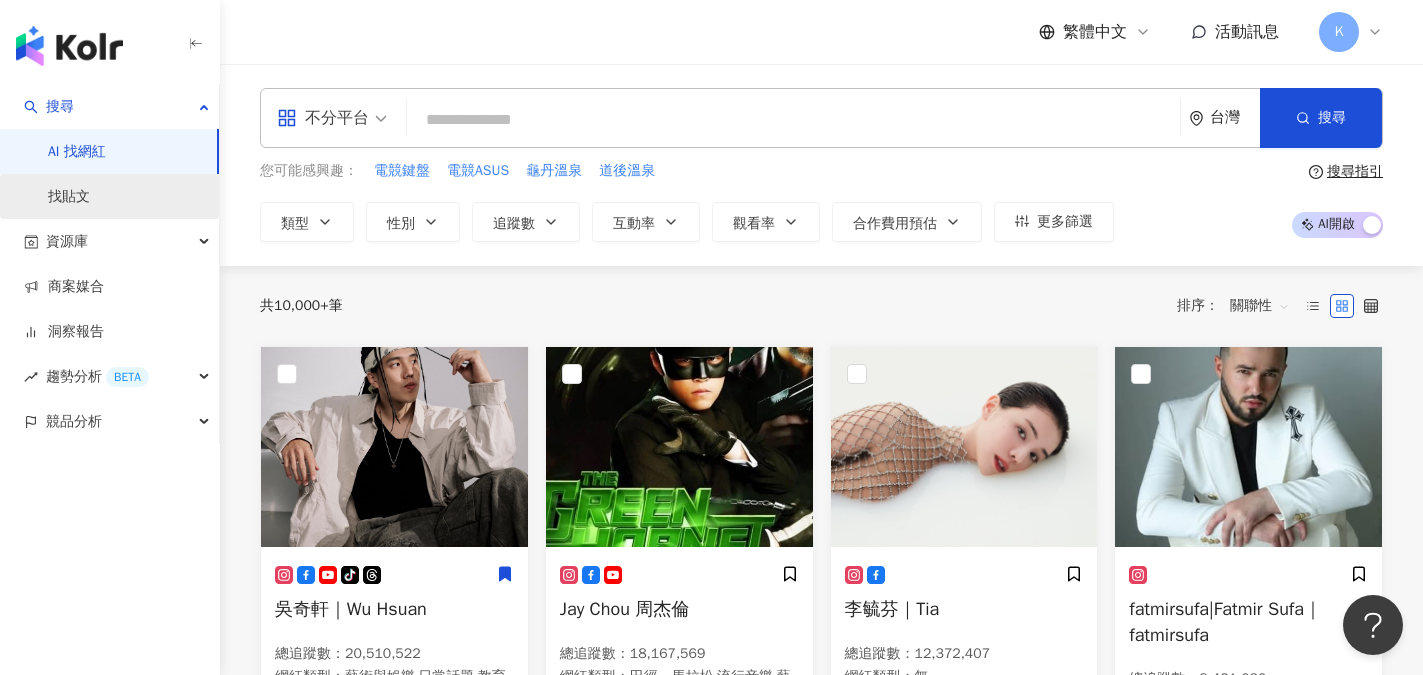 click on "找貼文" at bounding box center (69, 197) 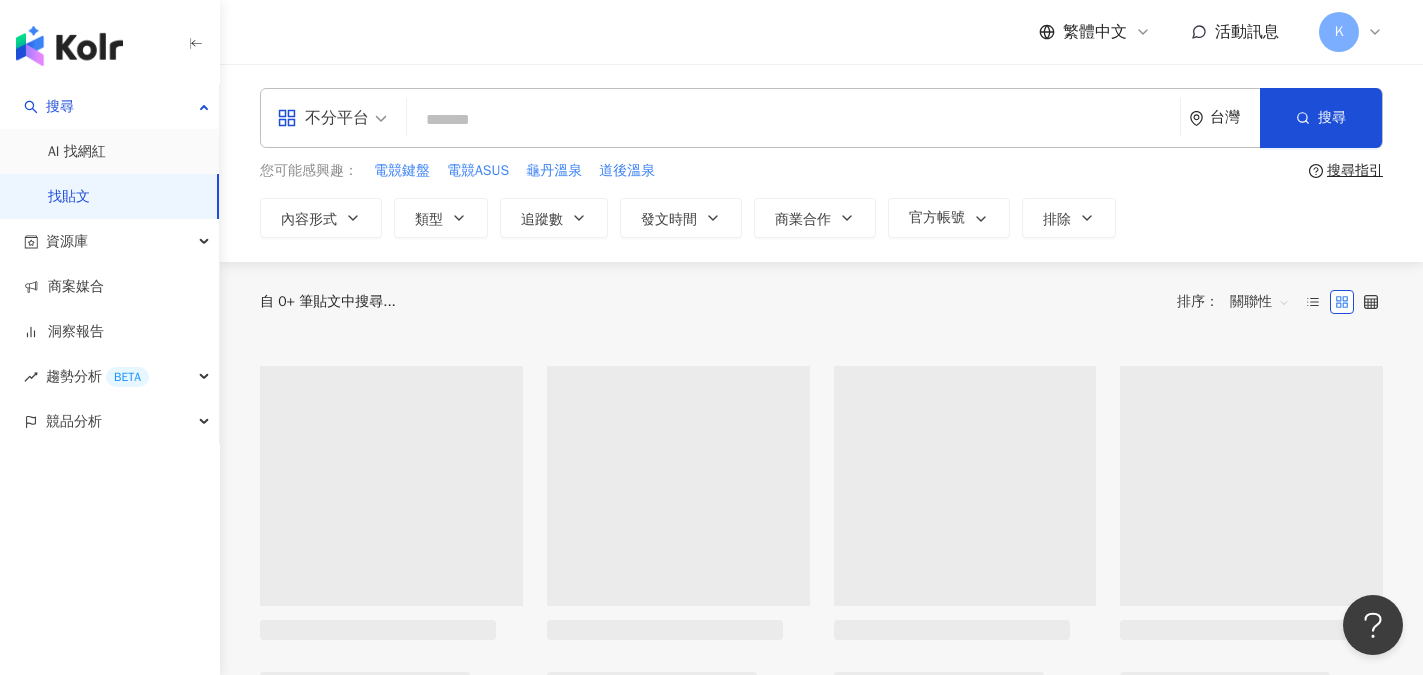 click at bounding box center [793, 119] 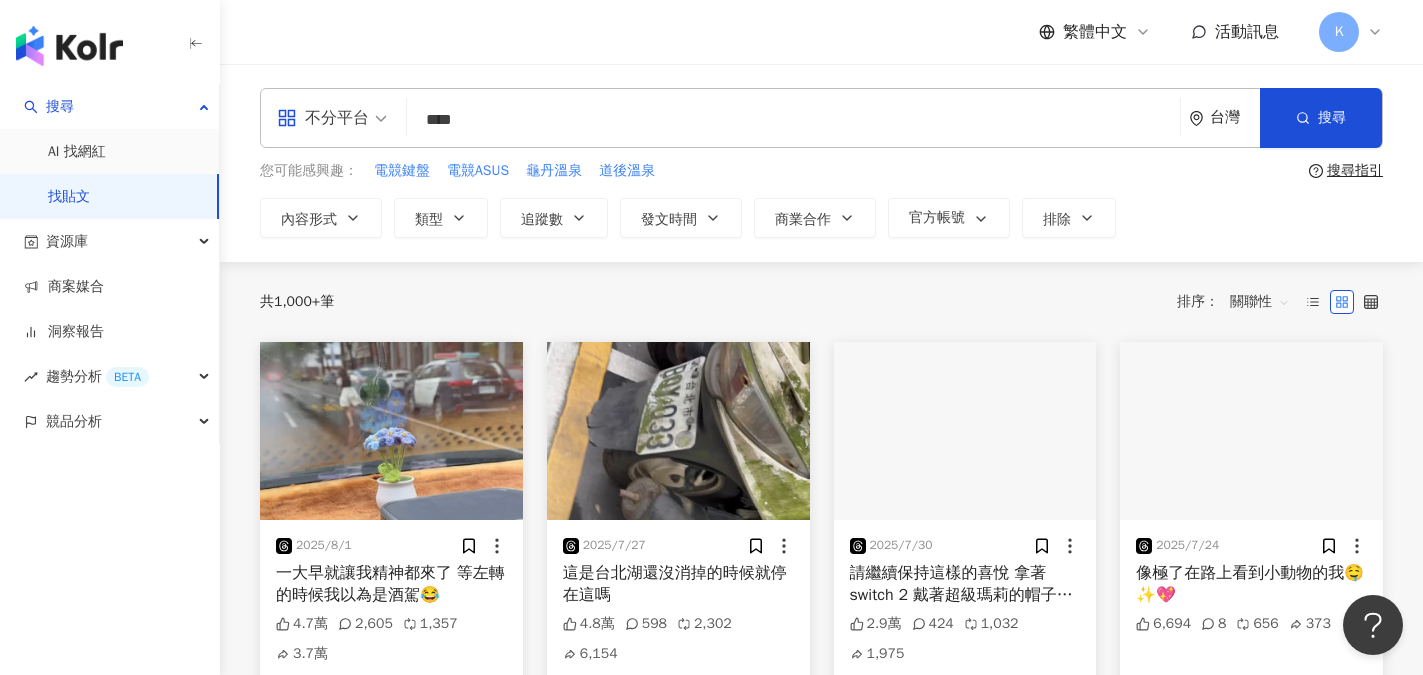 type on "****" 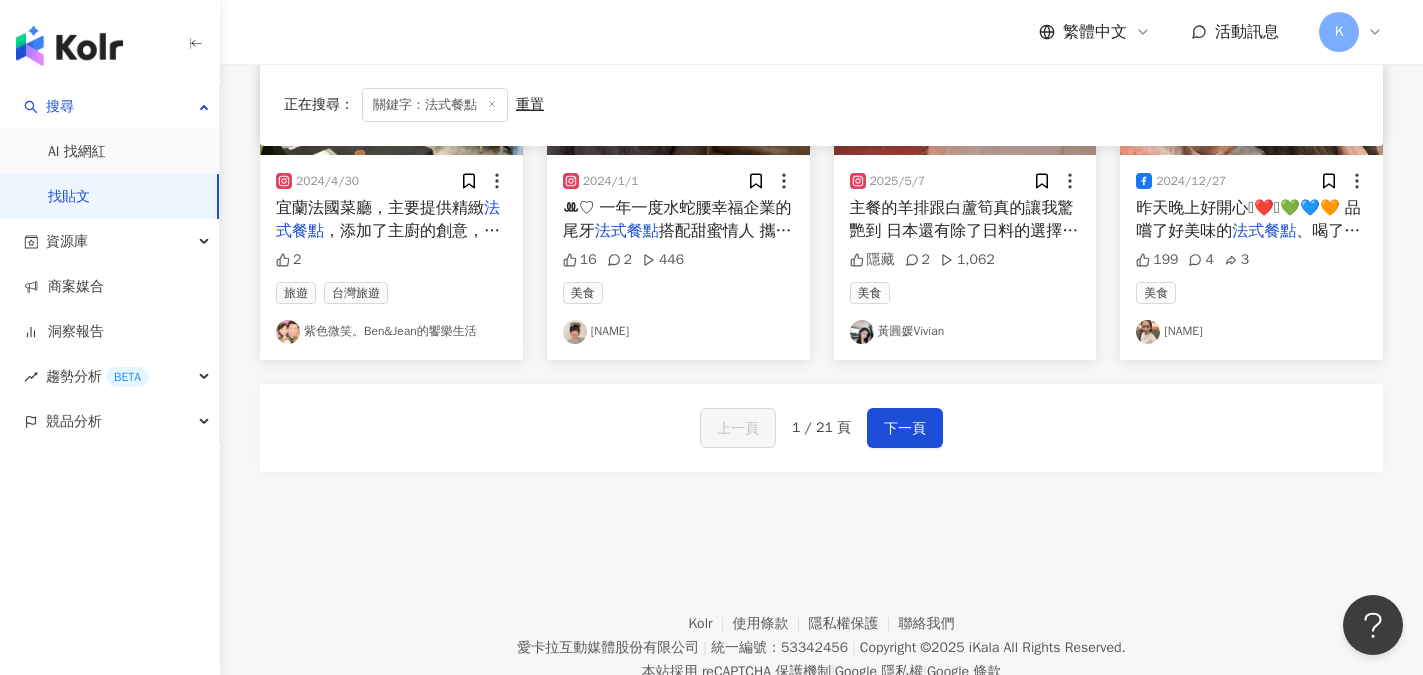 scroll, scrollTop: 1200, scrollLeft: 0, axis: vertical 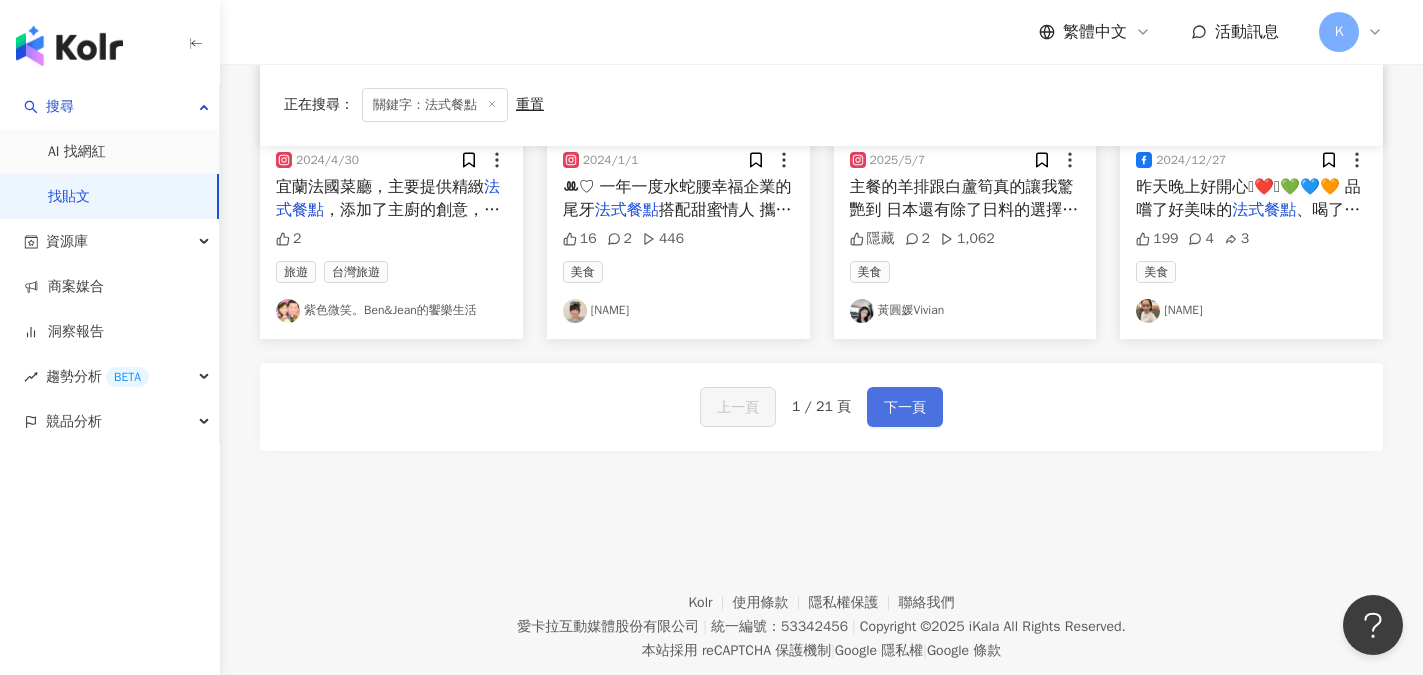 click on "下一頁" at bounding box center (905, 408) 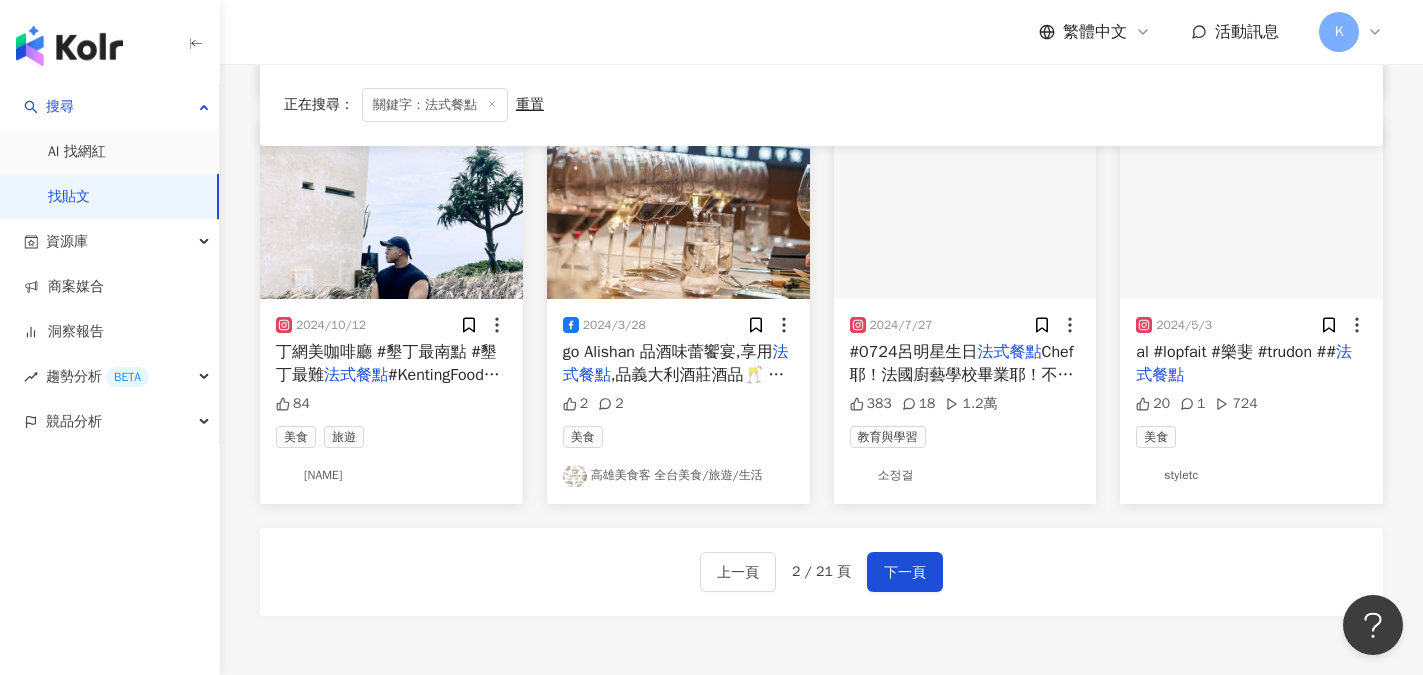 scroll, scrollTop: 1248, scrollLeft: 0, axis: vertical 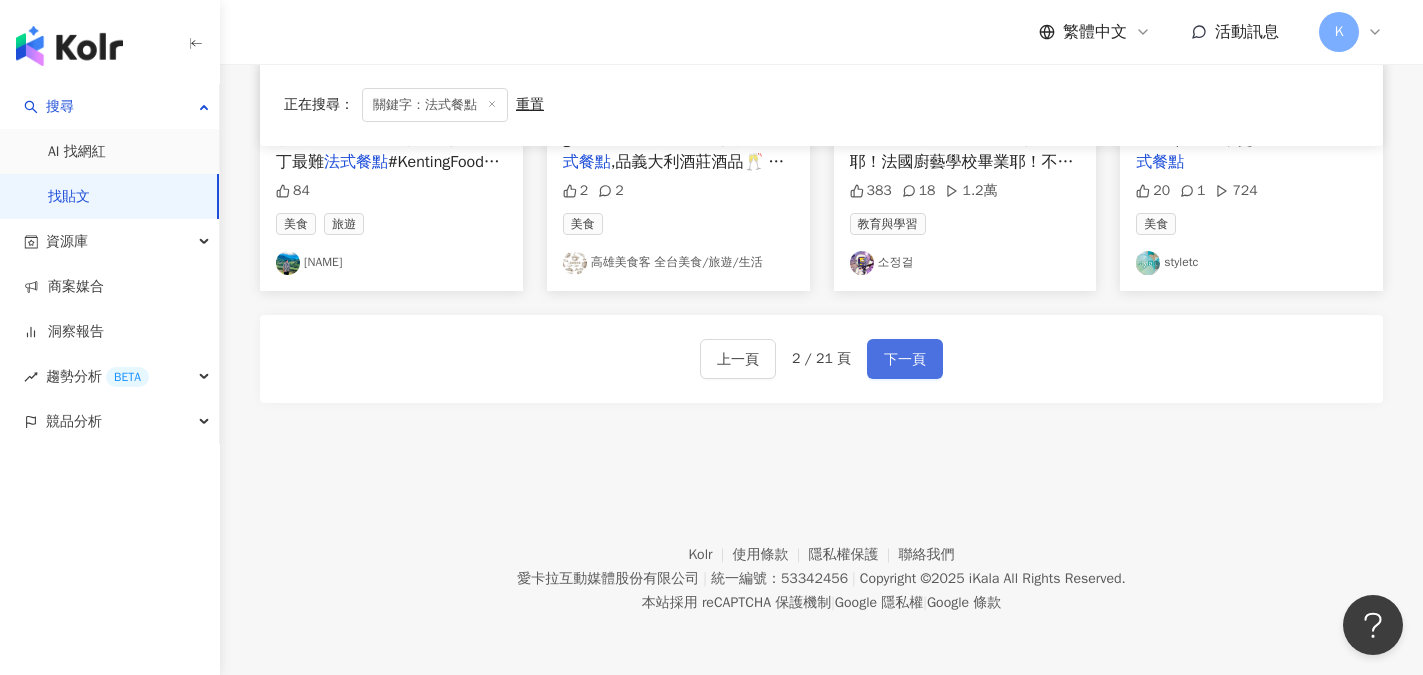 click on "下一頁" at bounding box center [905, 360] 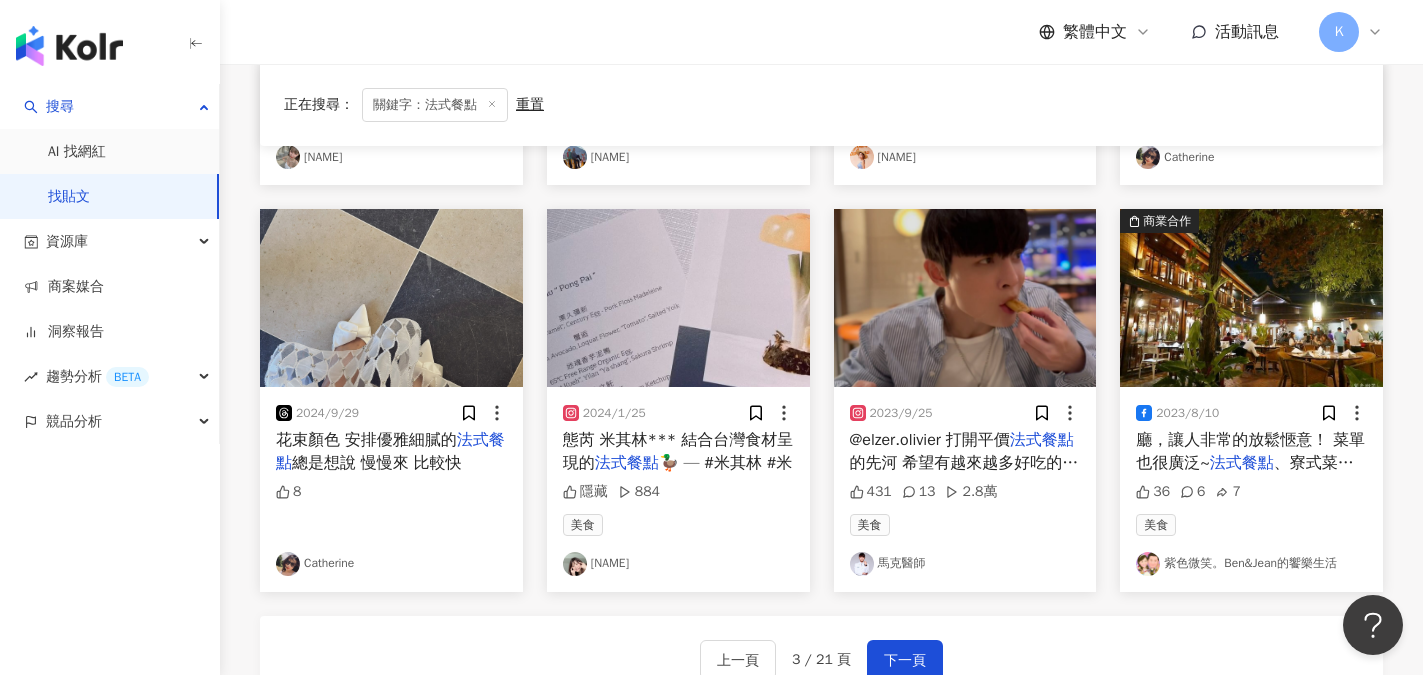 scroll, scrollTop: 948, scrollLeft: 0, axis: vertical 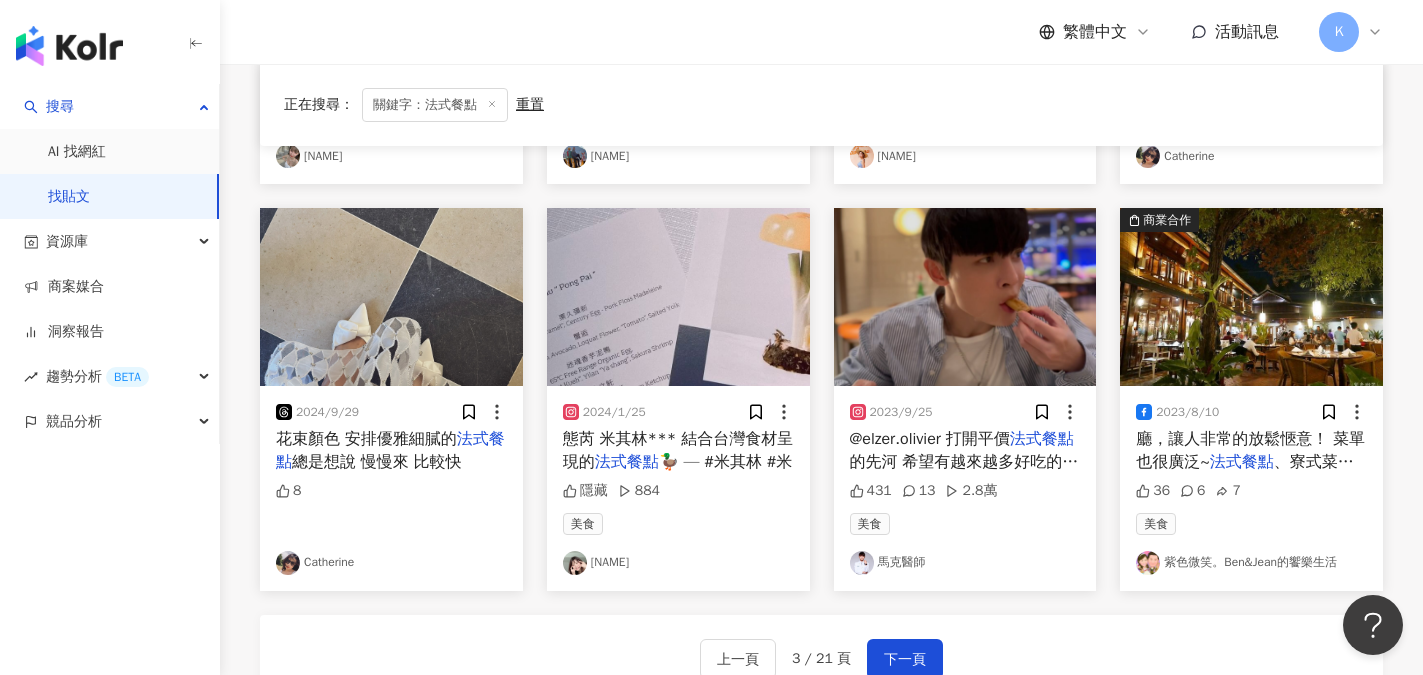 click on "馬克醫師" at bounding box center [965, 563] 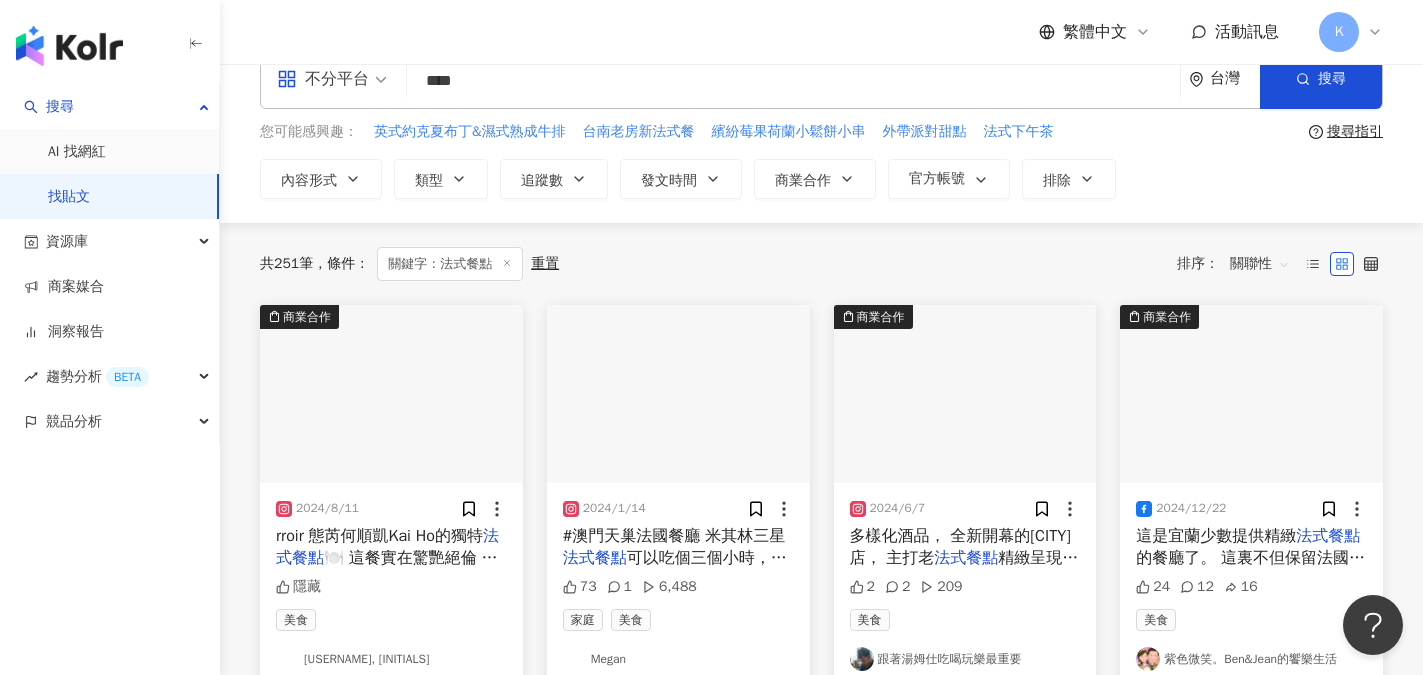 scroll, scrollTop: 0, scrollLeft: 0, axis: both 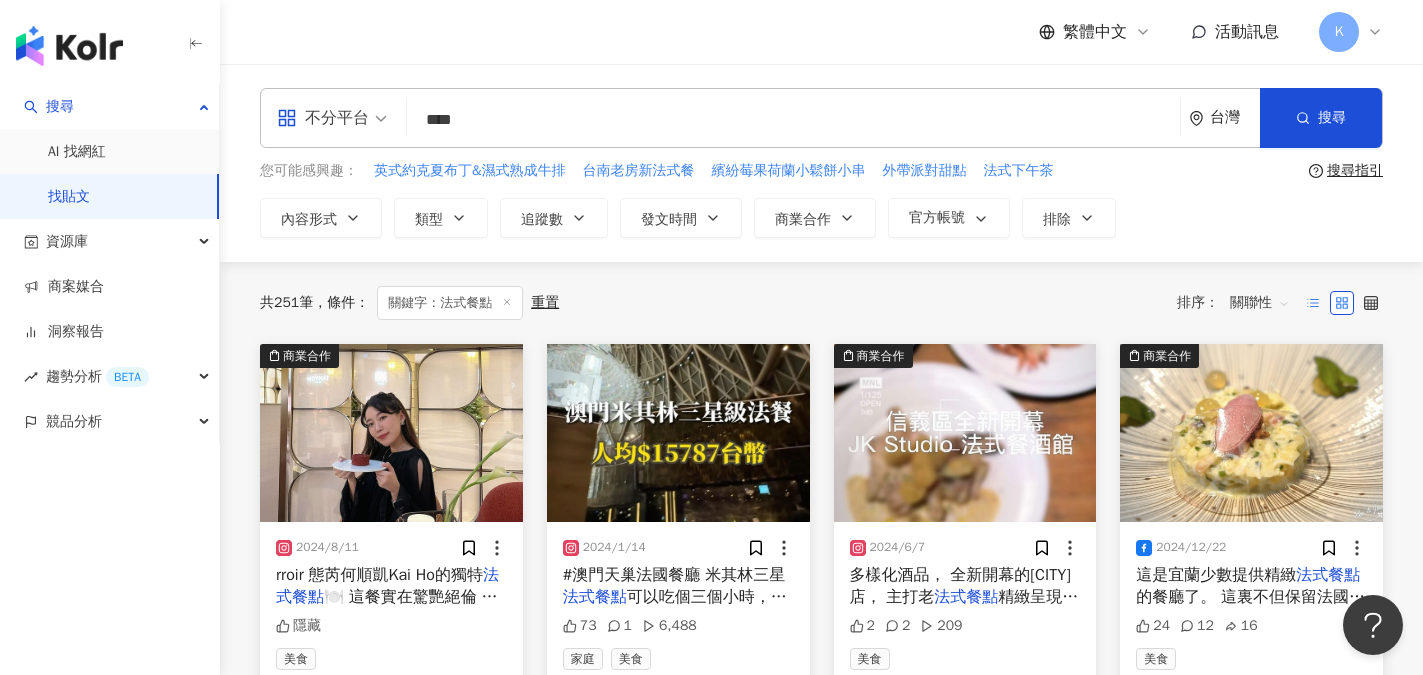 click at bounding box center [1313, 303] 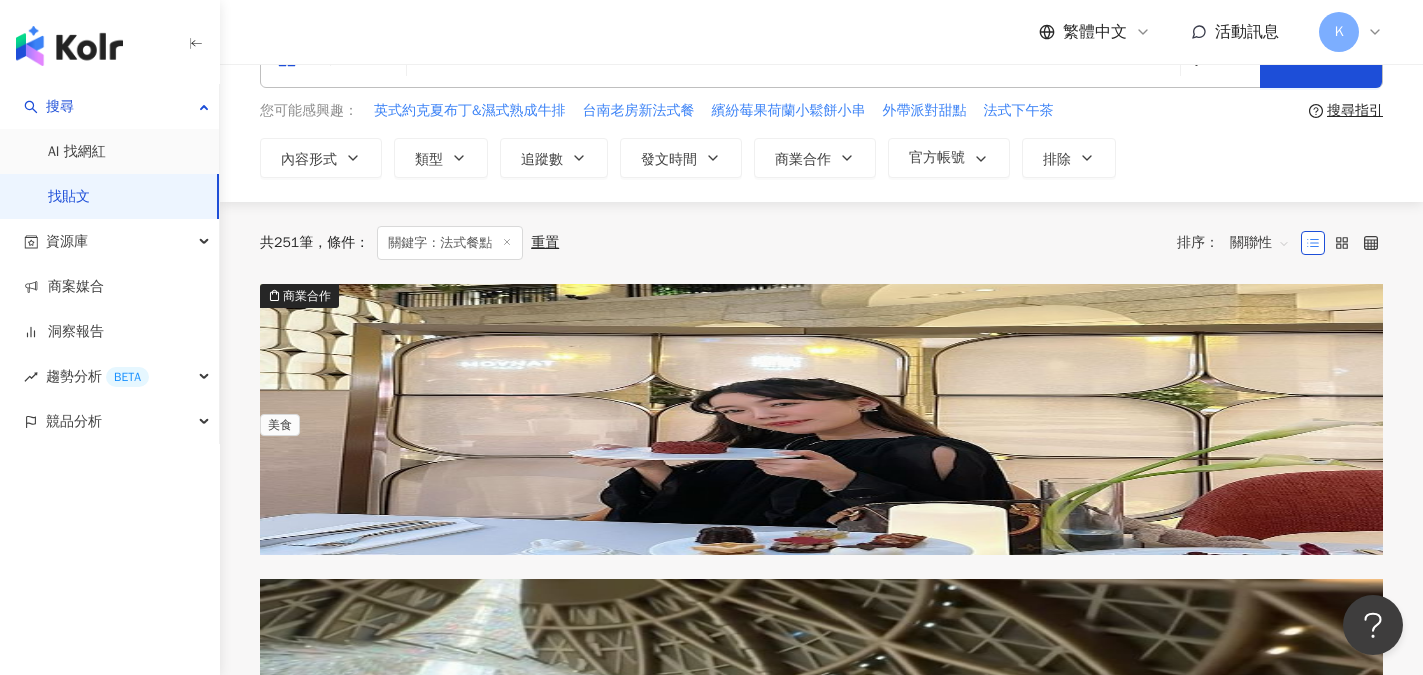 scroll, scrollTop: 0, scrollLeft: 0, axis: both 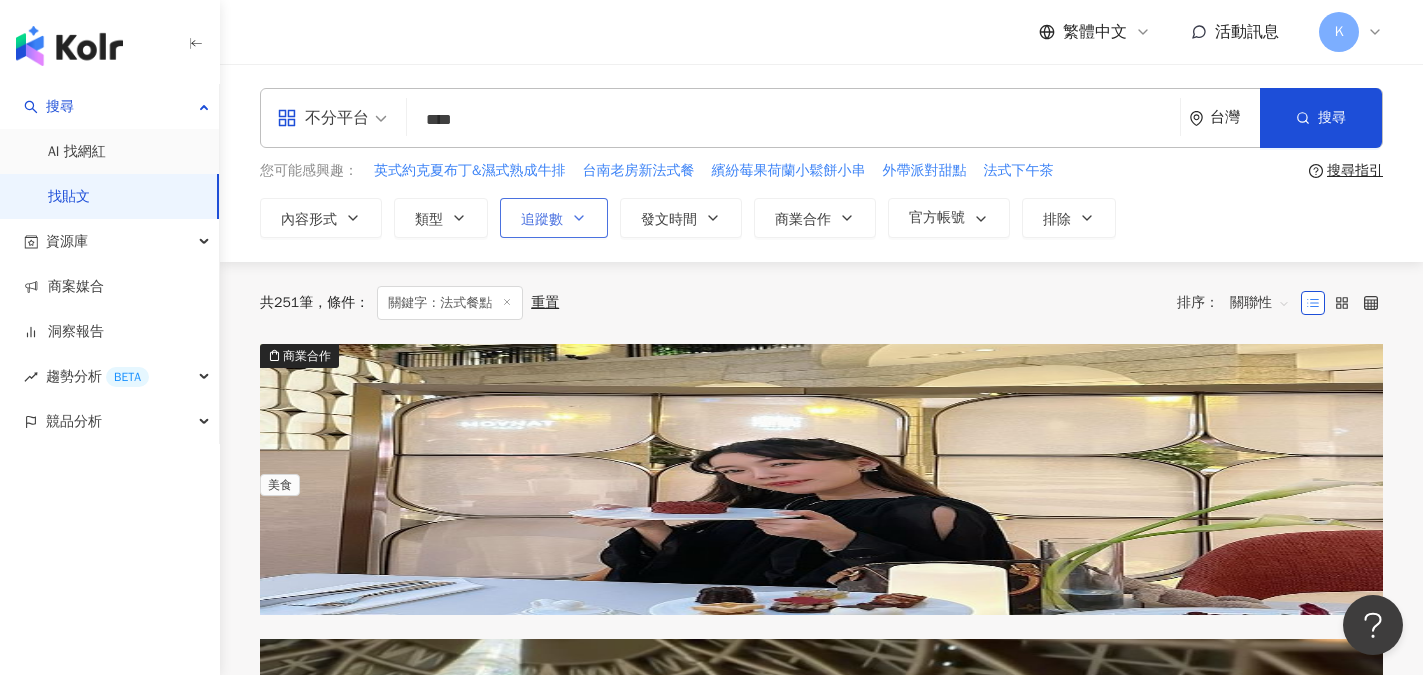 click on "追蹤數" at bounding box center [554, 218] 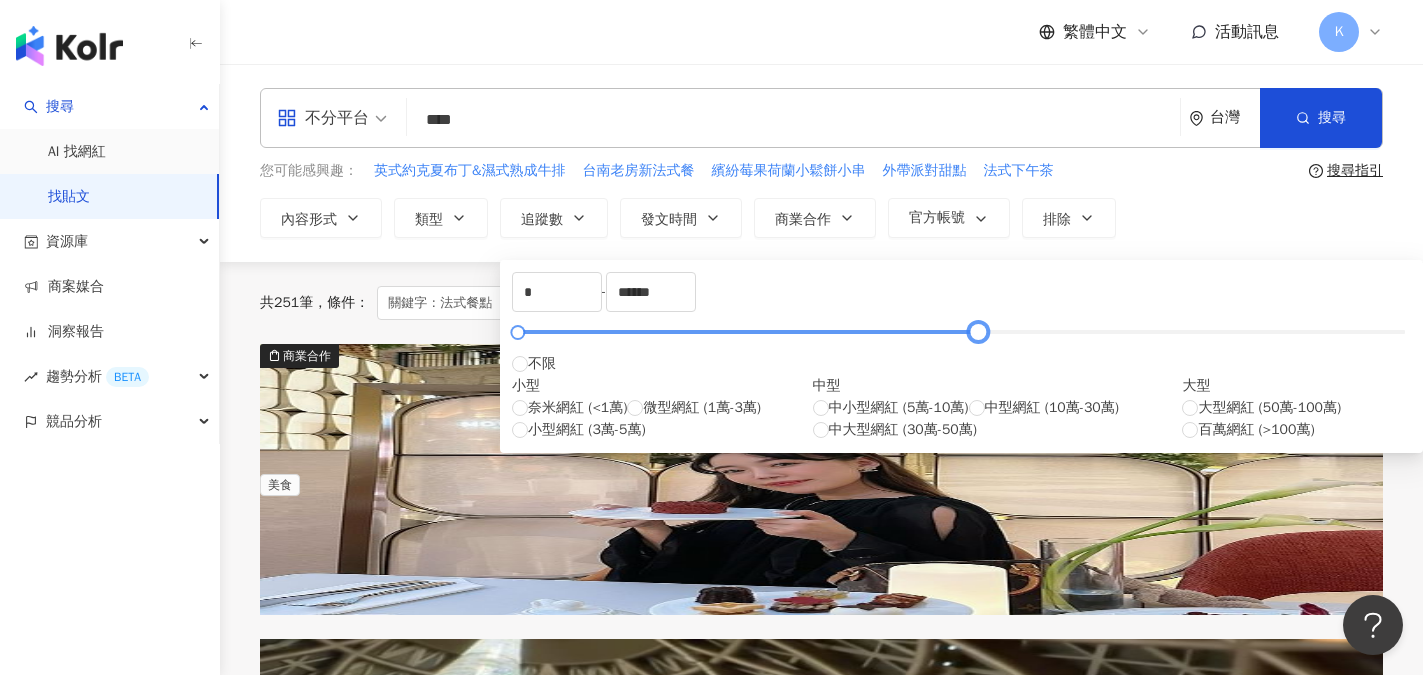 click at bounding box center (962, 332) 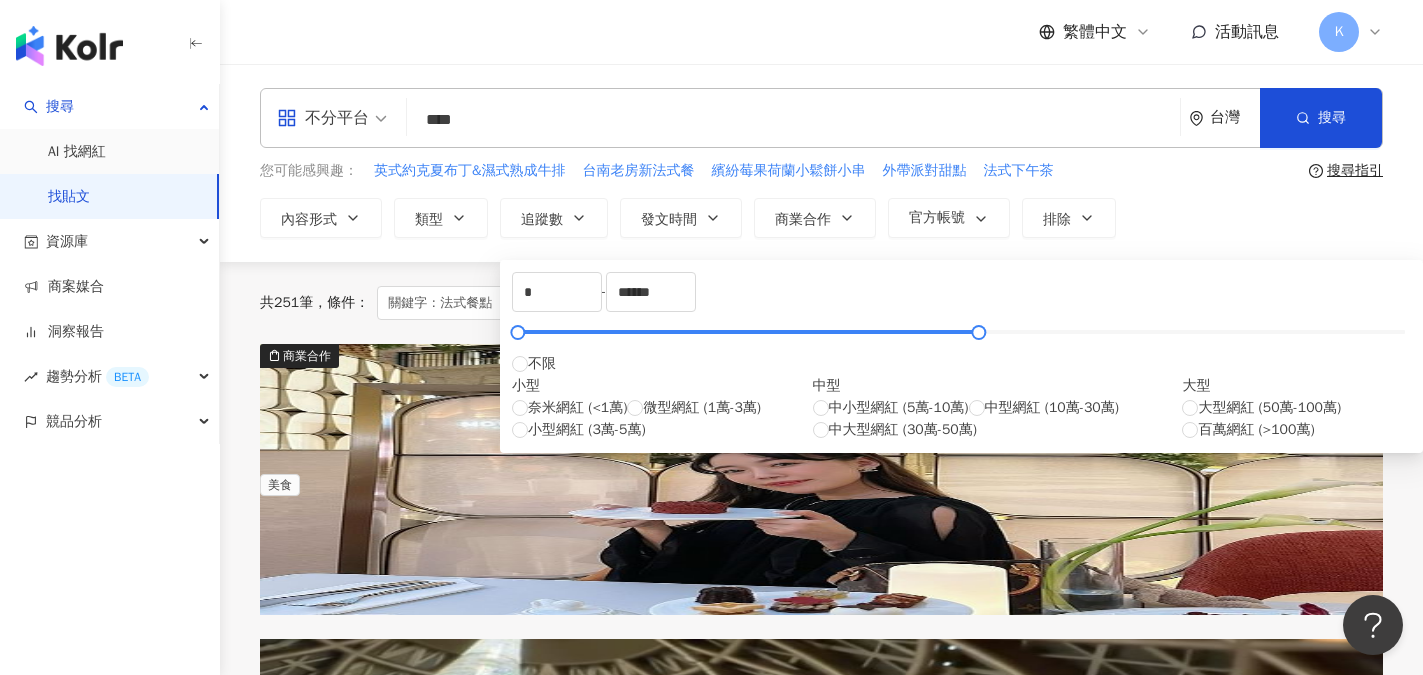 click on "*  -  ****** 不限 小型 奈米網紅 (<1萬) 微型網紅 (1萬-3萬) 小型網紅 (3萬-5萬) 中型 中小型網紅 (5萬-10萬) 中型網紅 (10萬-30萬) 中大型網紅 (30萬-50萬) 大型 大型網紅 (50萬-100萬) 百萬網紅 (>100萬)" at bounding box center (961, 356) 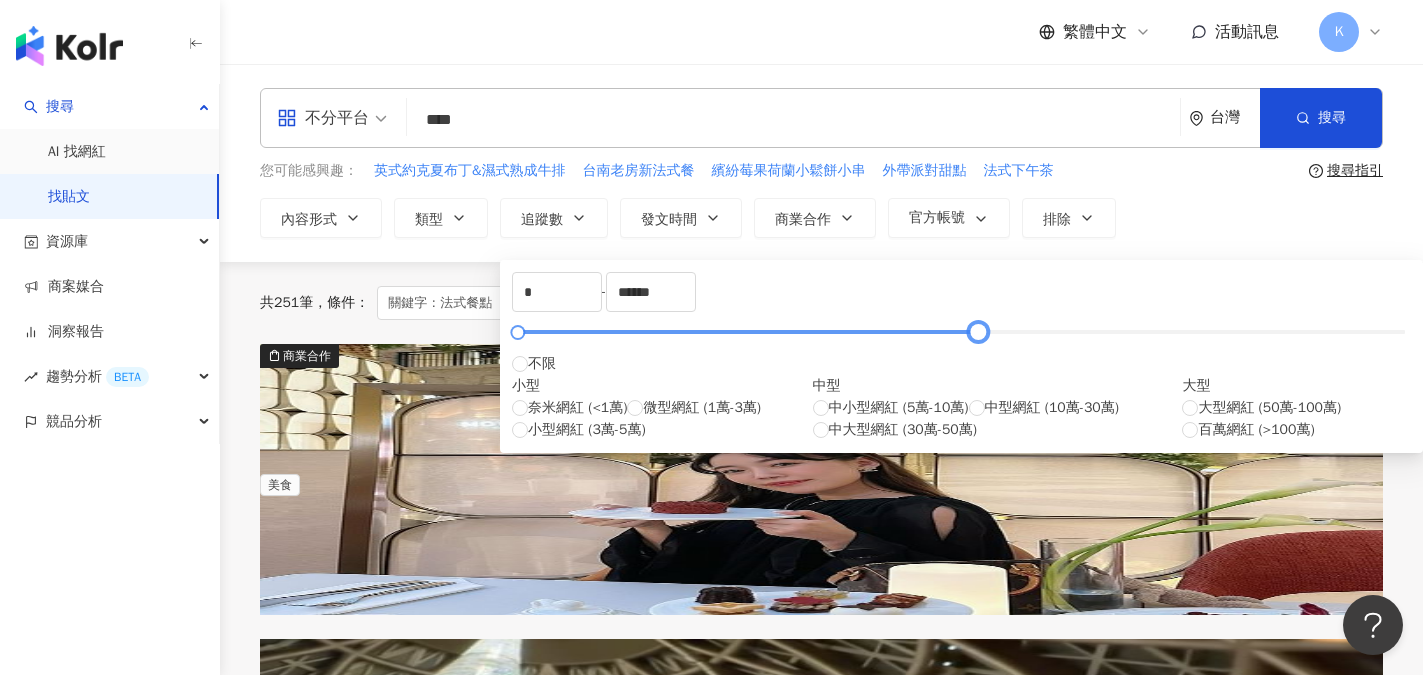 click at bounding box center [962, 332] 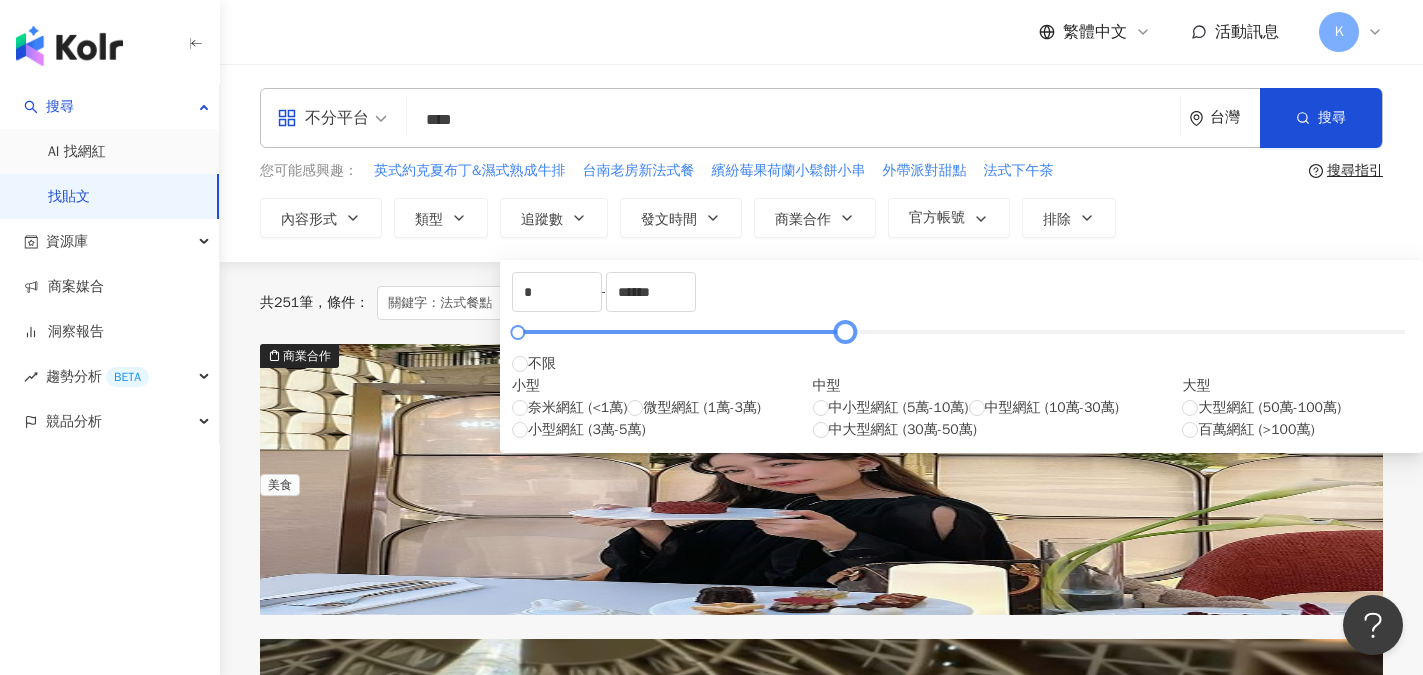 click at bounding box center [962, 332] 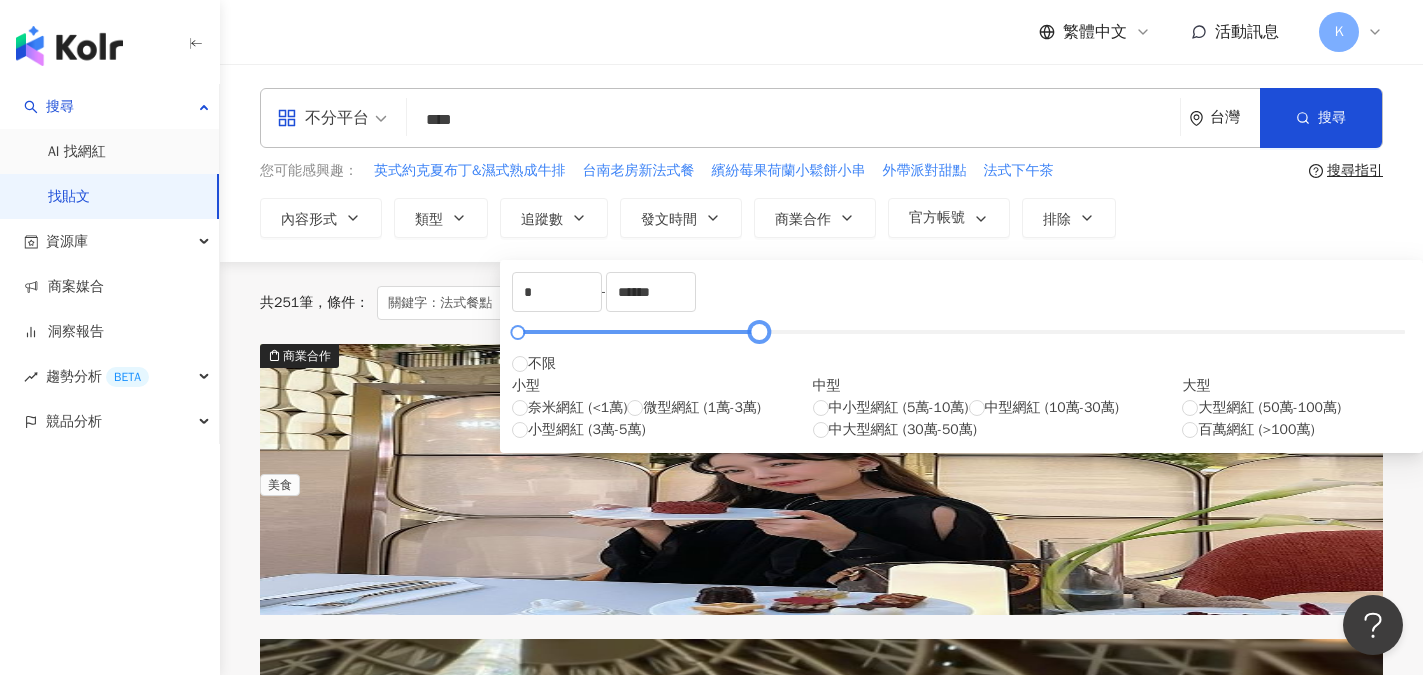 type on "******" 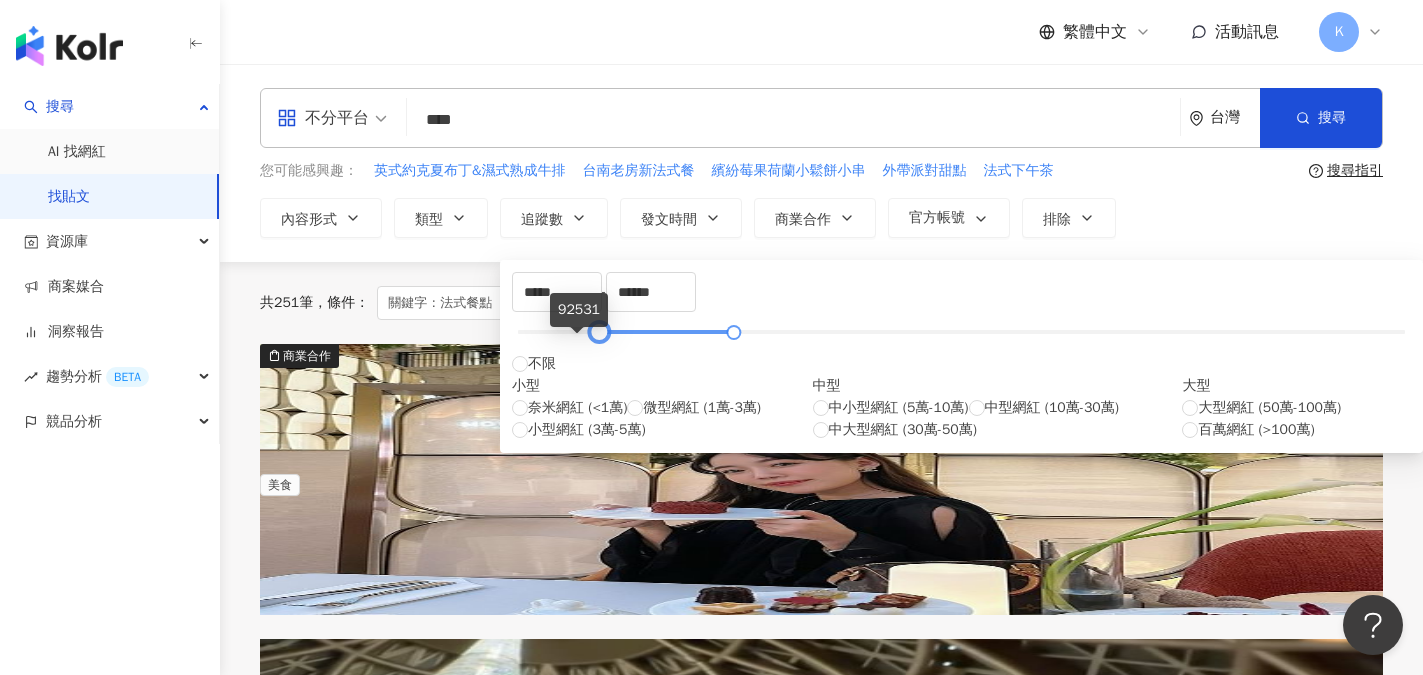 type on "*****" 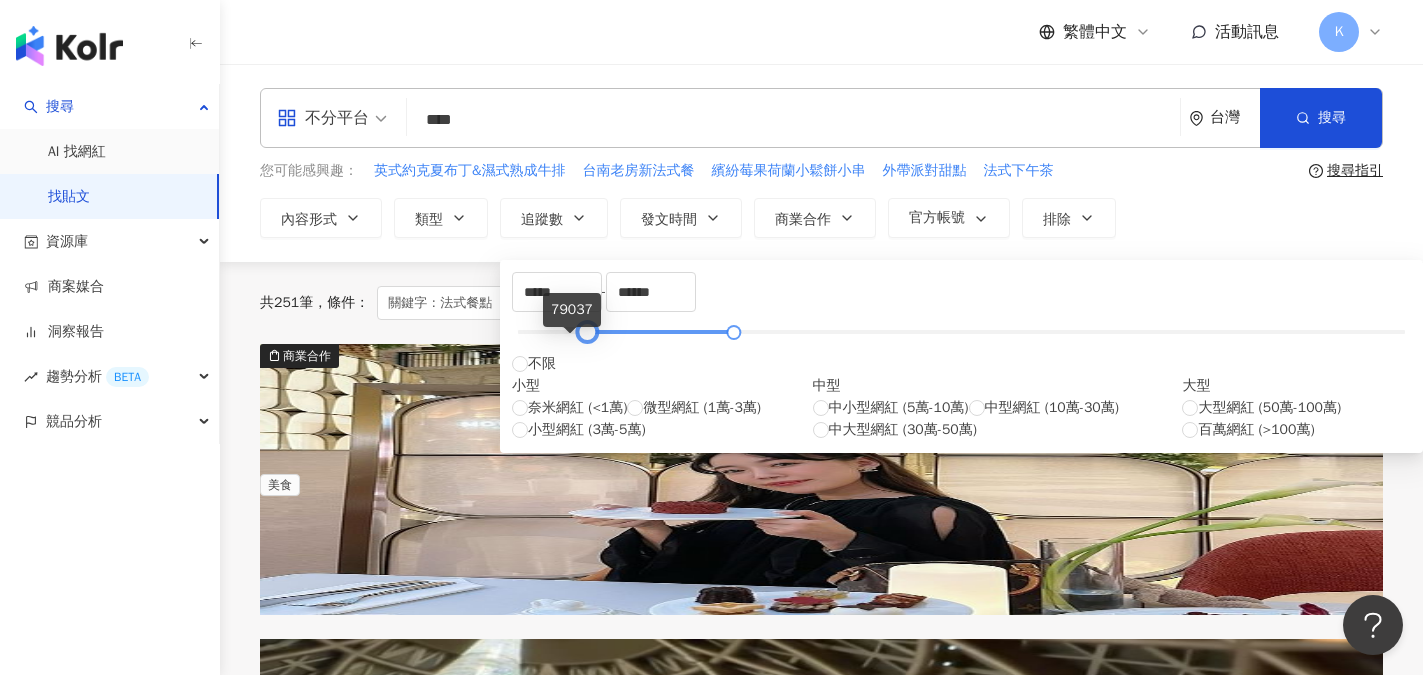 drag, startPoint x: 519, startPoint y: 337, endPoint x: 560, endPoint y: 345, distance: 41.773197 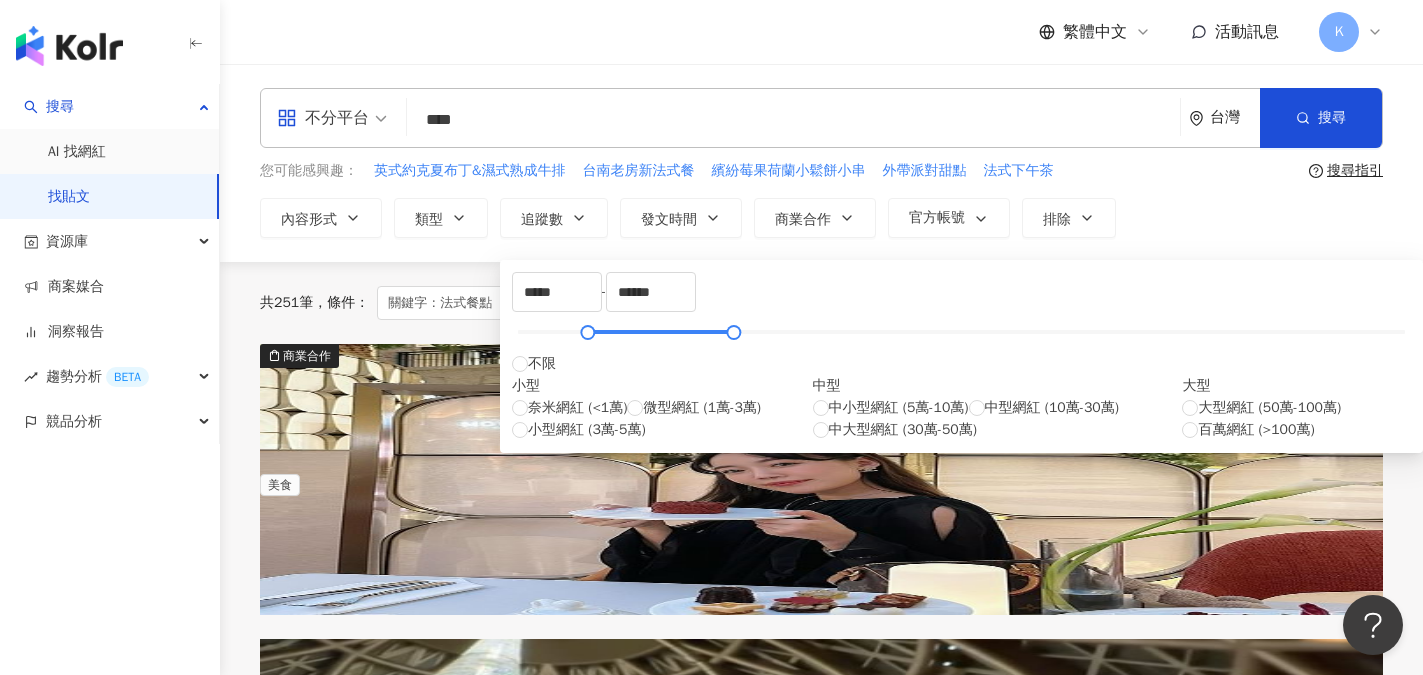 click on "內容形式 類型 追蹤數 發文時間 商業合作 官方帳號  排除  *****  -  ****** 不限 小型 奈米網紅 (<1萬) 微型網紅 (1萬-3萬) 小型網紅 (3萬-5萬) 中型 中小型網紅 (5萬-10萬) 中型網紅 (10萬-30萬) 中大型網紅 (30萬-50萬) 大型 大型網紅 (50萬-100萬) 百萬網紅 (>100萬)" at bounding box center [821, 218] 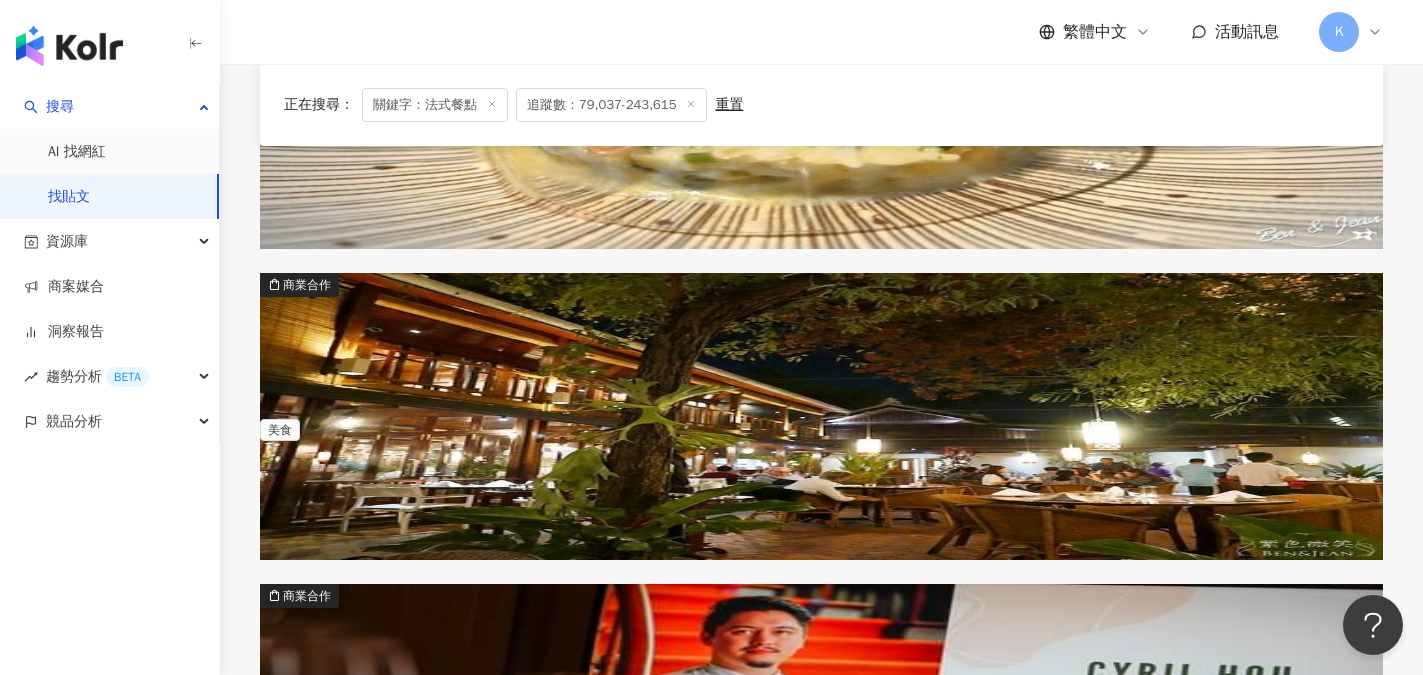 scroll, scrollTop: 1100, scrollLeft: 0, axis: vertical 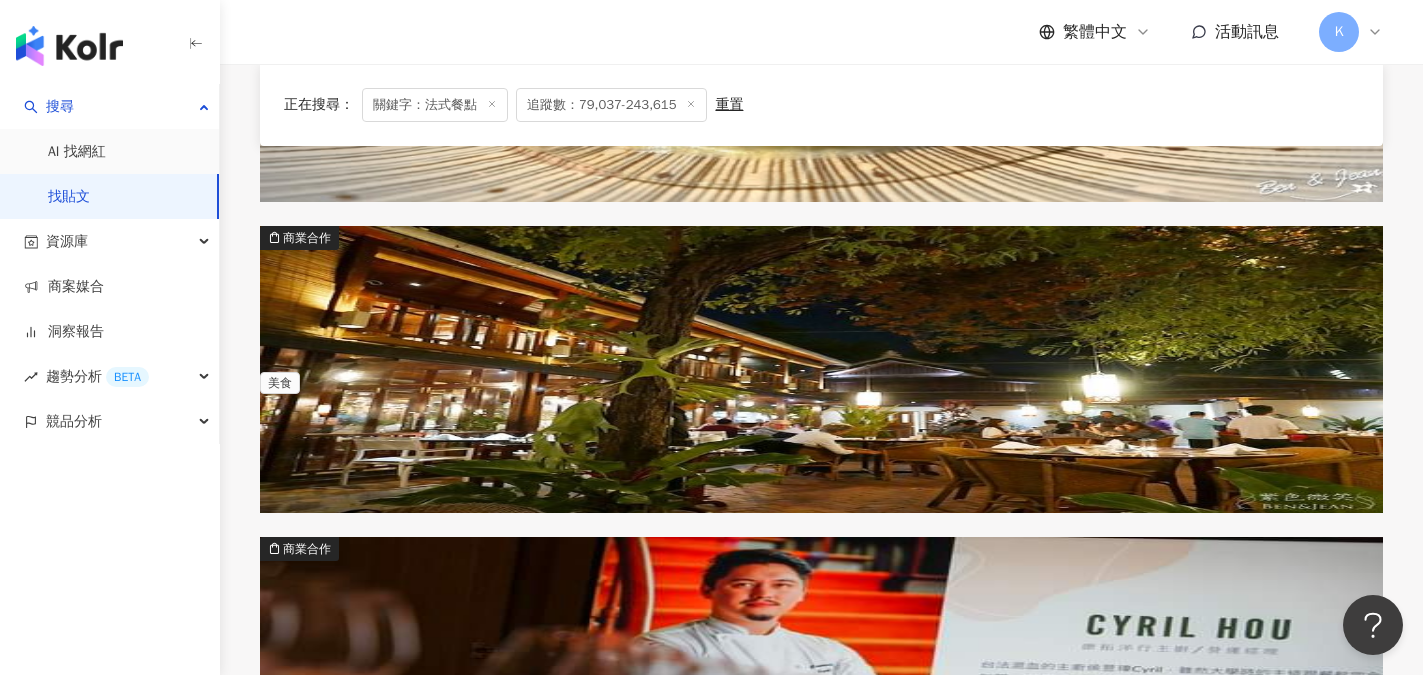 click on "貪吃鬼熊熊  旅遊/美食/攝影" at bounding box center (821, 816) 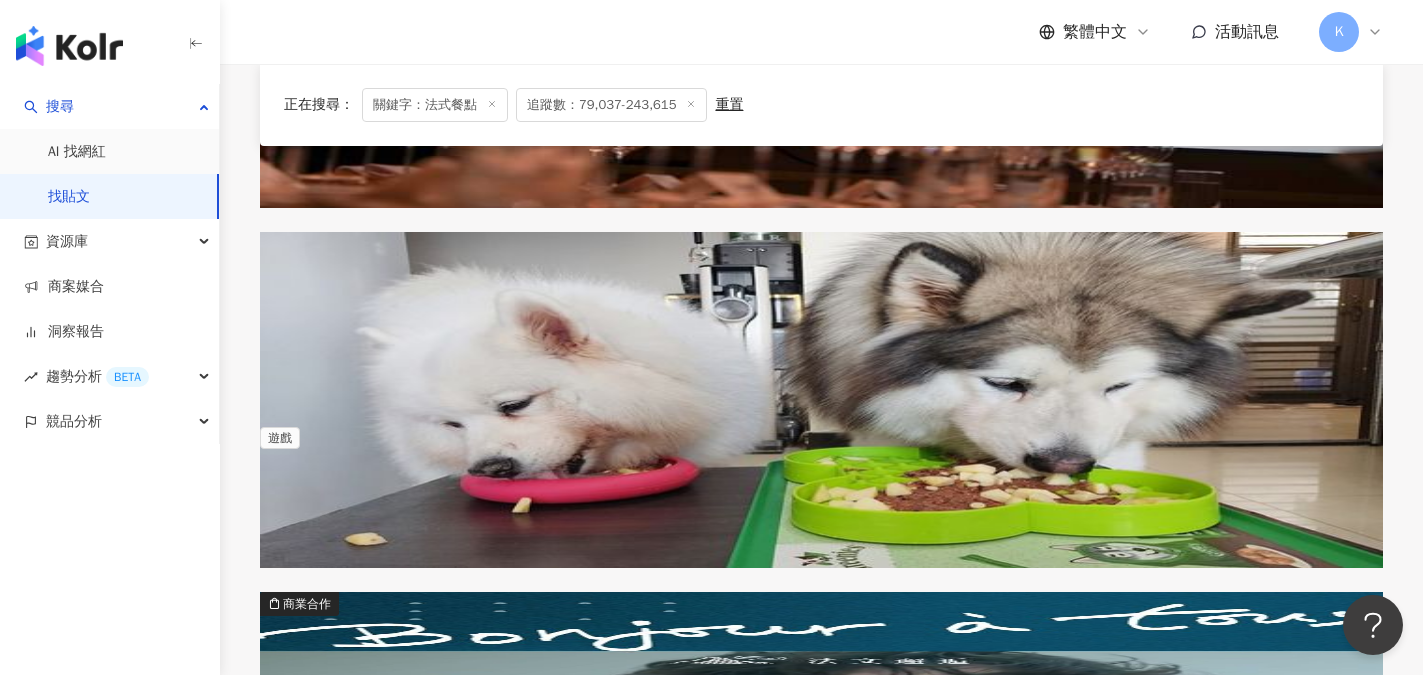 scroll, scrollTop: 1800, scrollLeft: 0, axis: vertical 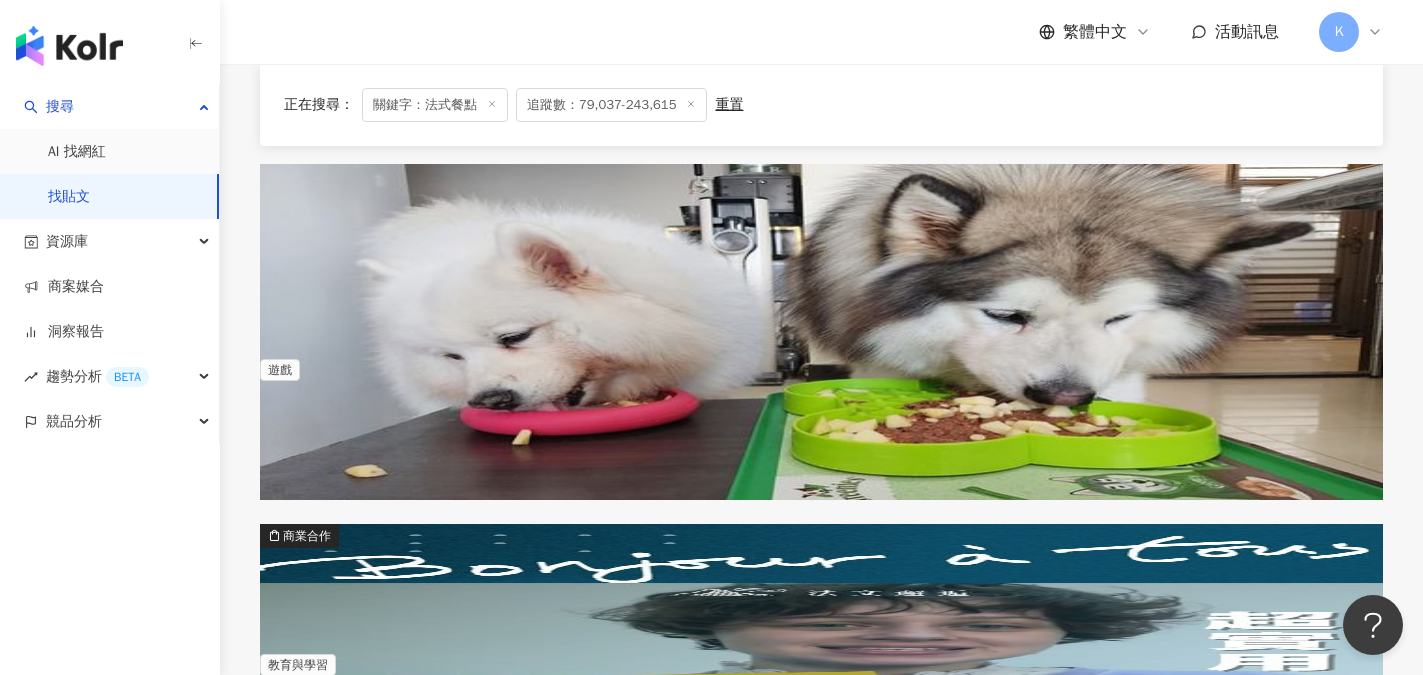 click on "捲捲 & 土豆拿鐵 美食/旅遊/生活" at bounding box center [821, 1066] 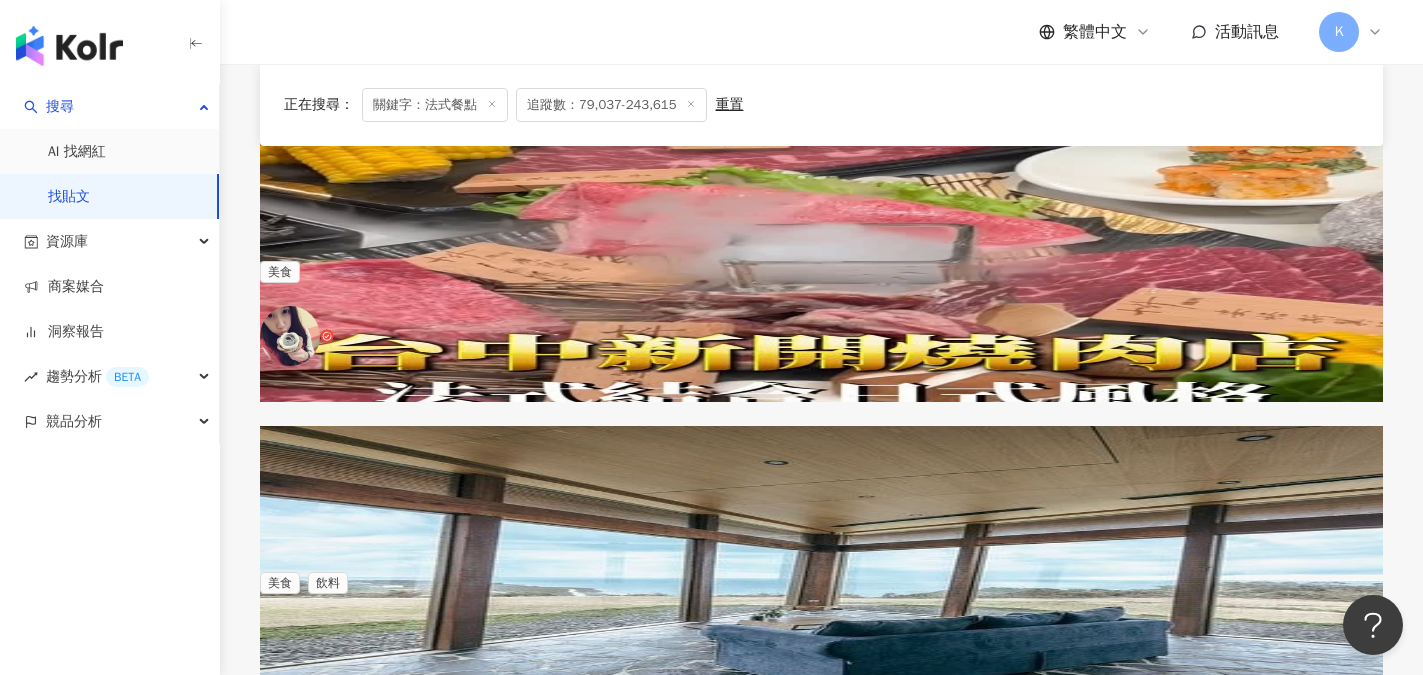 scroll, scrollTop: 2800, scrollLeft: 0, axis: vertical 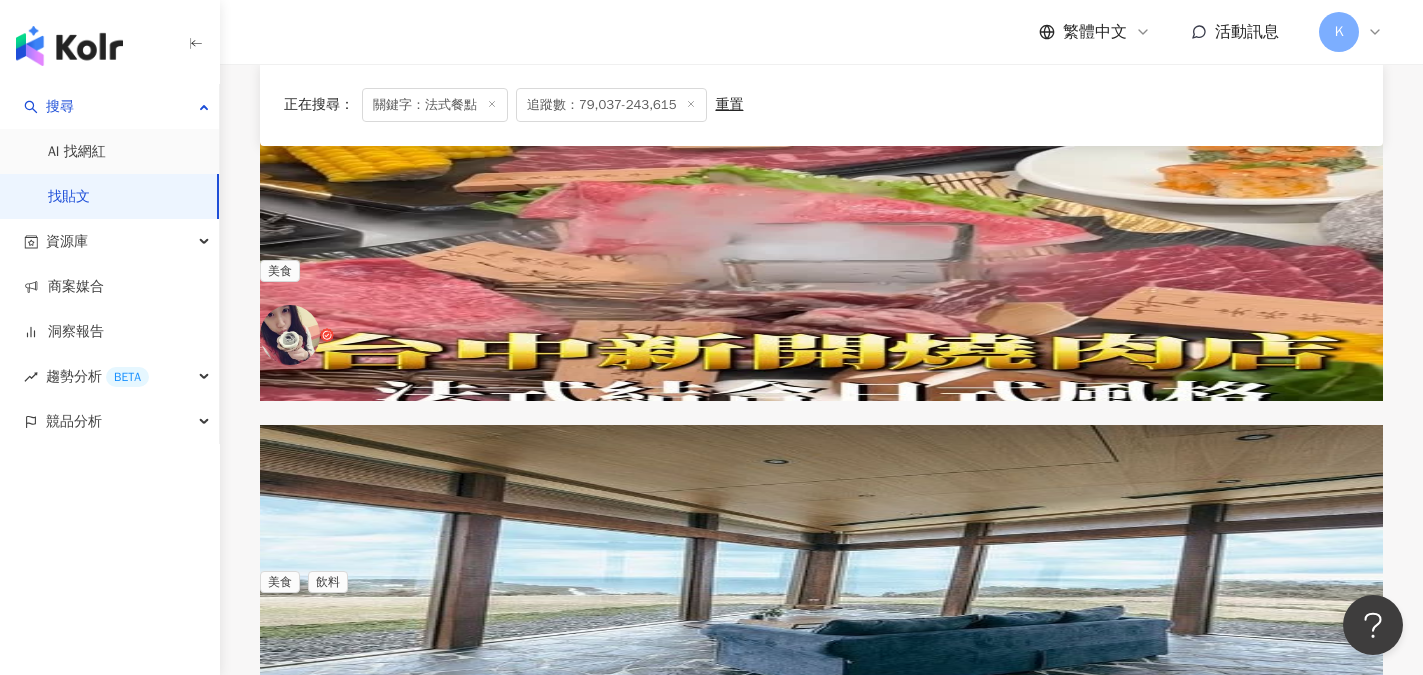 click on "下一頁" at bounding box center (901, 1387) 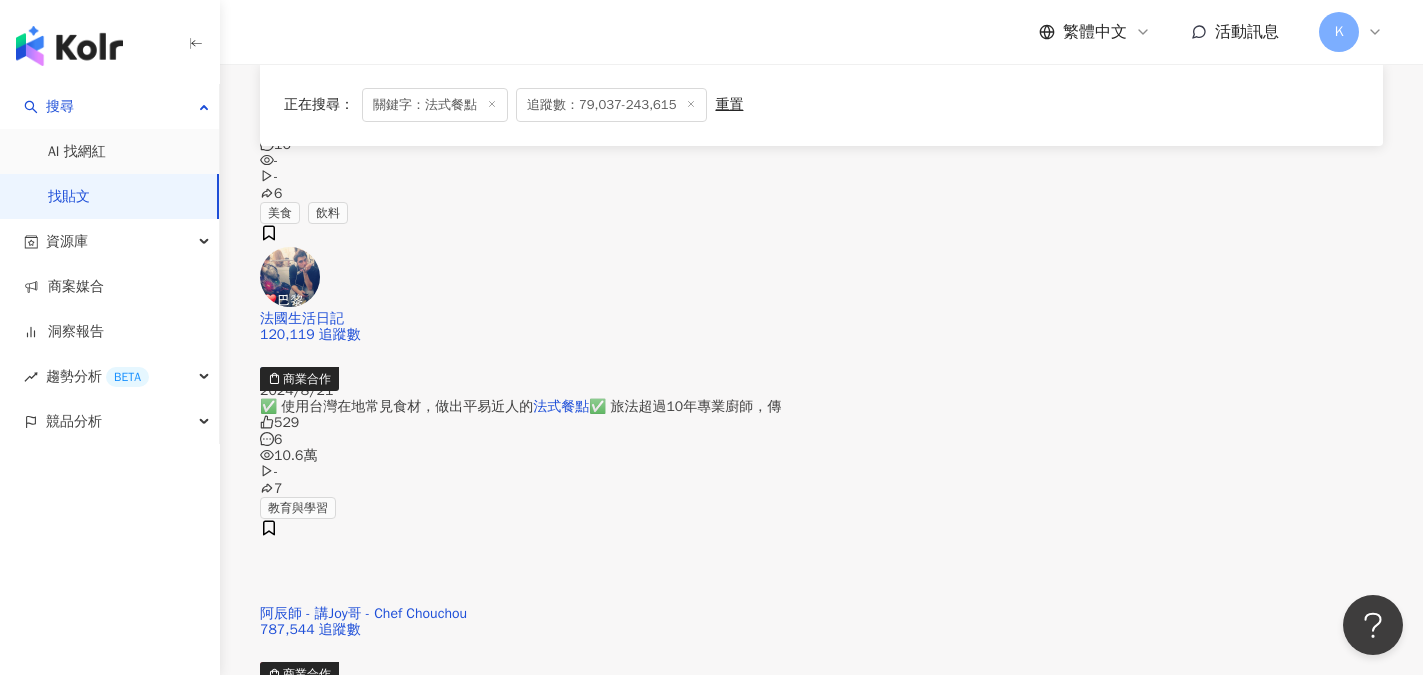 scroll, scrollTop: 2799, scrollLeft: 0, axis: vertical 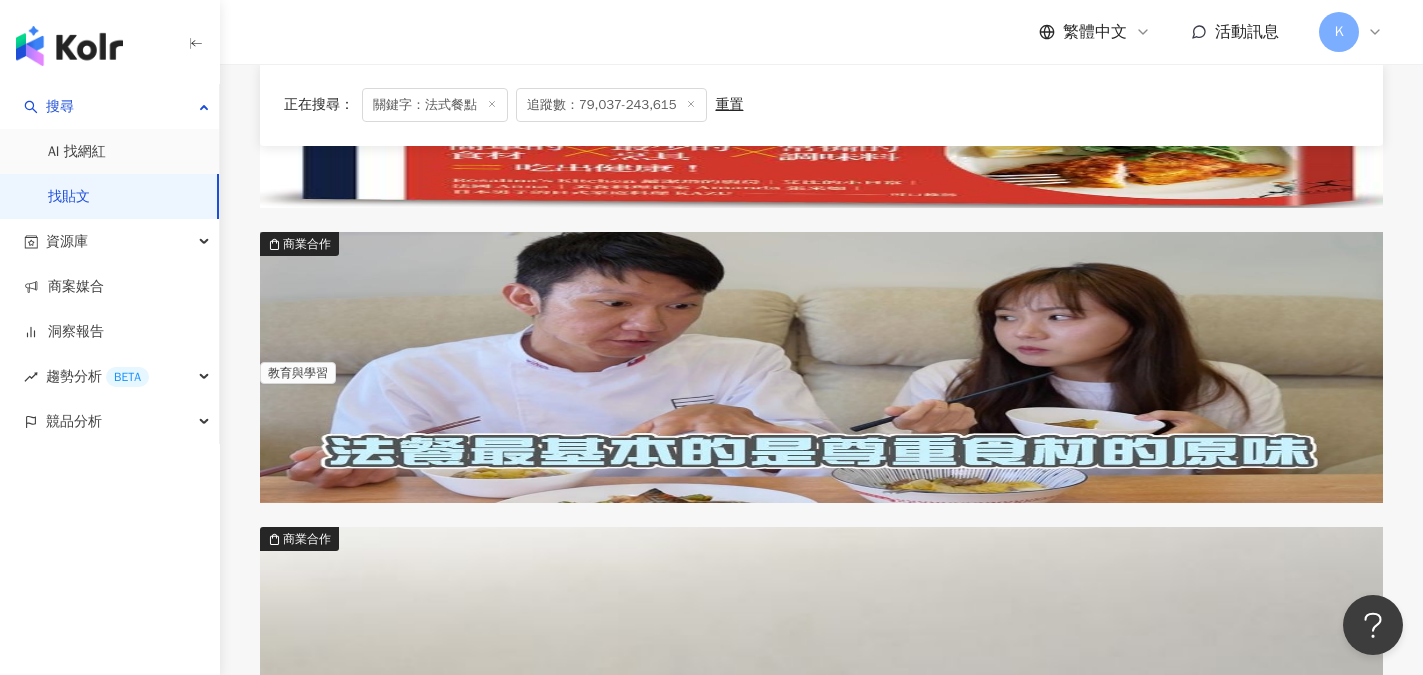 click at bounding box center [821, 2377] 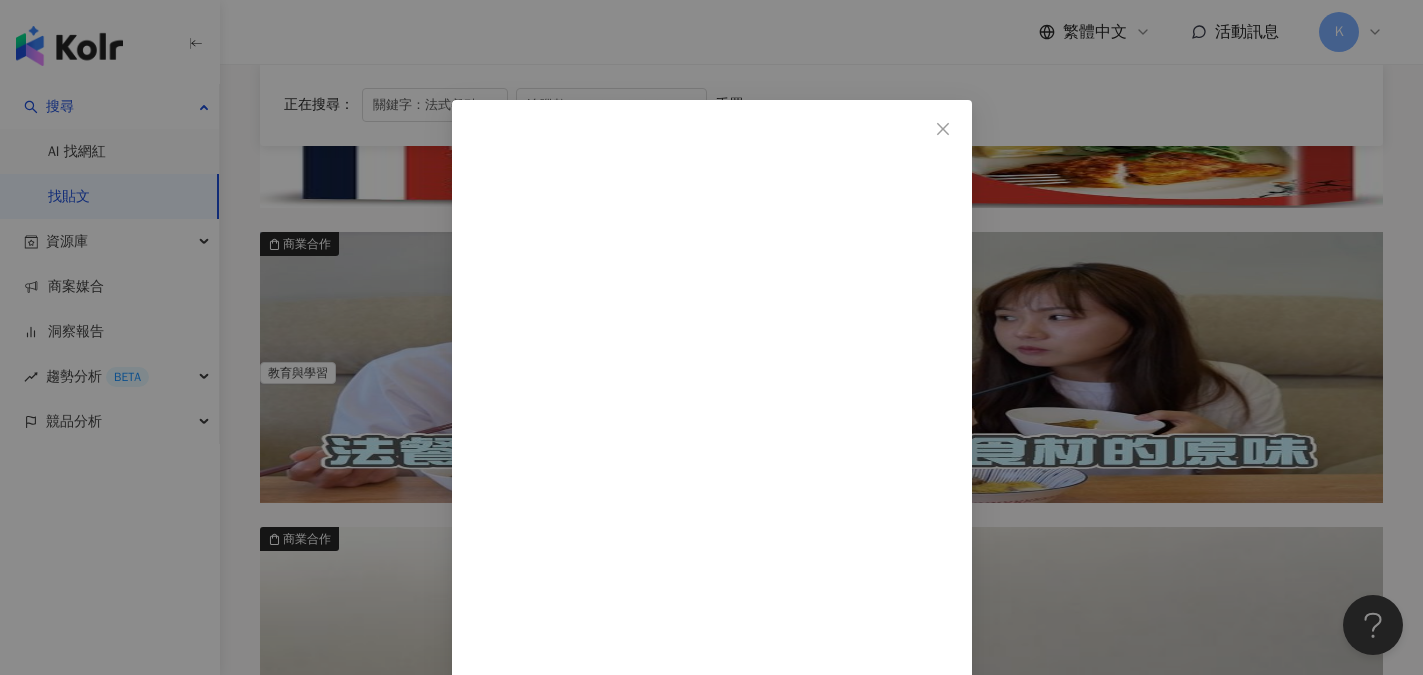 scroll, scrollTop: 200, scrollLeft: 0, axis: vertical 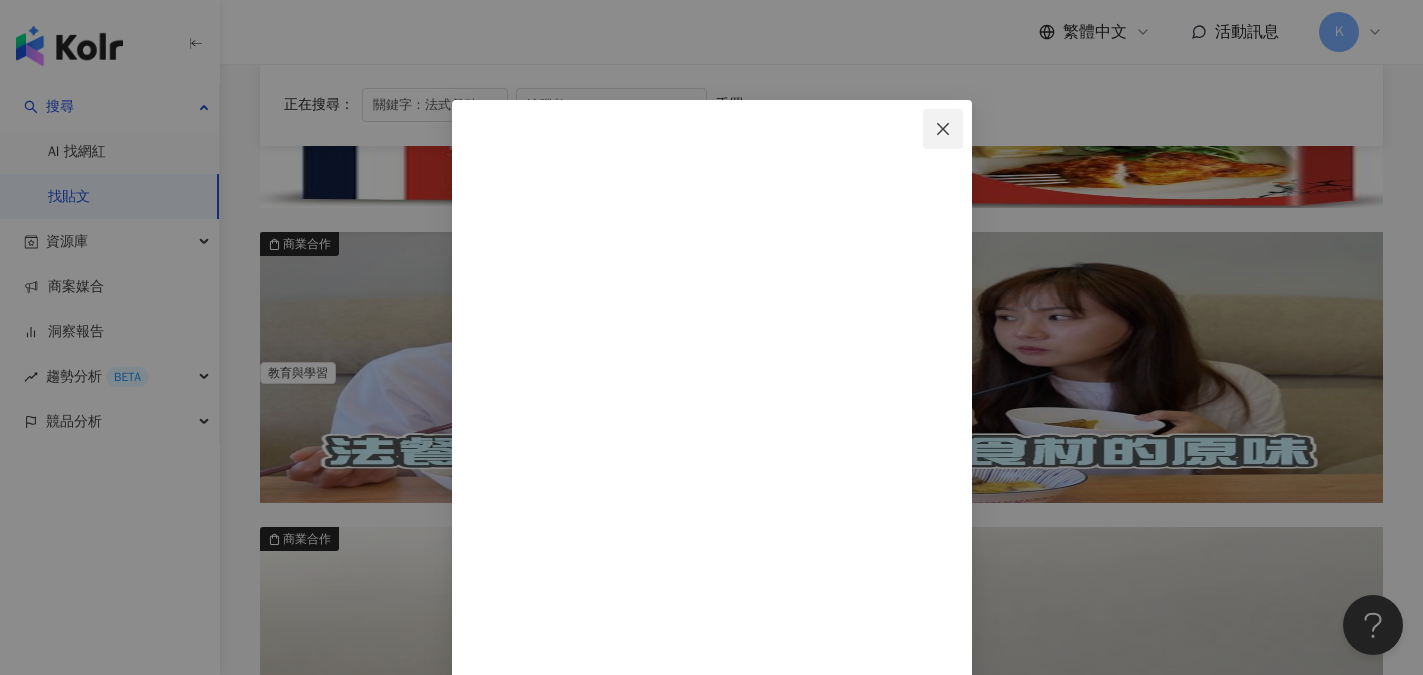 click 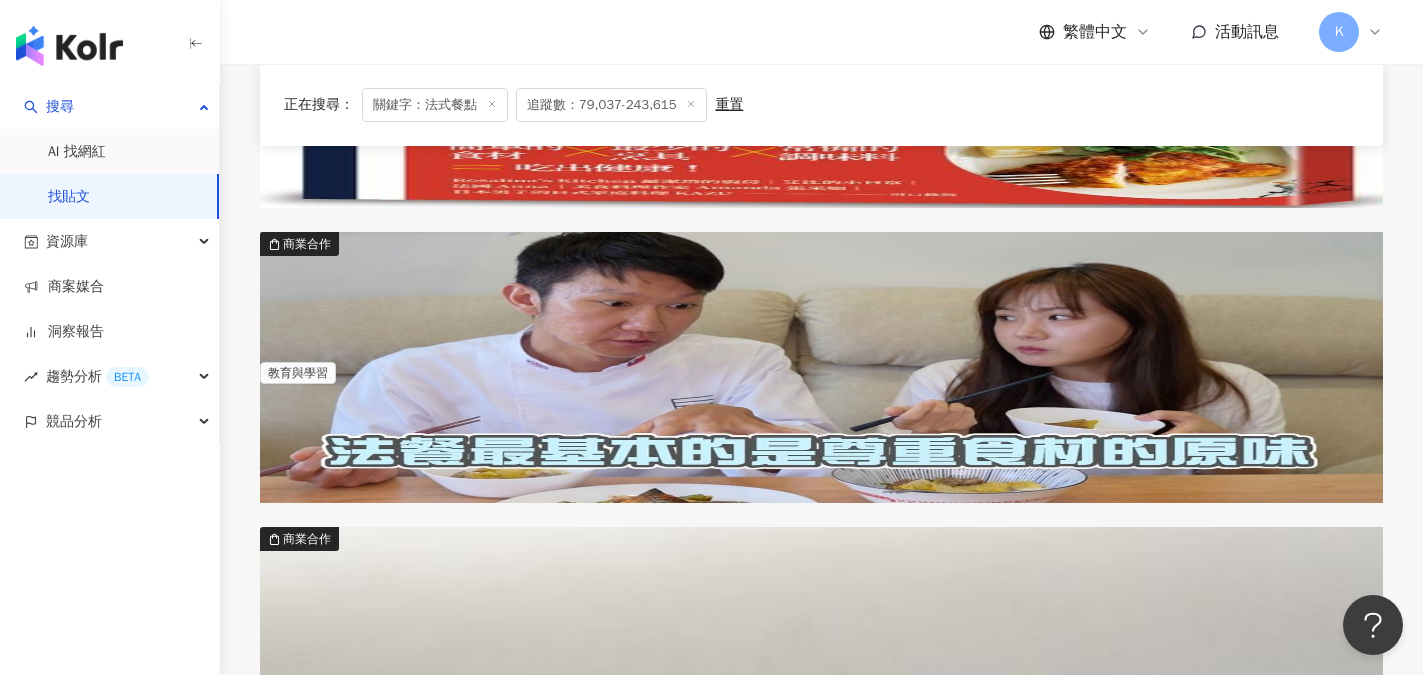 click on "找貼文" at bounding box center [69, 197] 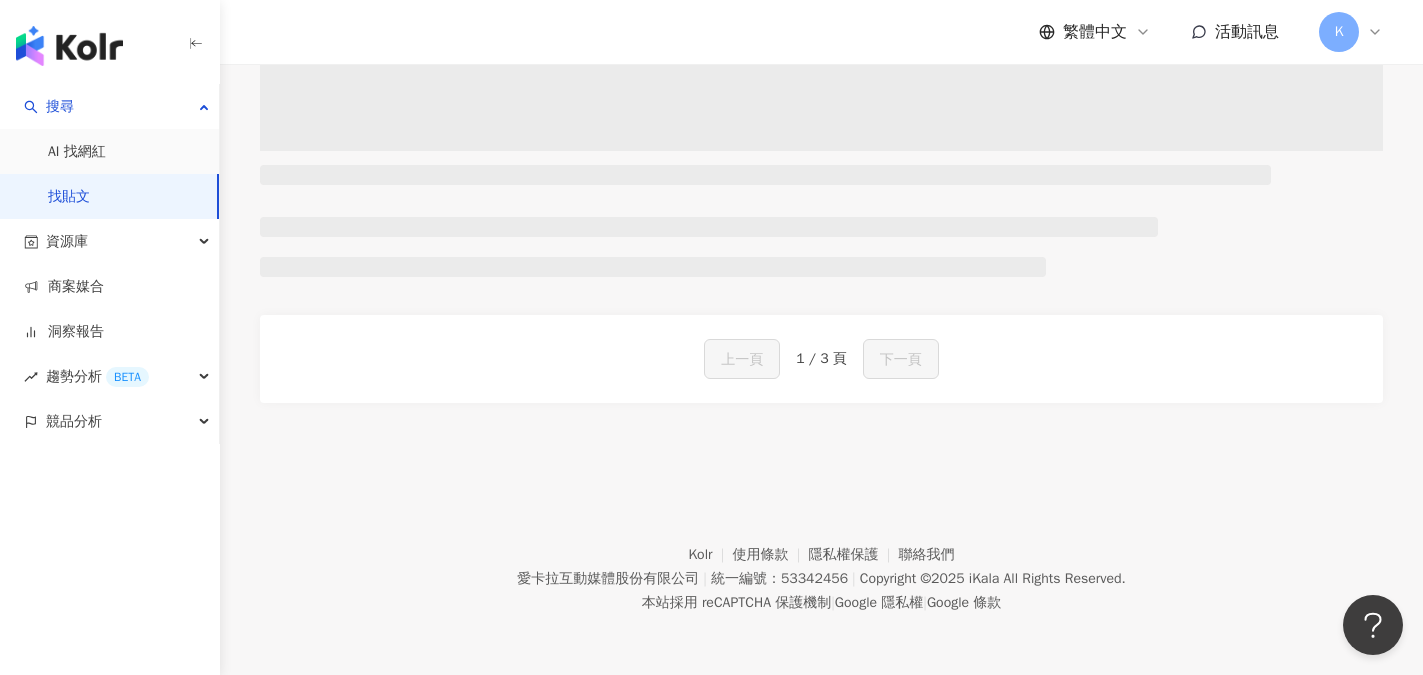 scroll, scrollTop: 0, scrollLeft: 0, axis: both 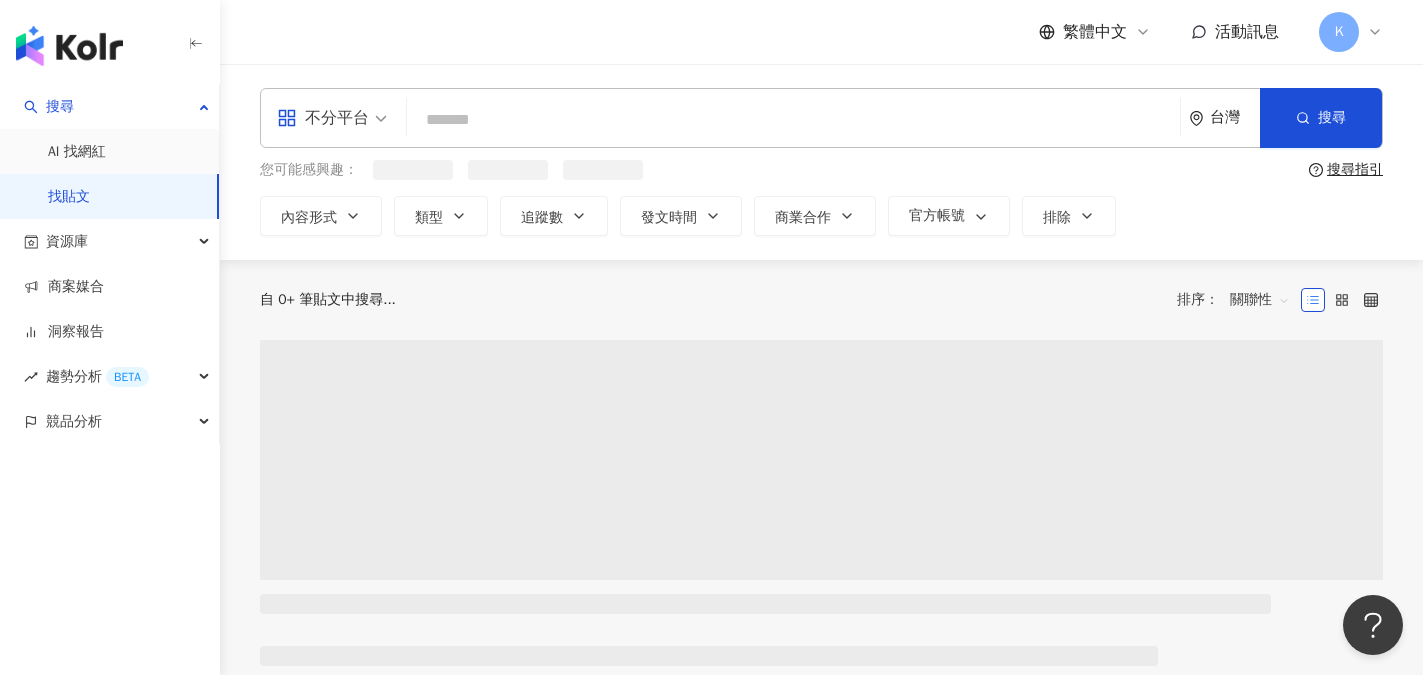 click at bounding box center [793, 119] 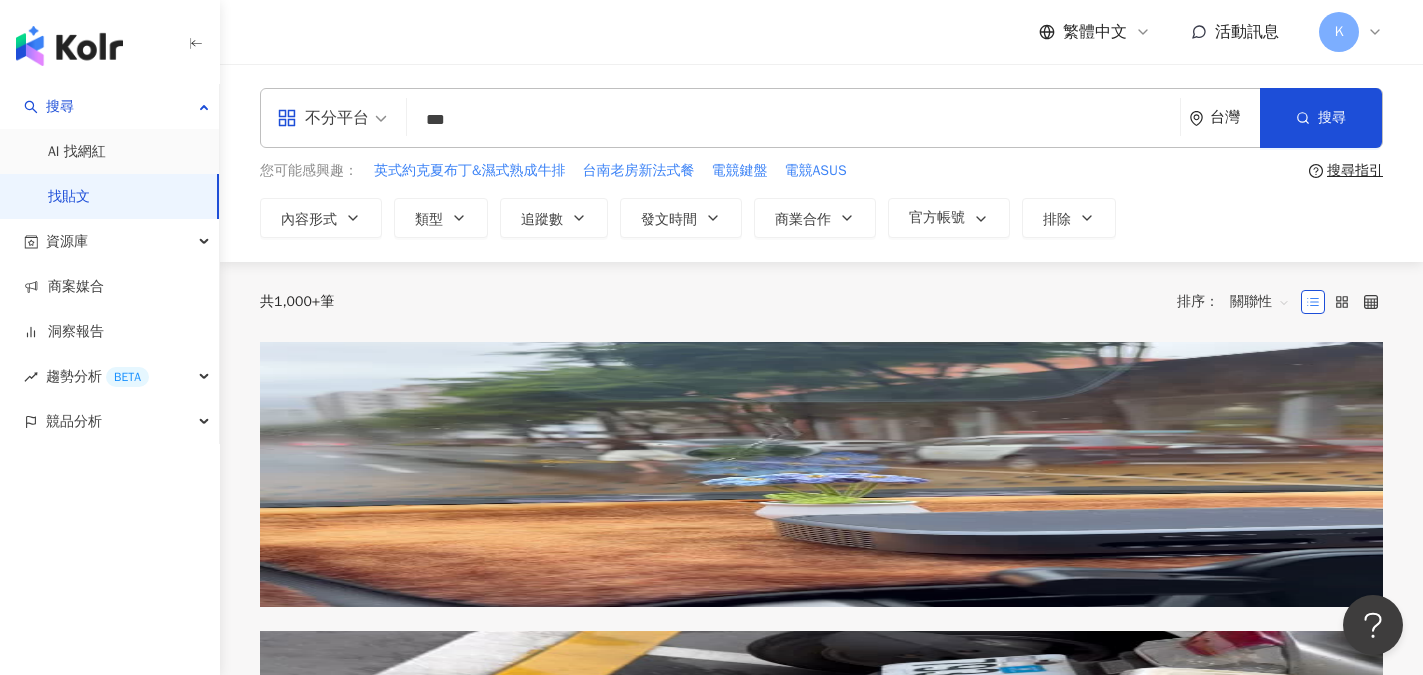 type on "***" 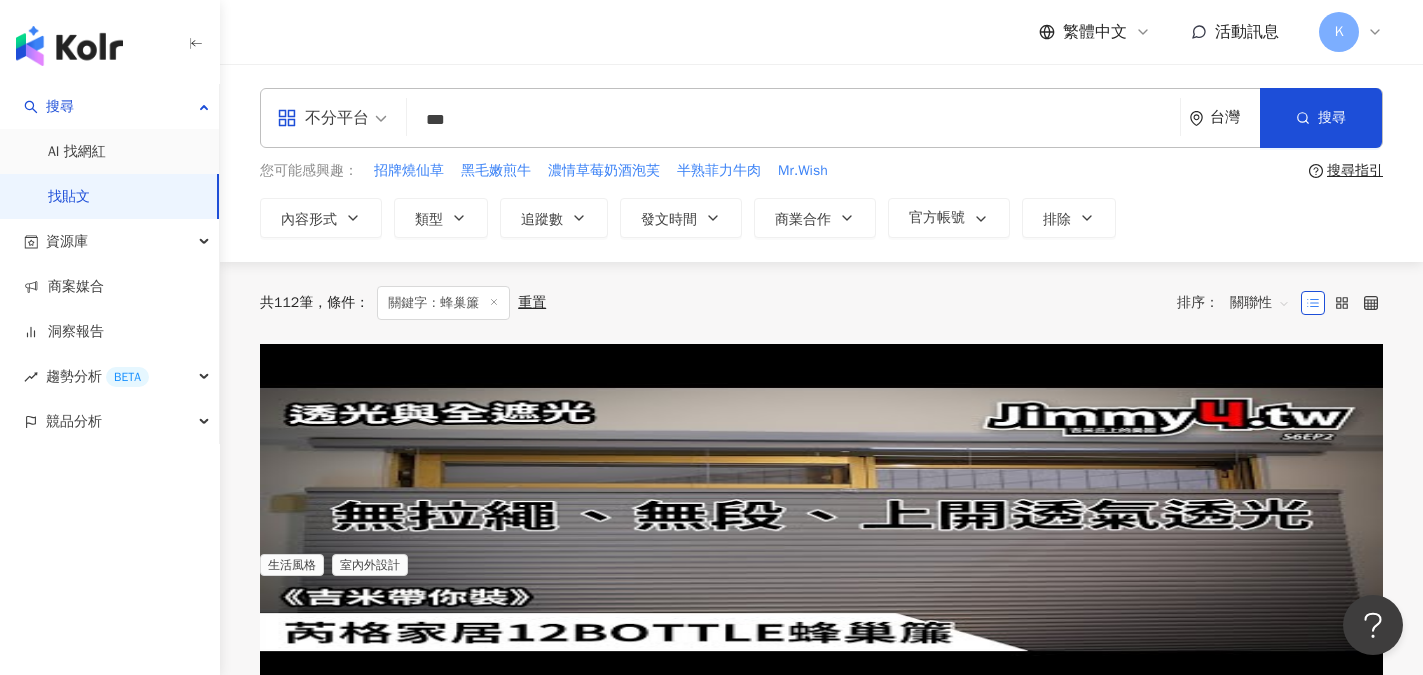 click on "《吉米帶你裝》芮格居家12BOTTLE" at bounding box center (369, 383) 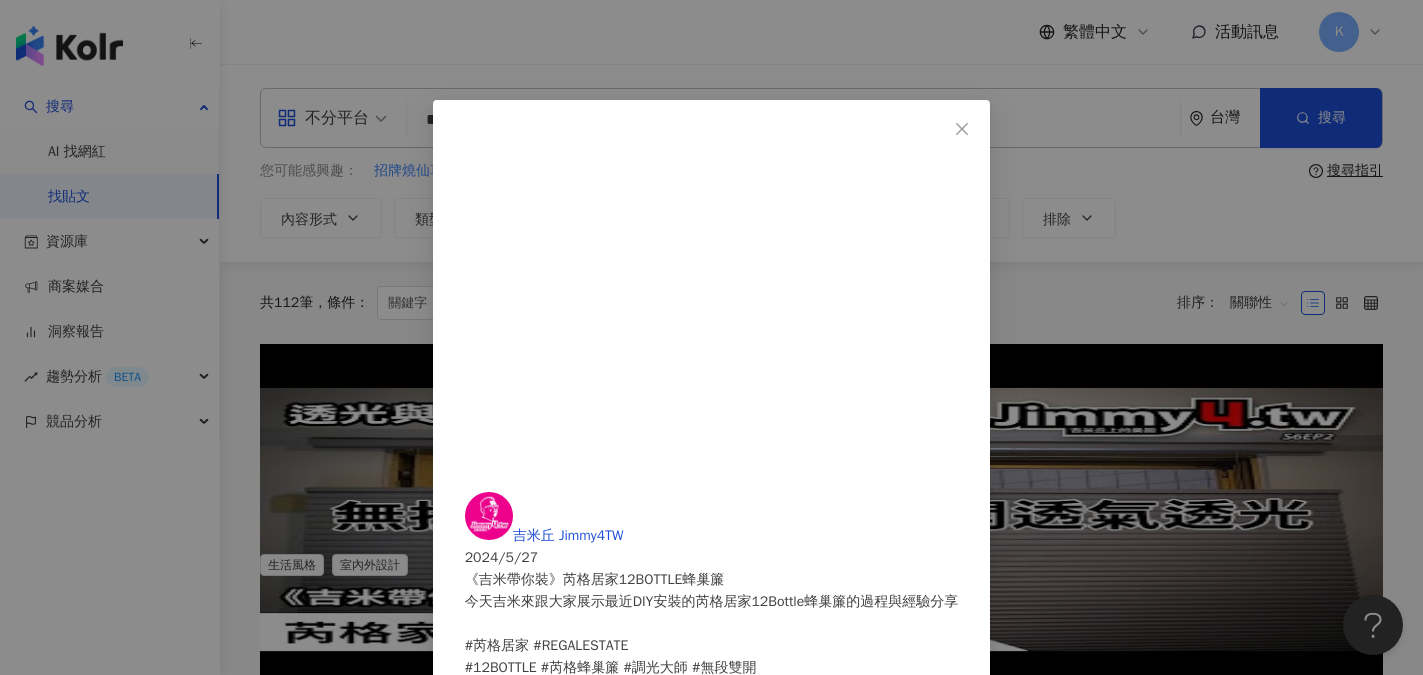 scroll, scrollTop: 14, scrollLeft: 0, axis: vertical 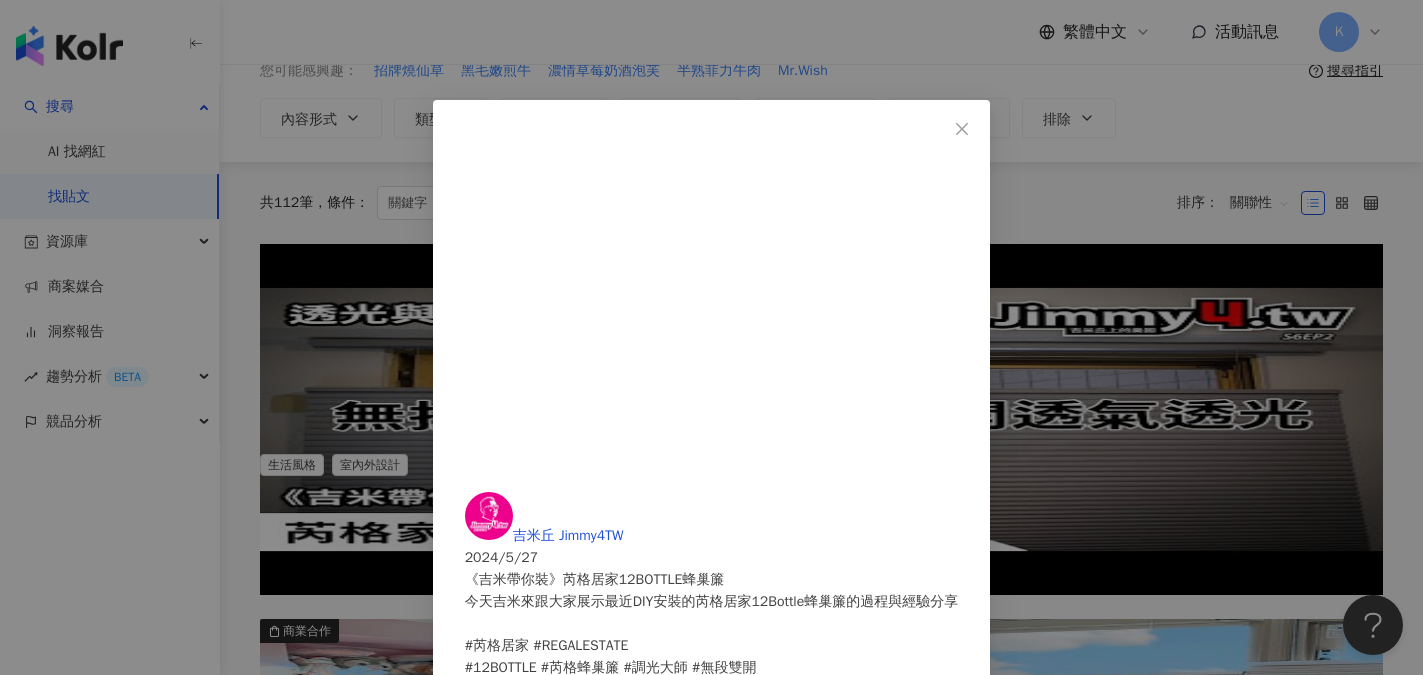 click on "查看原始貼文" at bounding box center [507, 755] 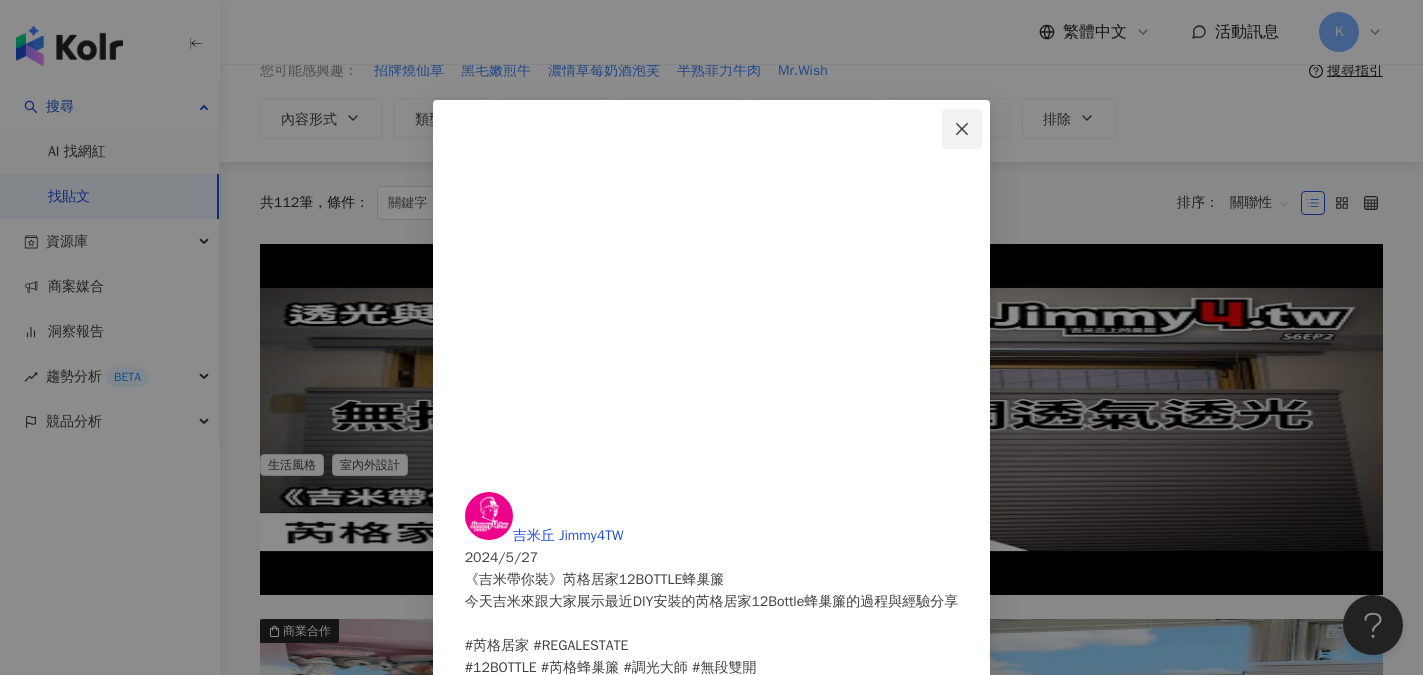 click 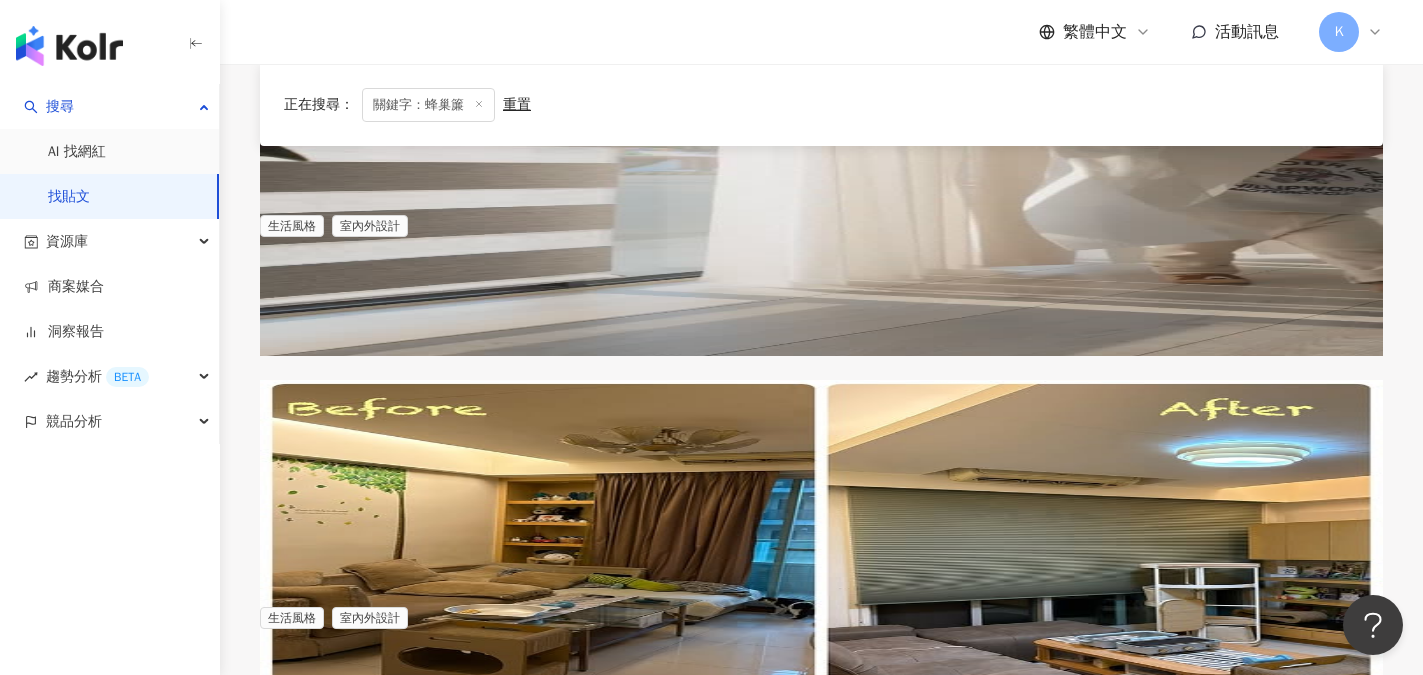 scroll, scrollTop: 1700, scrollLeft: 0, axis: vertical 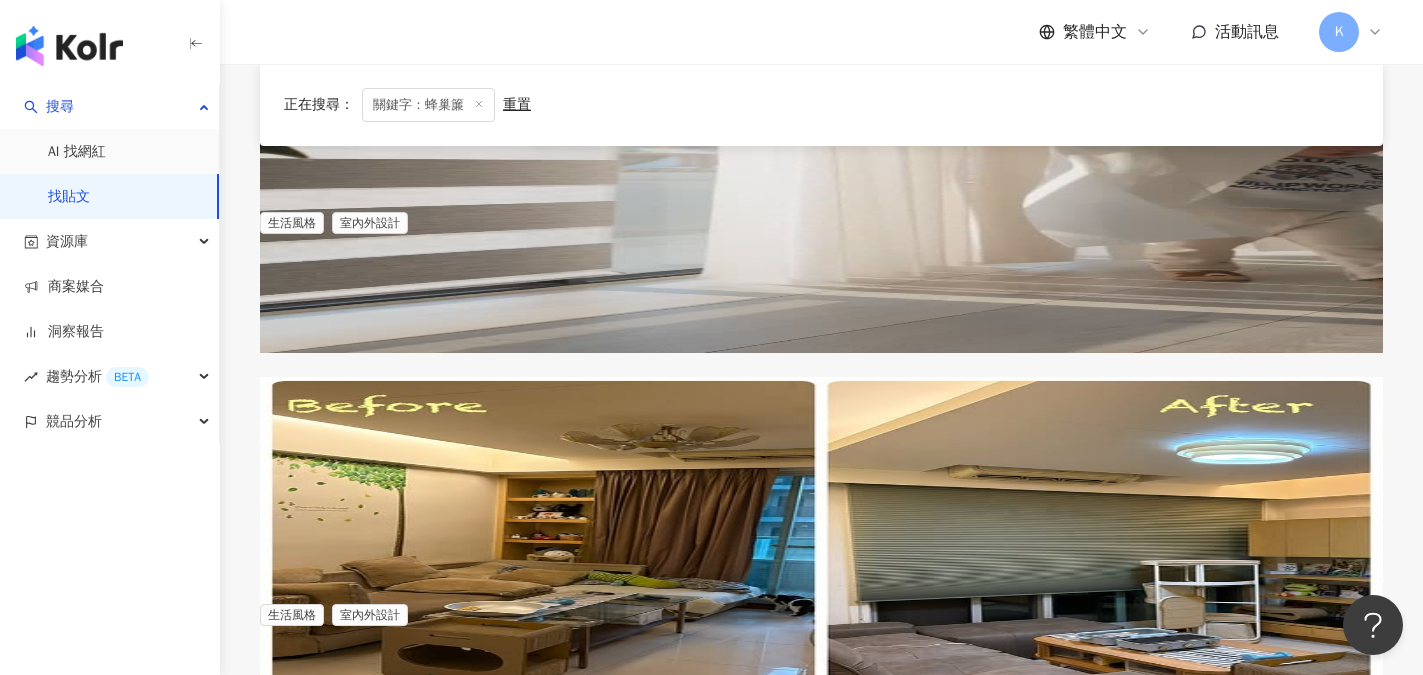 click on "簾家飾的窗簾，其中我最喜歡的就是客廳這個" at bounding box center [400, 808] 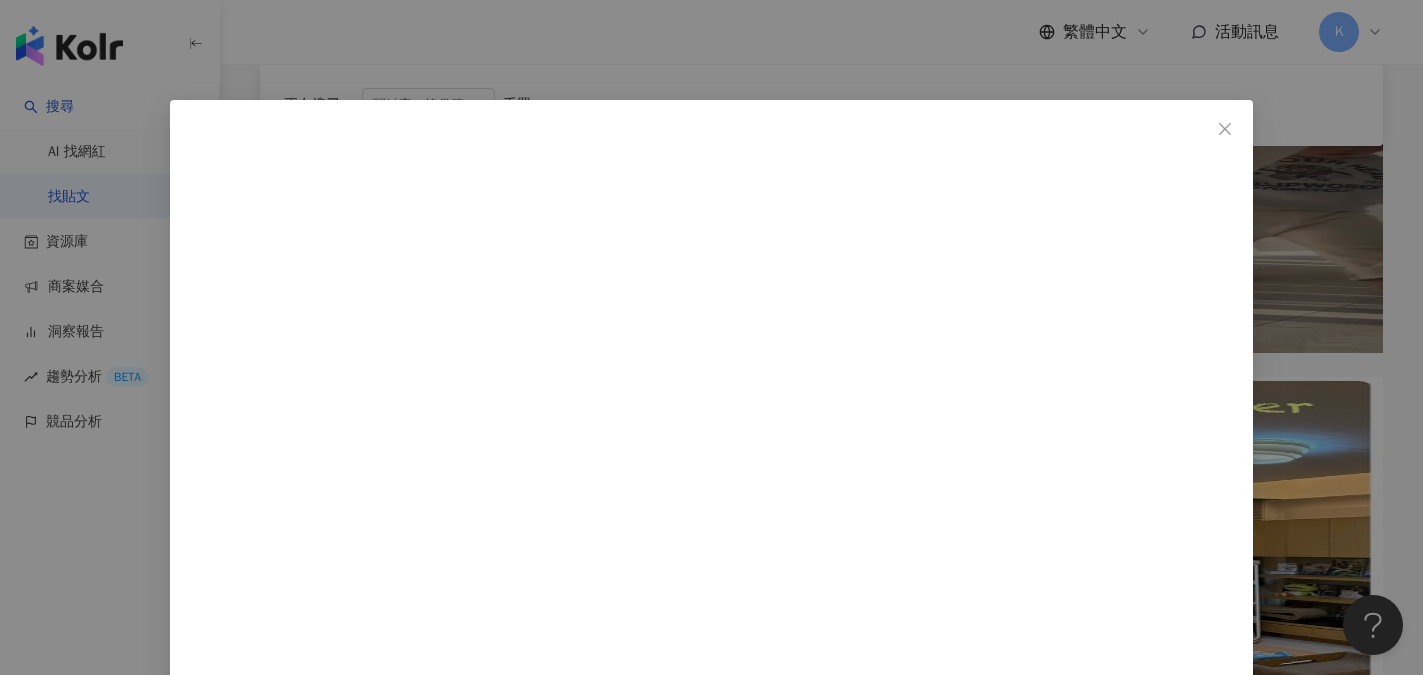 scroll, scrollTop: 115, scrollLeft: 0, axis: vertical 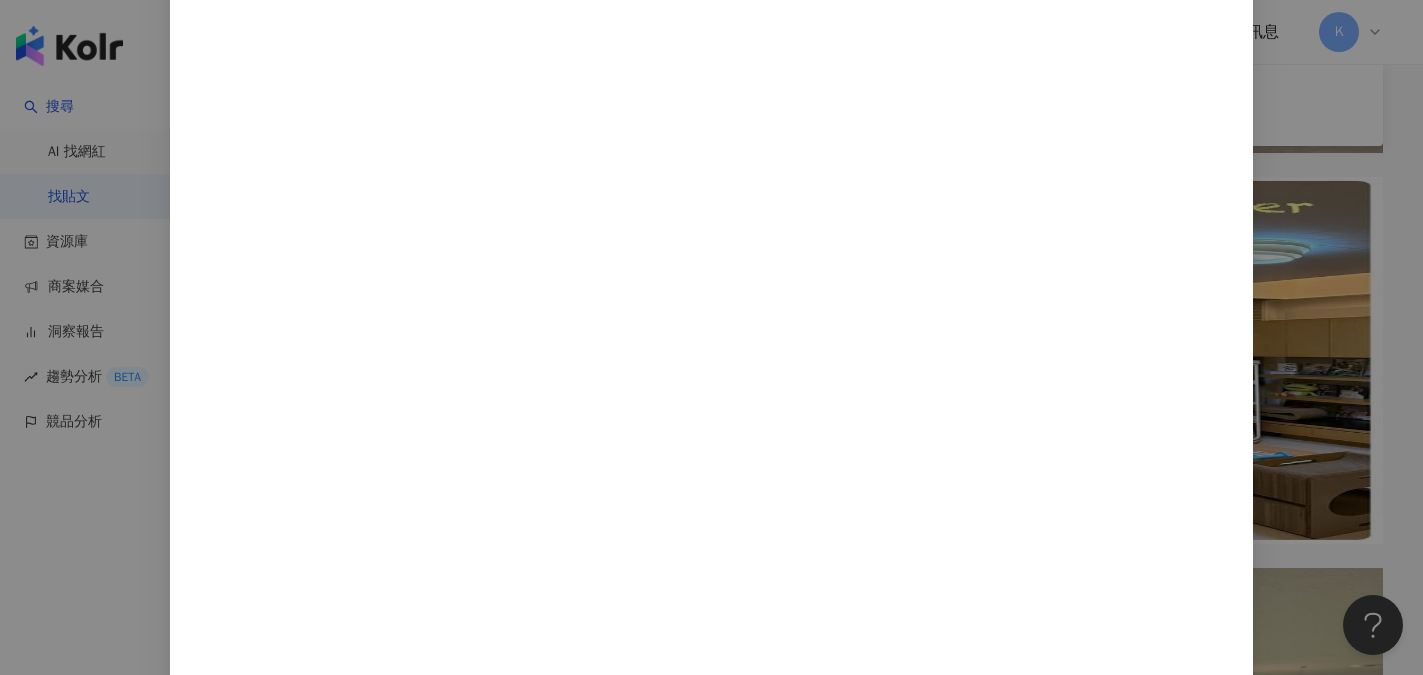 click on "查看原始貼文" at bounding box center (244, 1034) 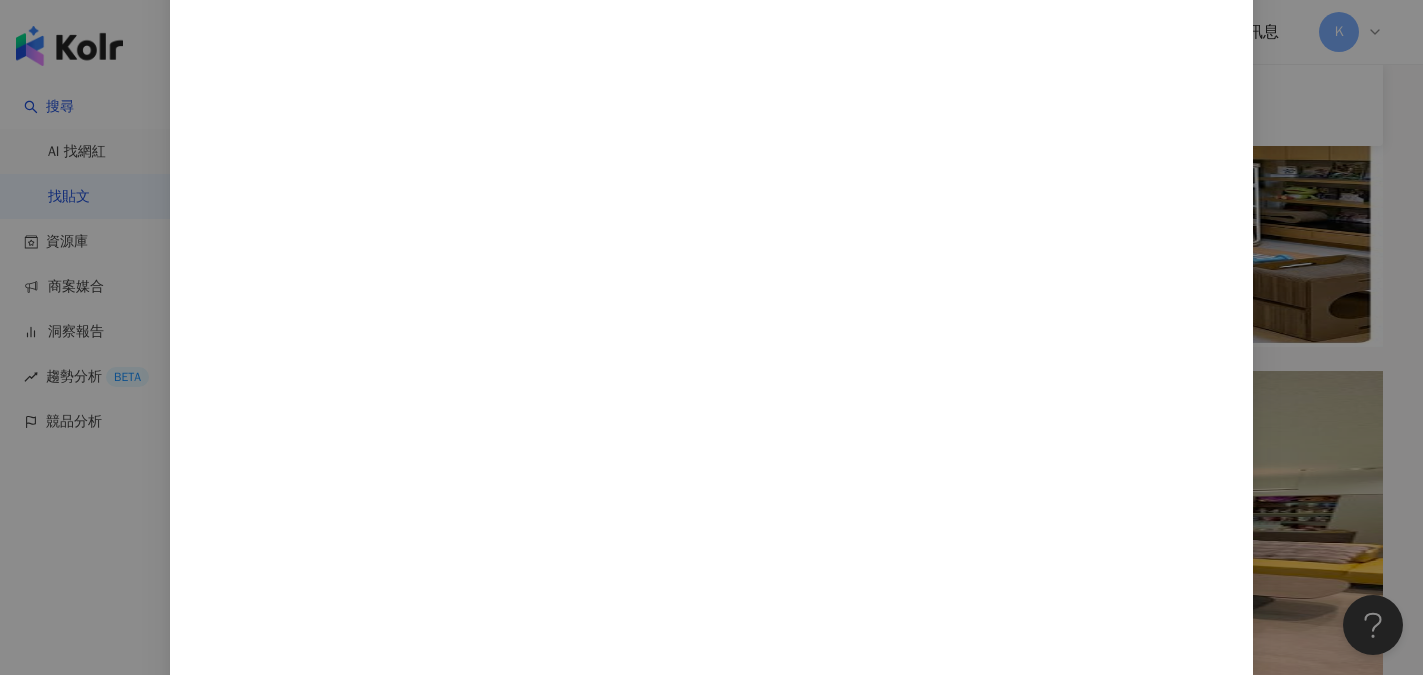 scroll, scrollTop: 2100, scrollLeft: 0, axis: vertical 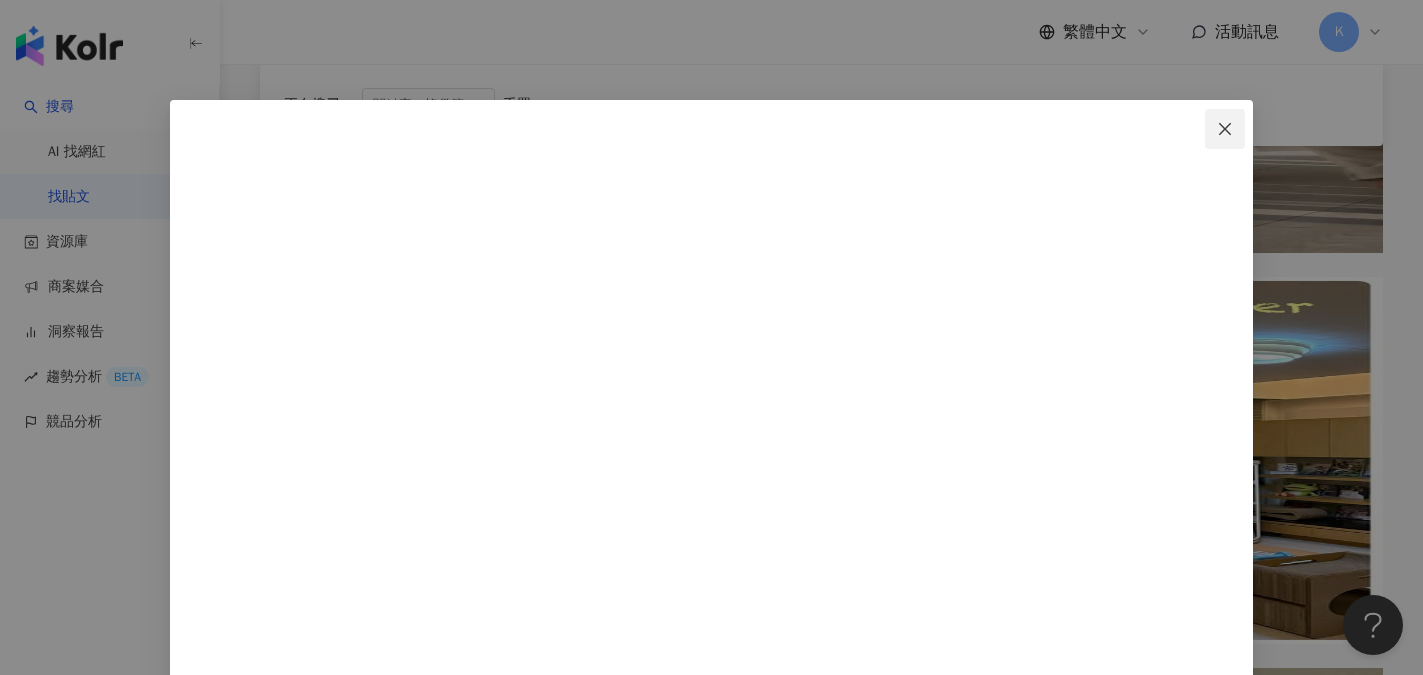 click 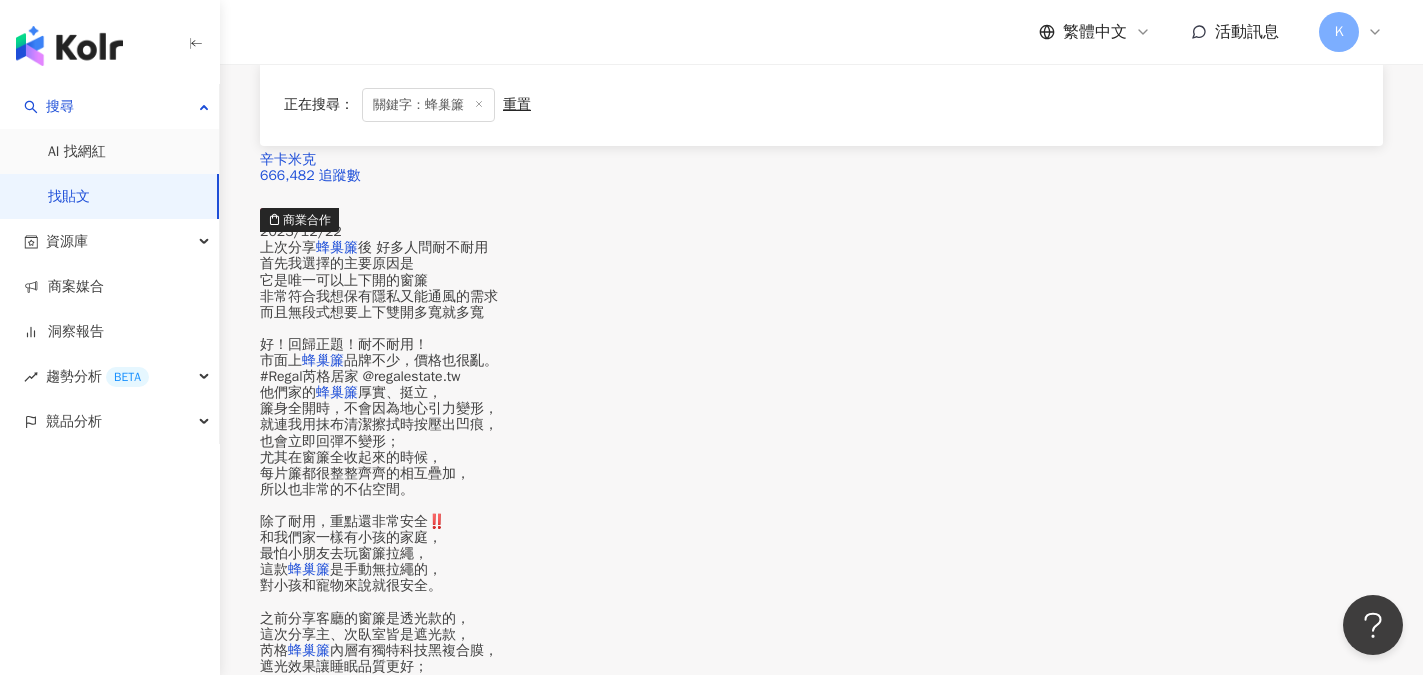 scroll, scrollTop: 2900, scrollLeft: 0, axis: vertical 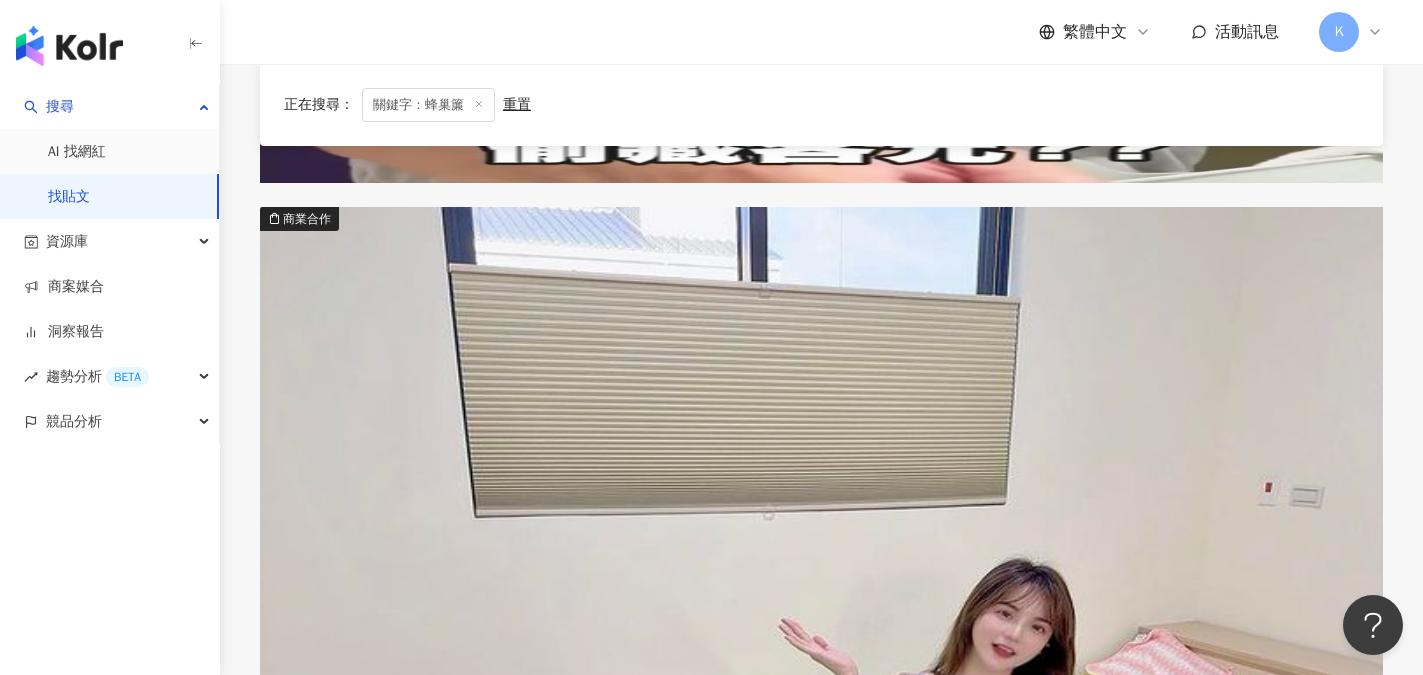 click on "下一頁" at bounding box center (905, 2301) 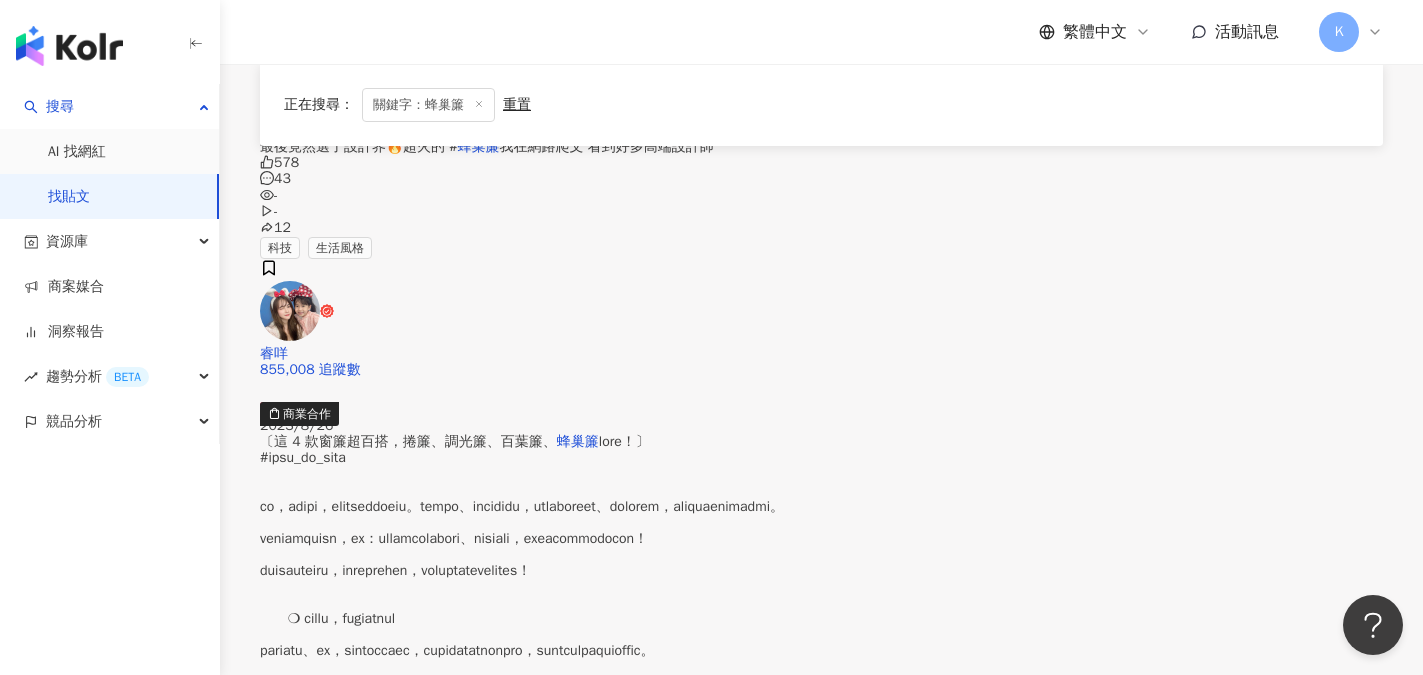 scroll, scrollTop: 1900, scrollLeft: 0, axis: vertical 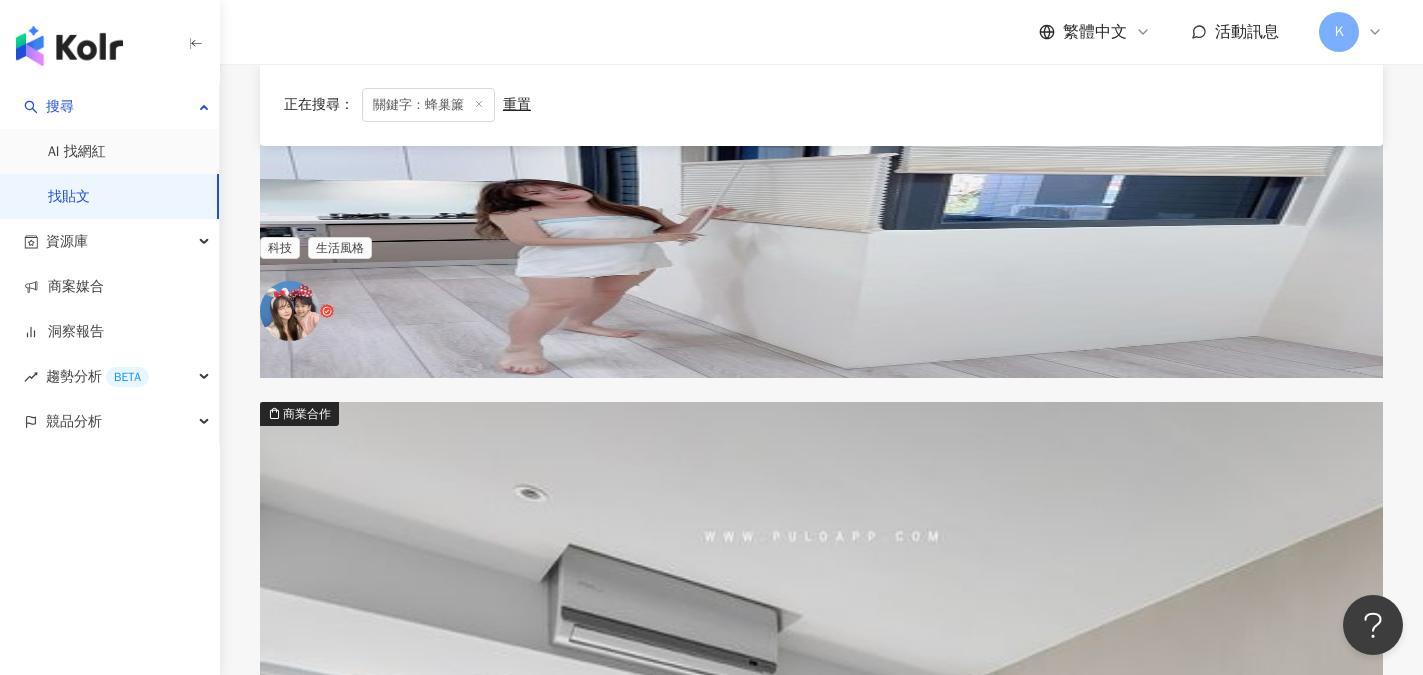 click on "，剛開始心想，會不會讓整個空間太複" at bounding box center [687, 2045] 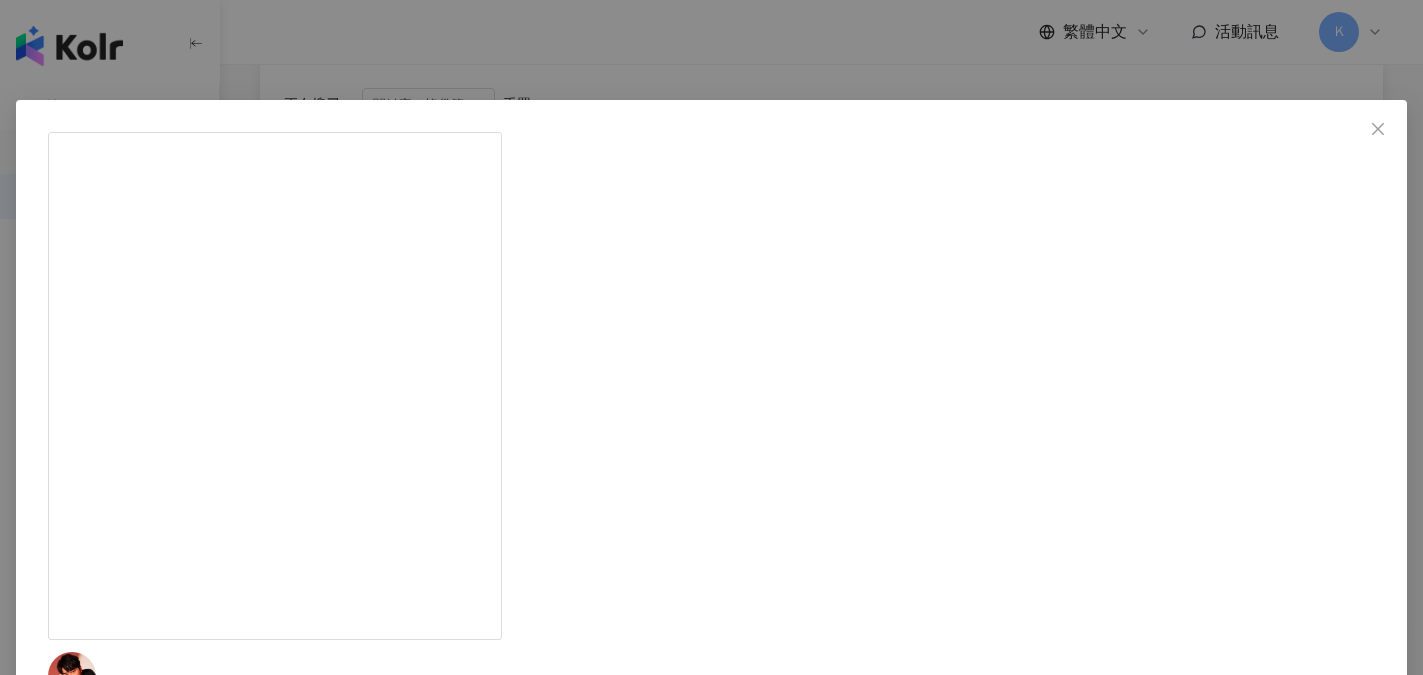 scroll, scrollTop: 38, scrollLeft: 0, axis: vertical 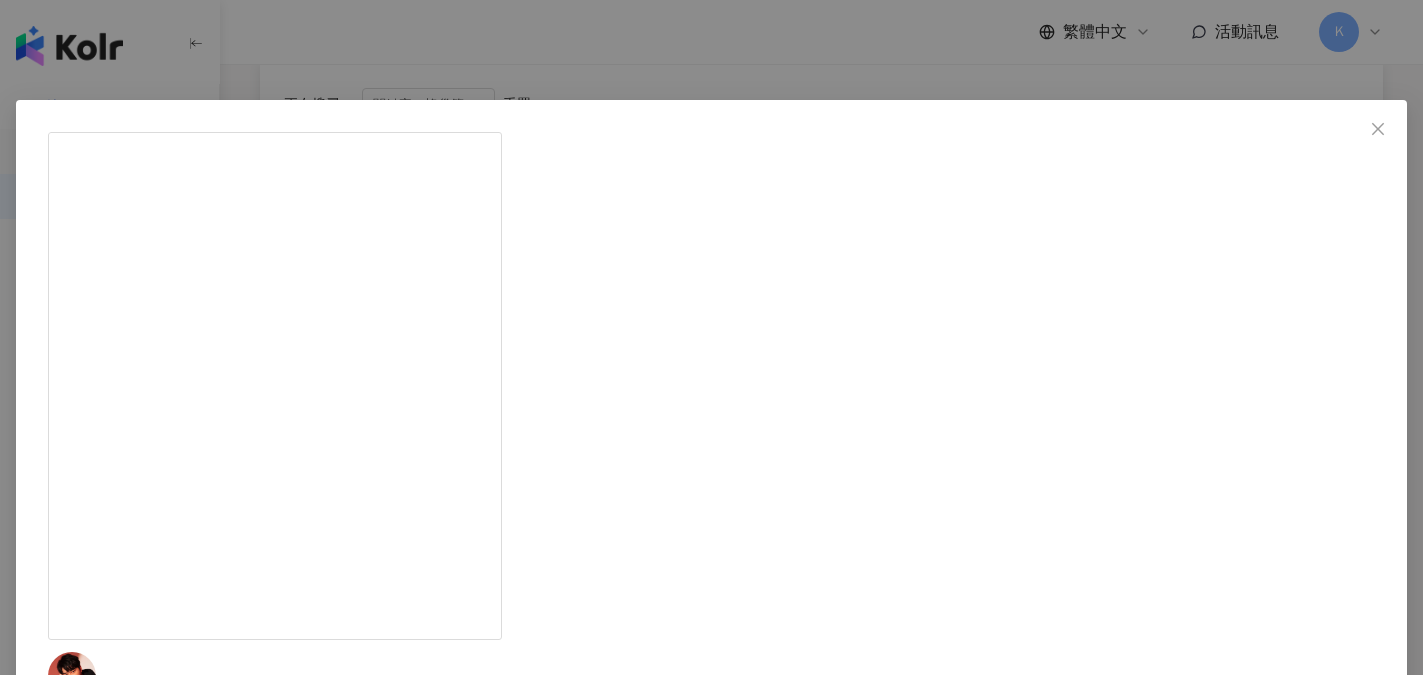 click on "查看原始貼文" at bounding box center [90, 959] 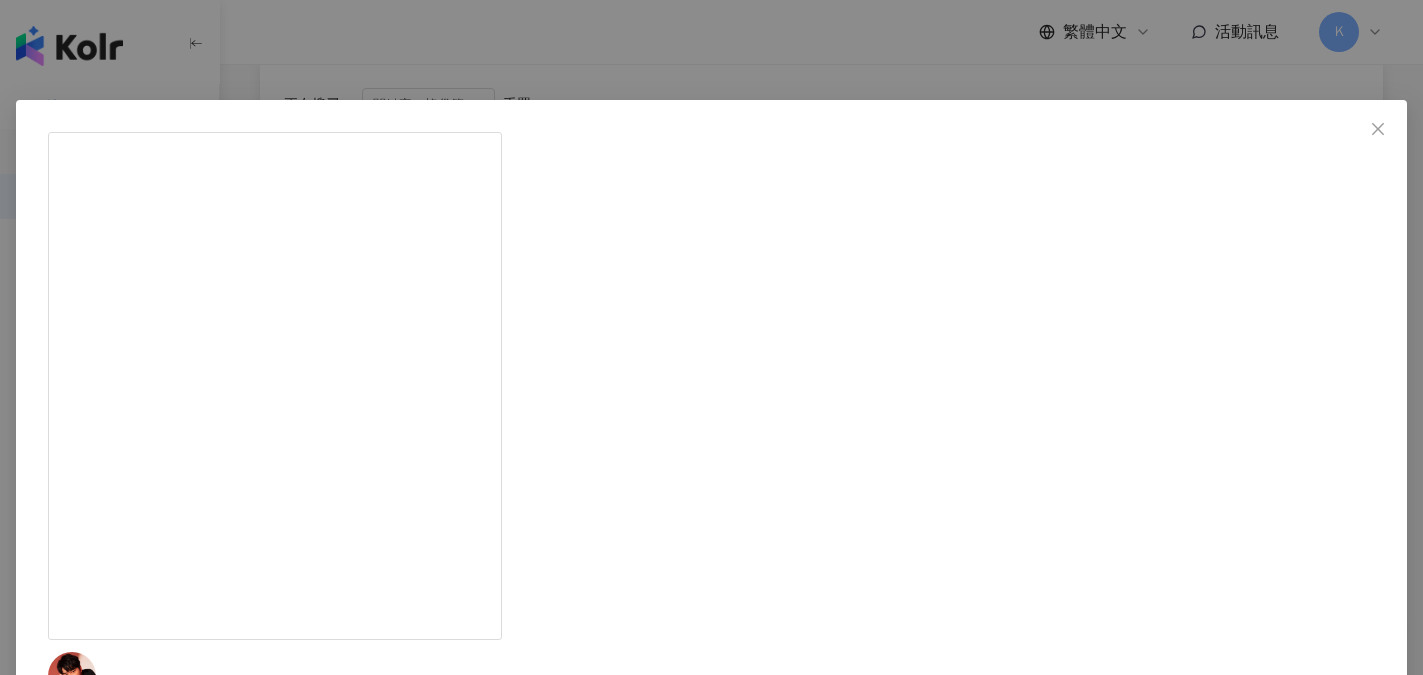 copy on "翔特窗飾" 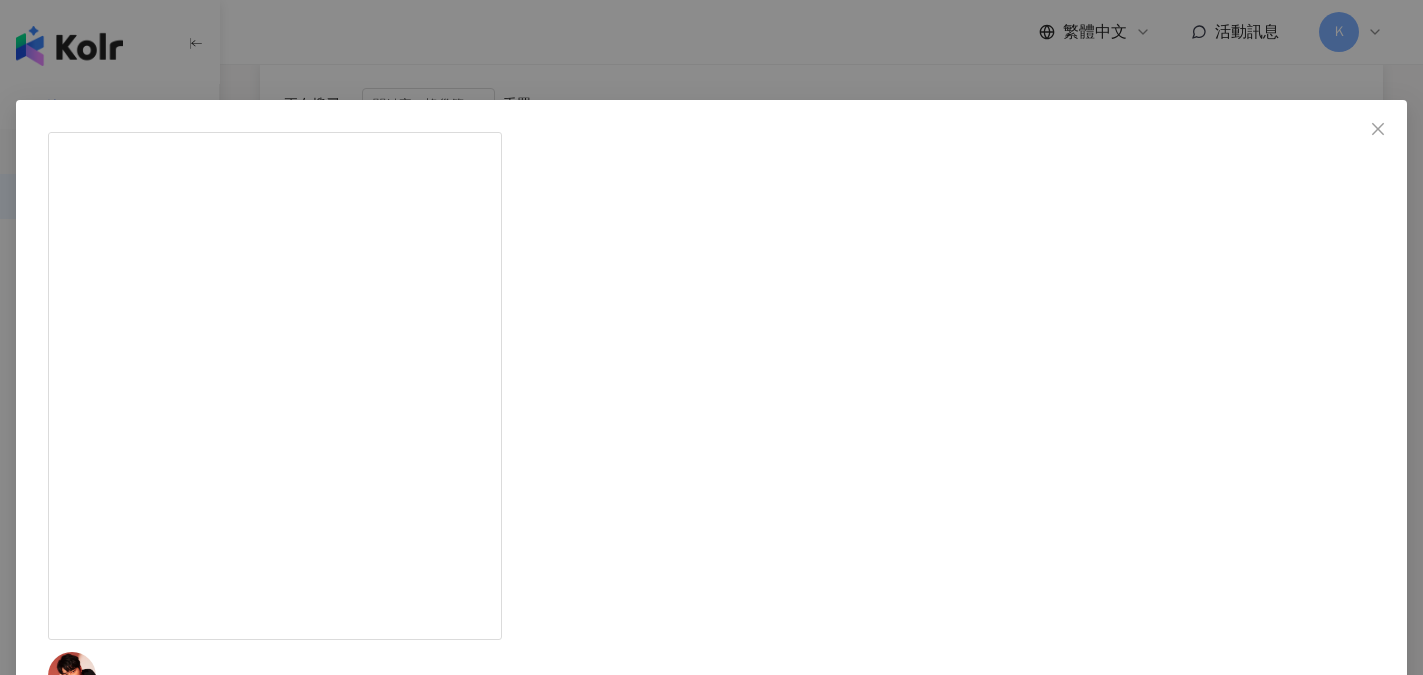 click on "查看原始貼文" at bounding box center (90, 959) 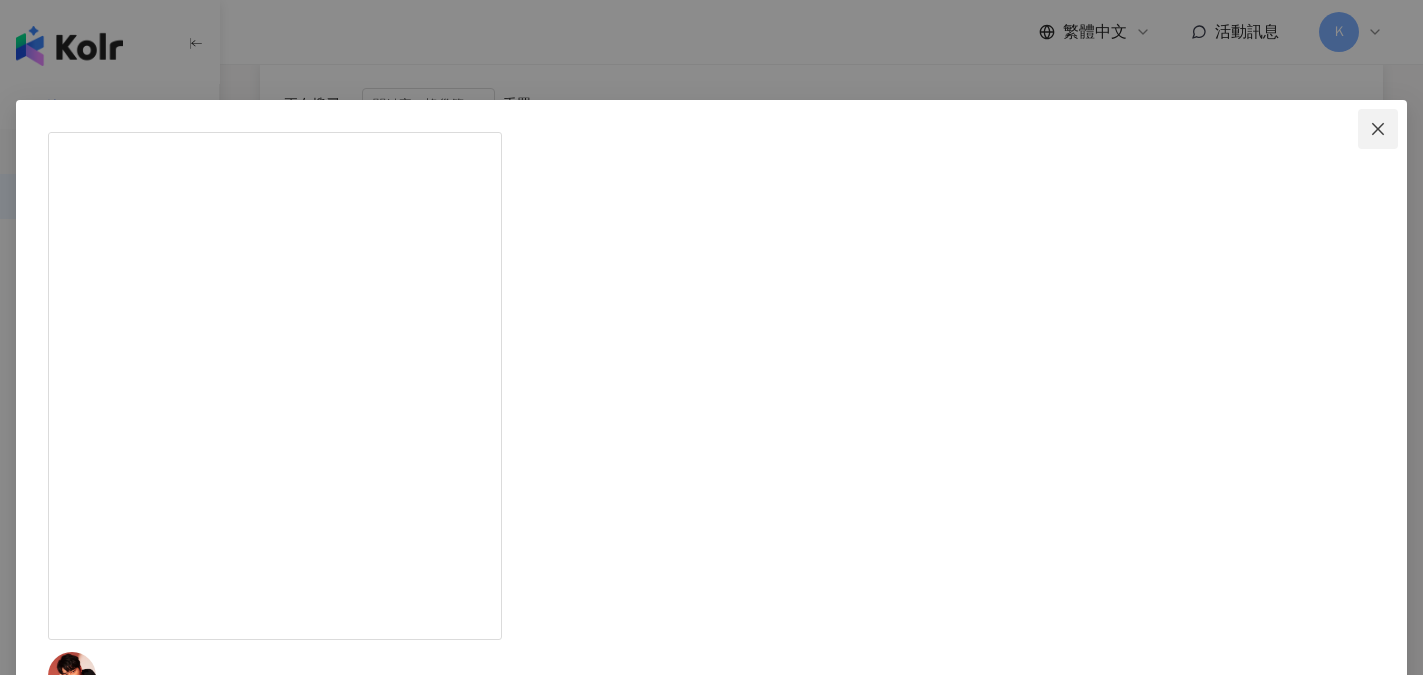 click at bounding box center (1378, 129) 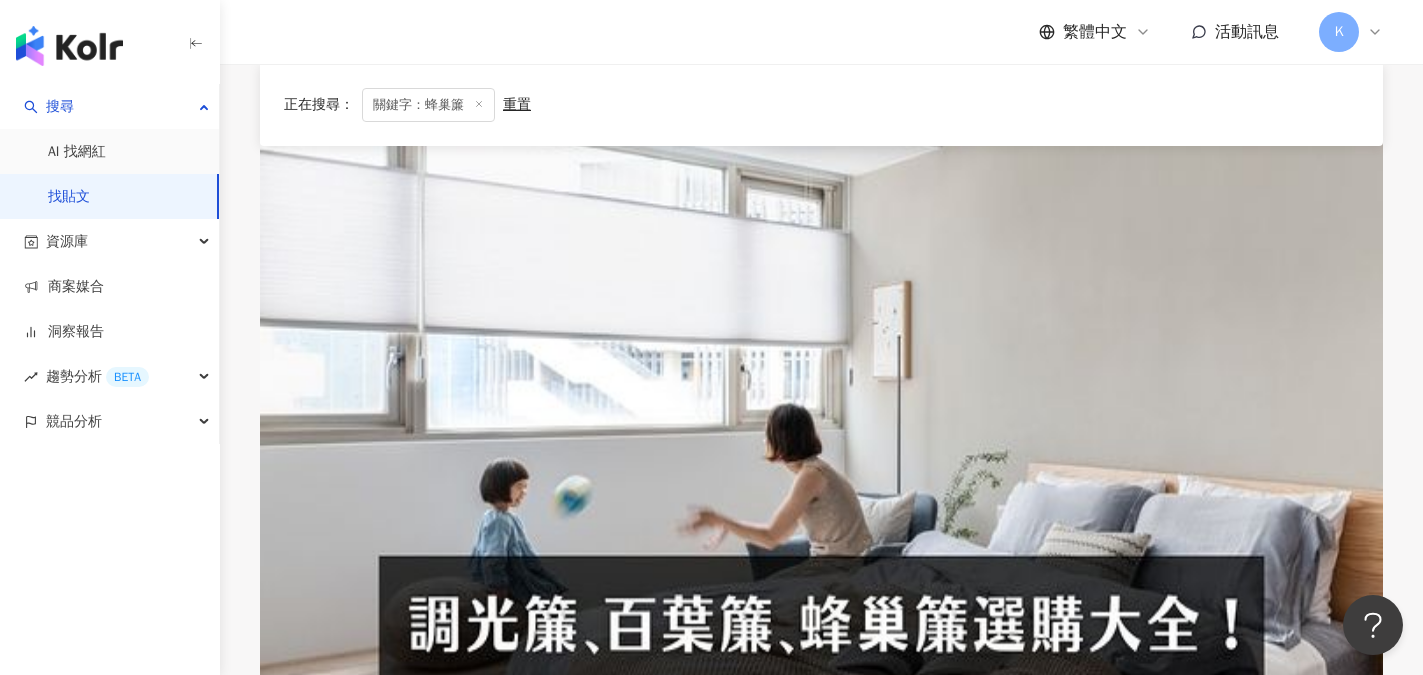 scroll, scrollTop: 2500, scrollLeft: 0, axis: vertical 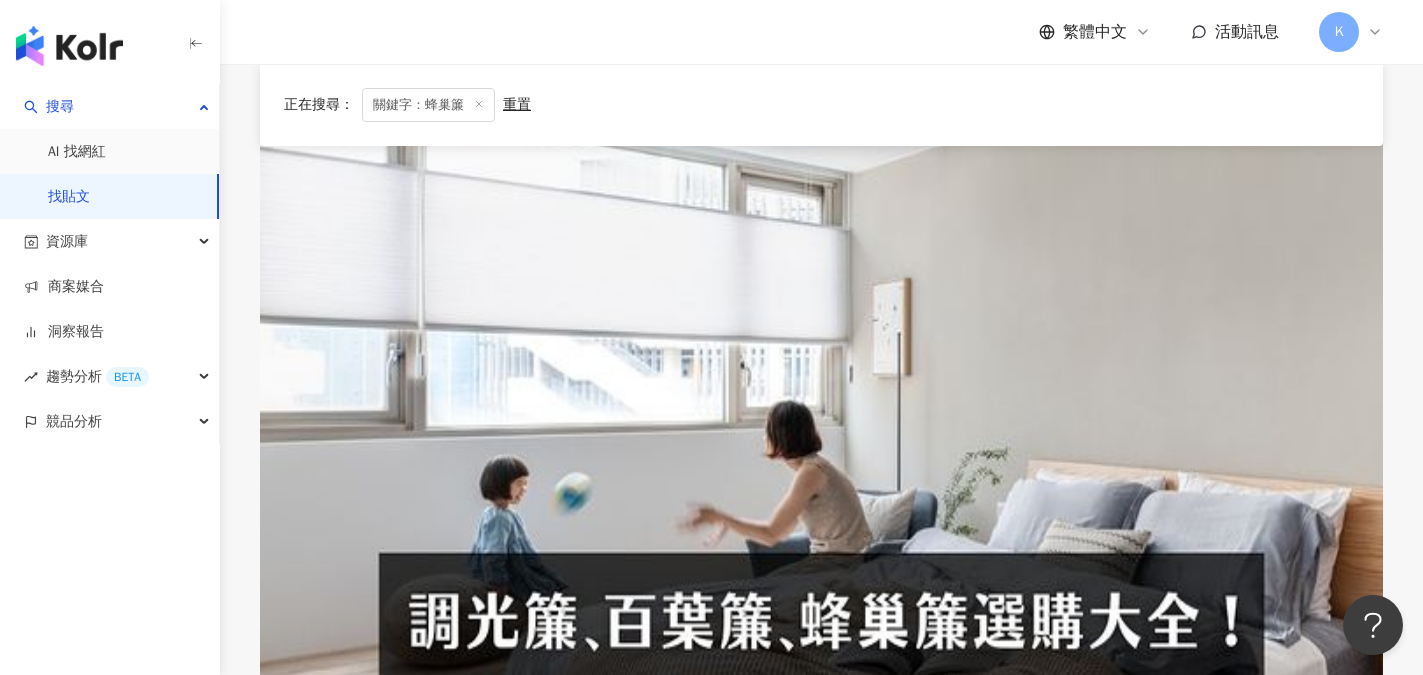 click on "馨巢窗飾" at bounding box center (821, 2436) 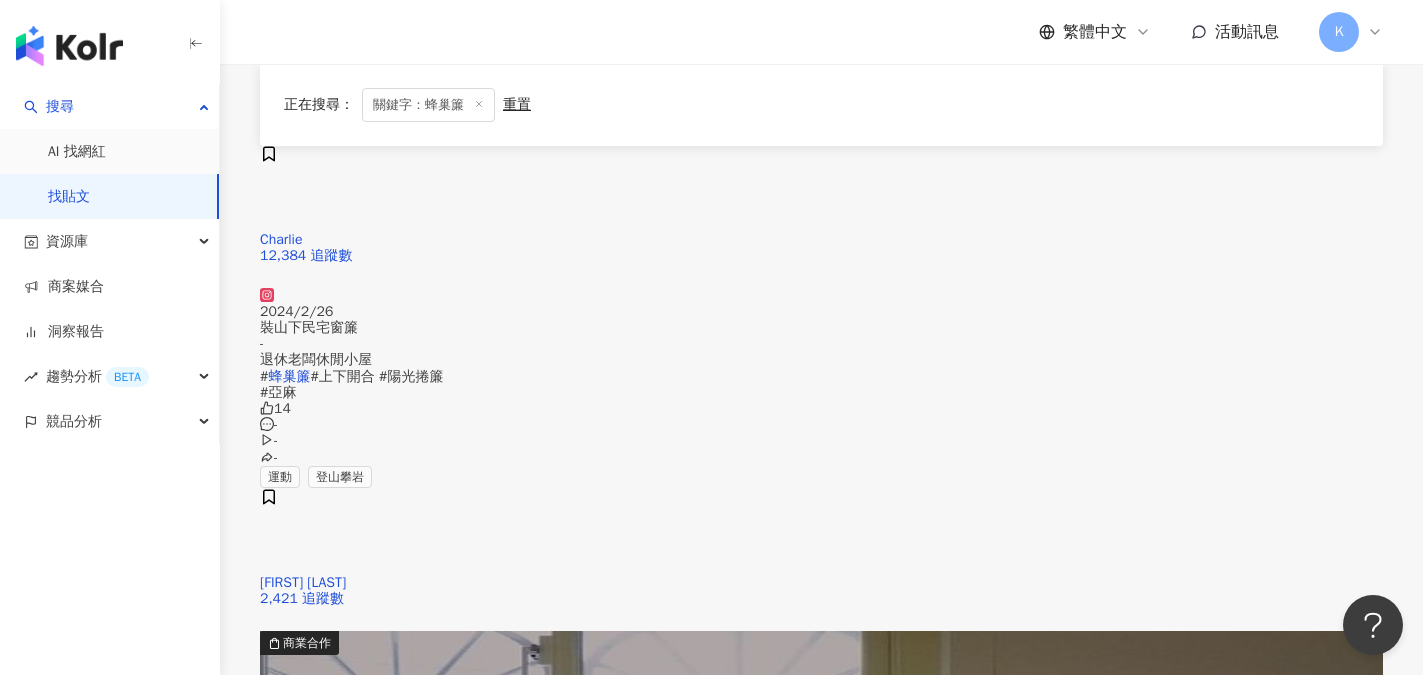 scroll, scrollTop: 600, scrollLeft: 0, axis: vertical 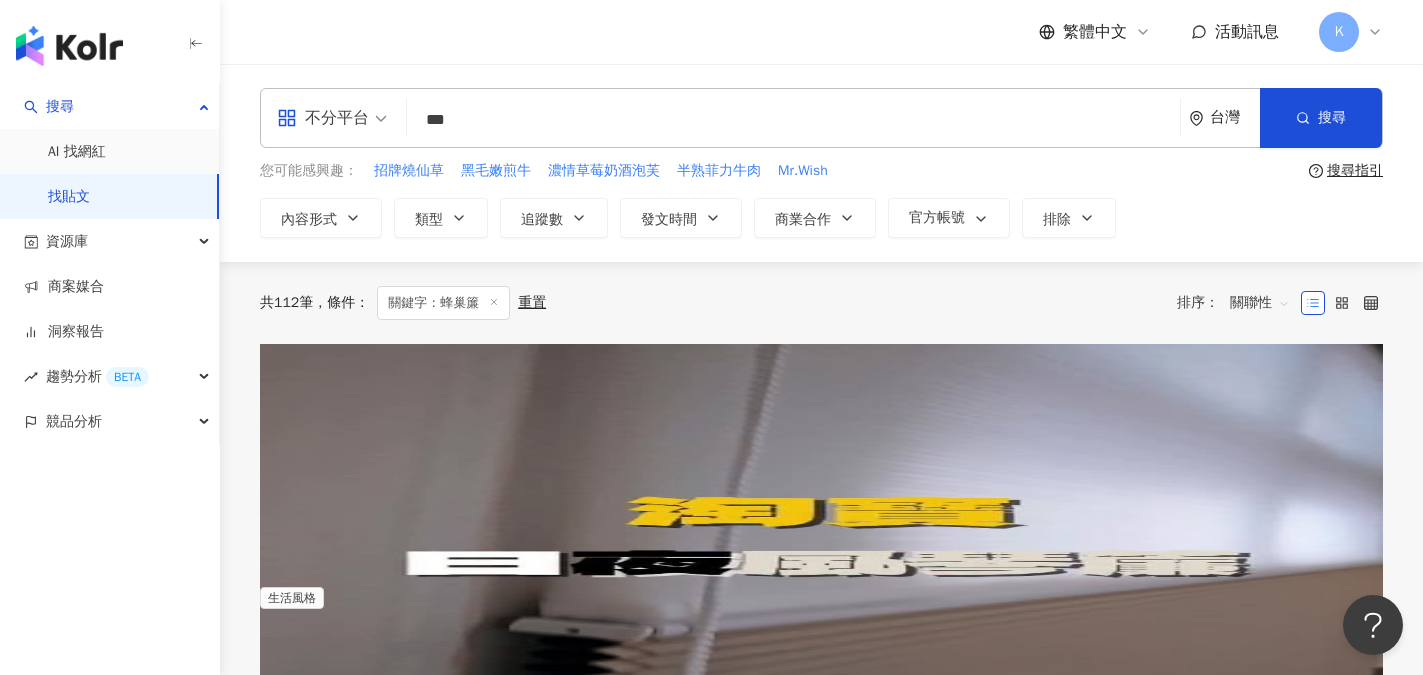 click on "不分平台" at bounding box center (323, 118) 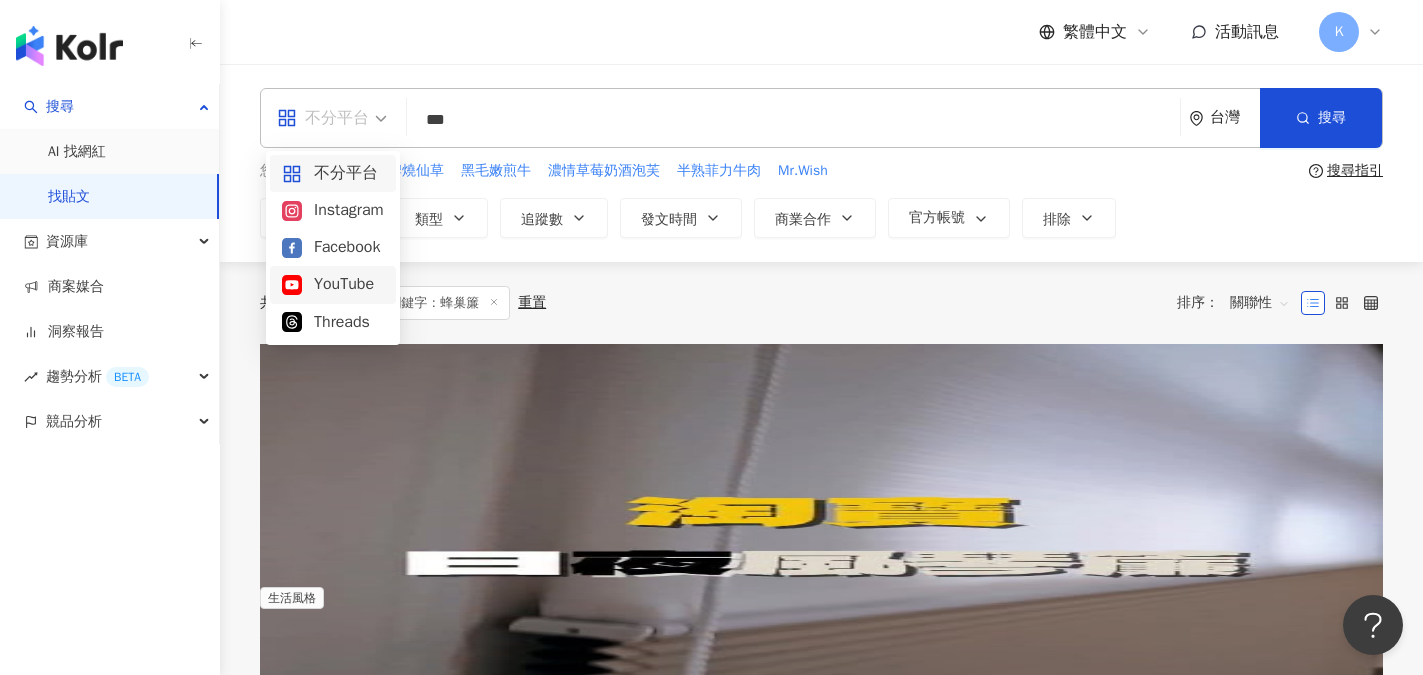 click on "YouTube" at bounding box center (333, 284) 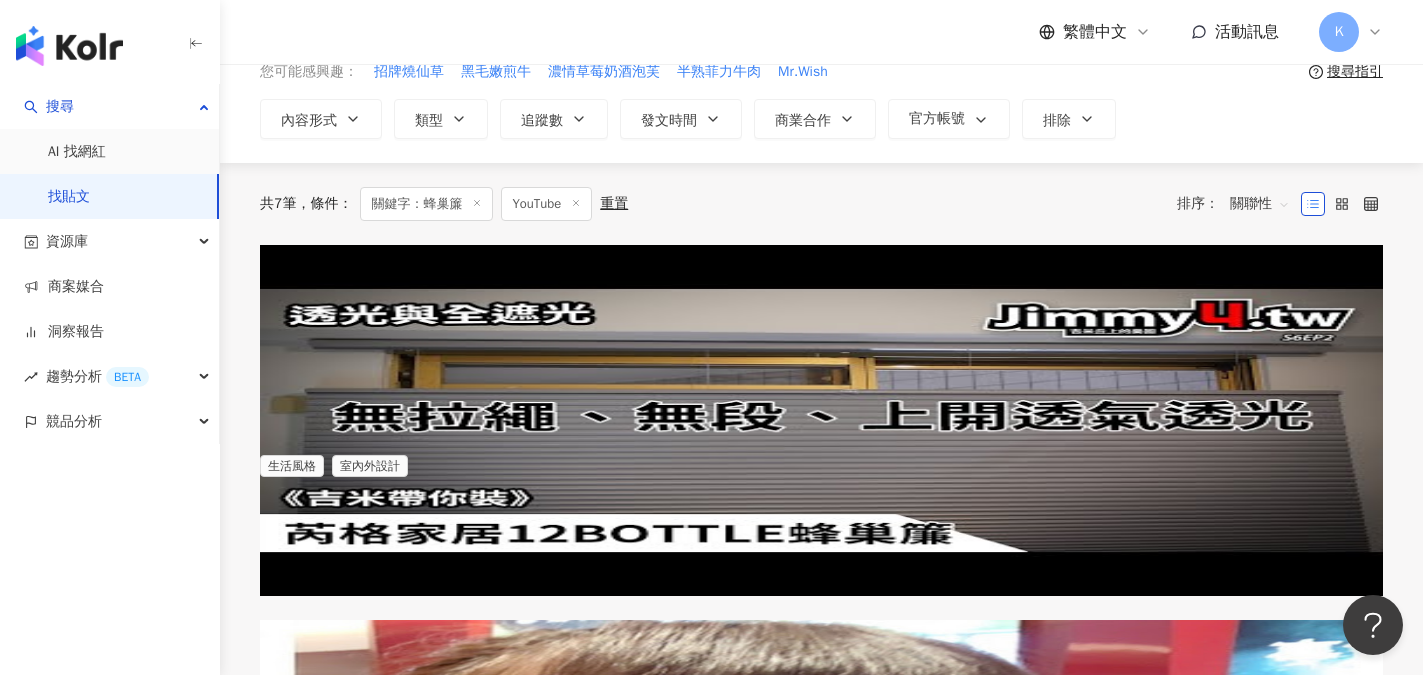 scroll, scrollTop: 100, scrollLeft: 0, axis: vertical 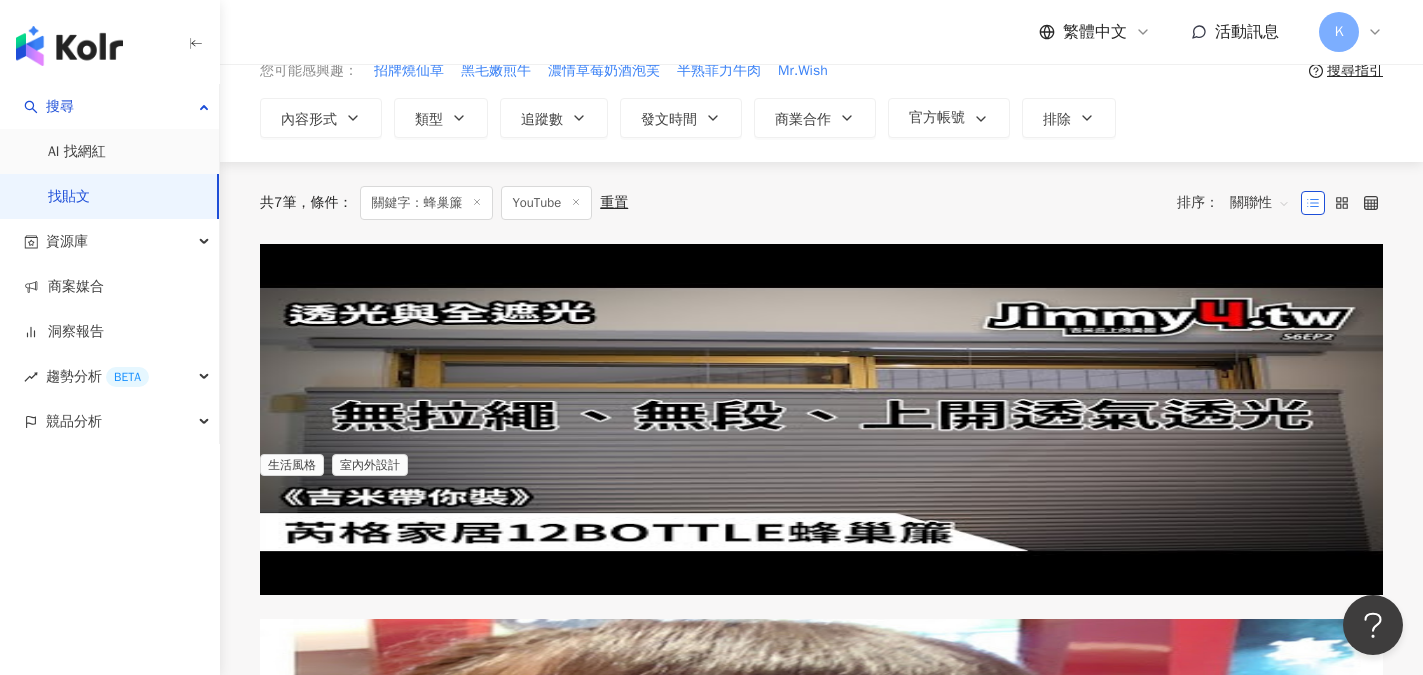 click on "今天吉米來跟大家展示最近DIY安裝的芮格居家12Bottle" at bounding box center [690, 283] 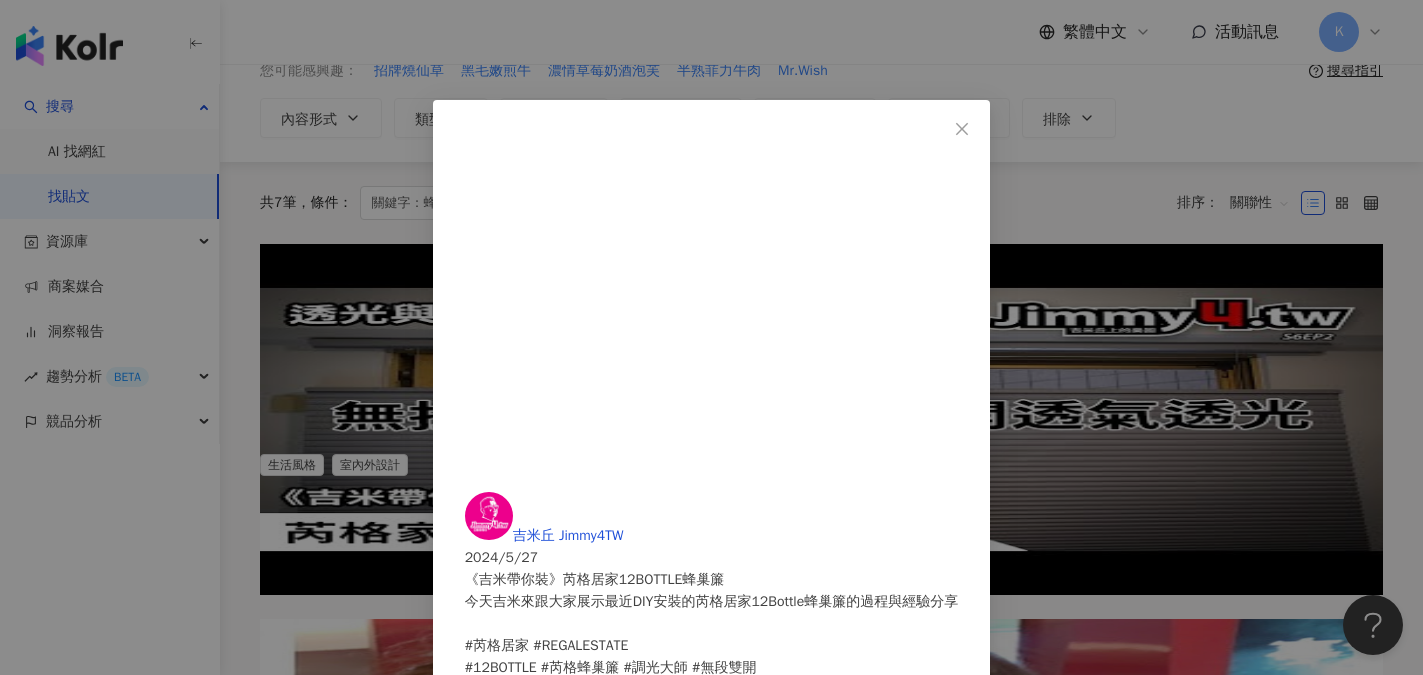 click on "查看原始貼文" at bounding box center (507, 755) 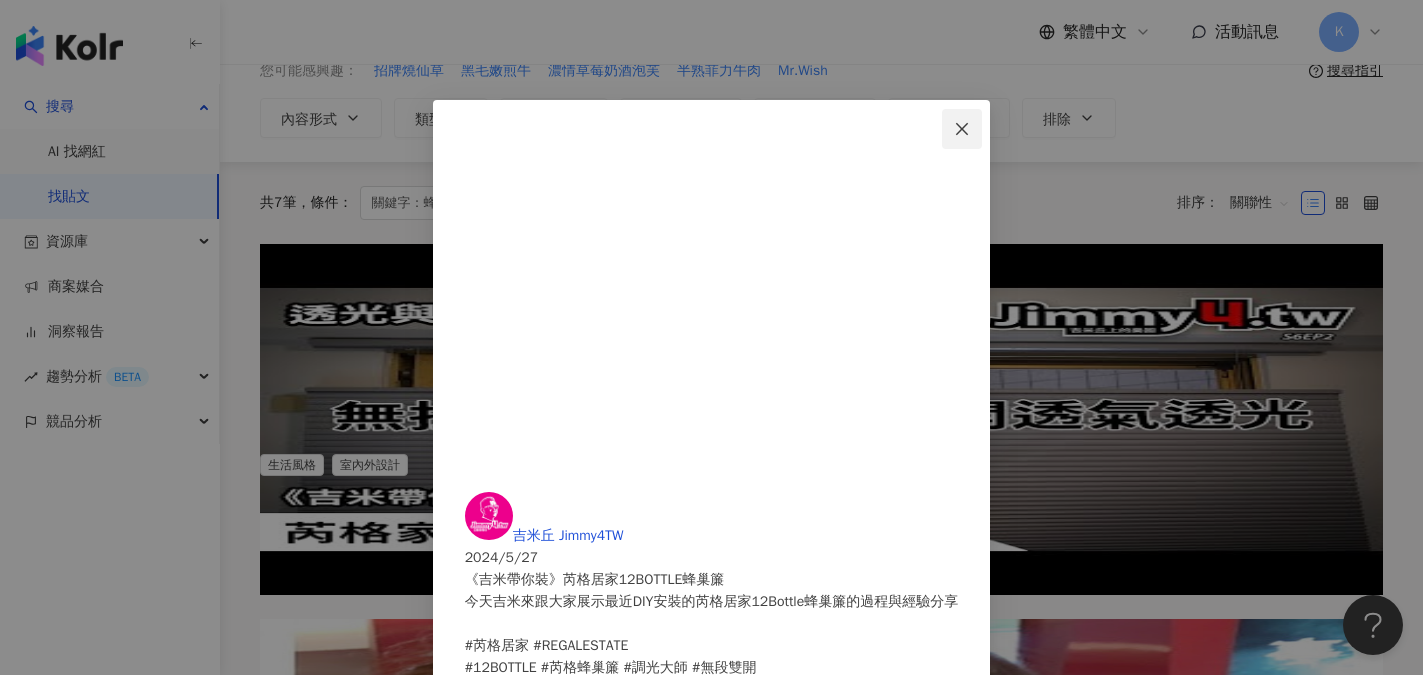 click 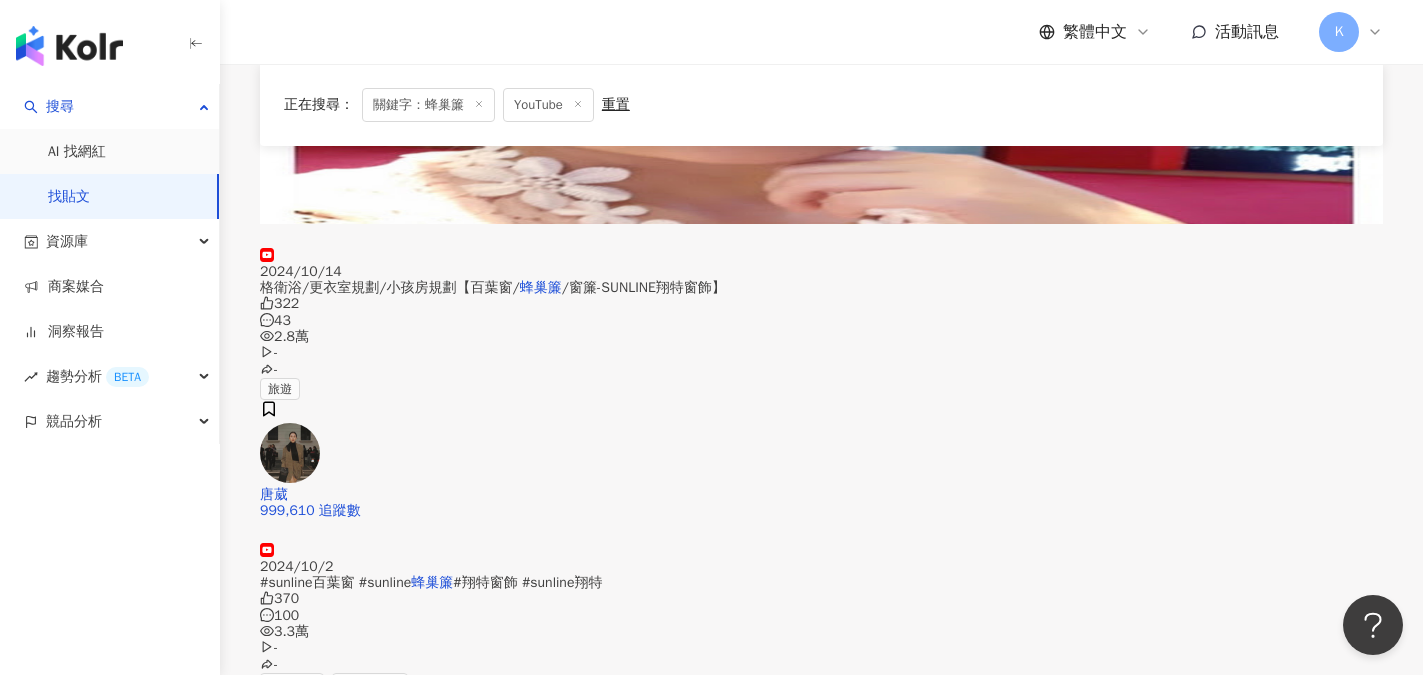 scroll, scrollTop: 800, scrollLeft: 0, axis: vertical 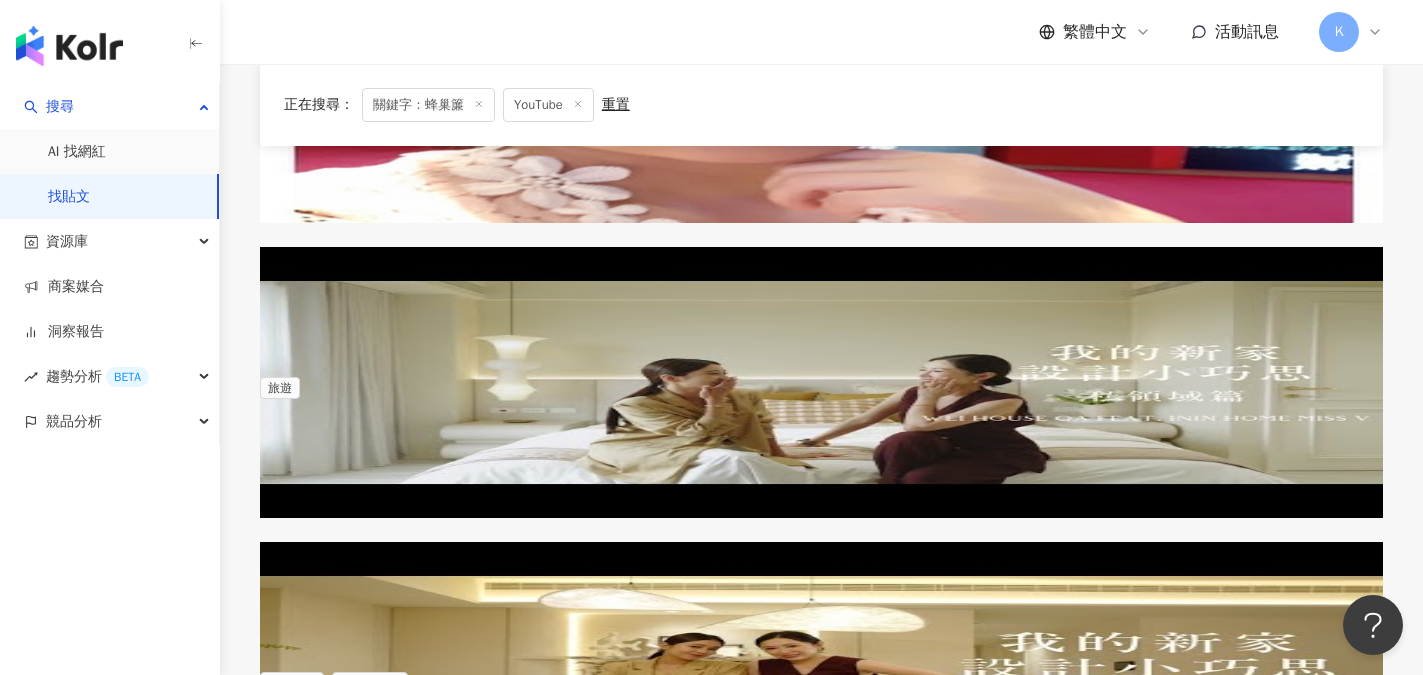 click on "#sunline百葉窗 #sunline" at bounding box center [335, 581] 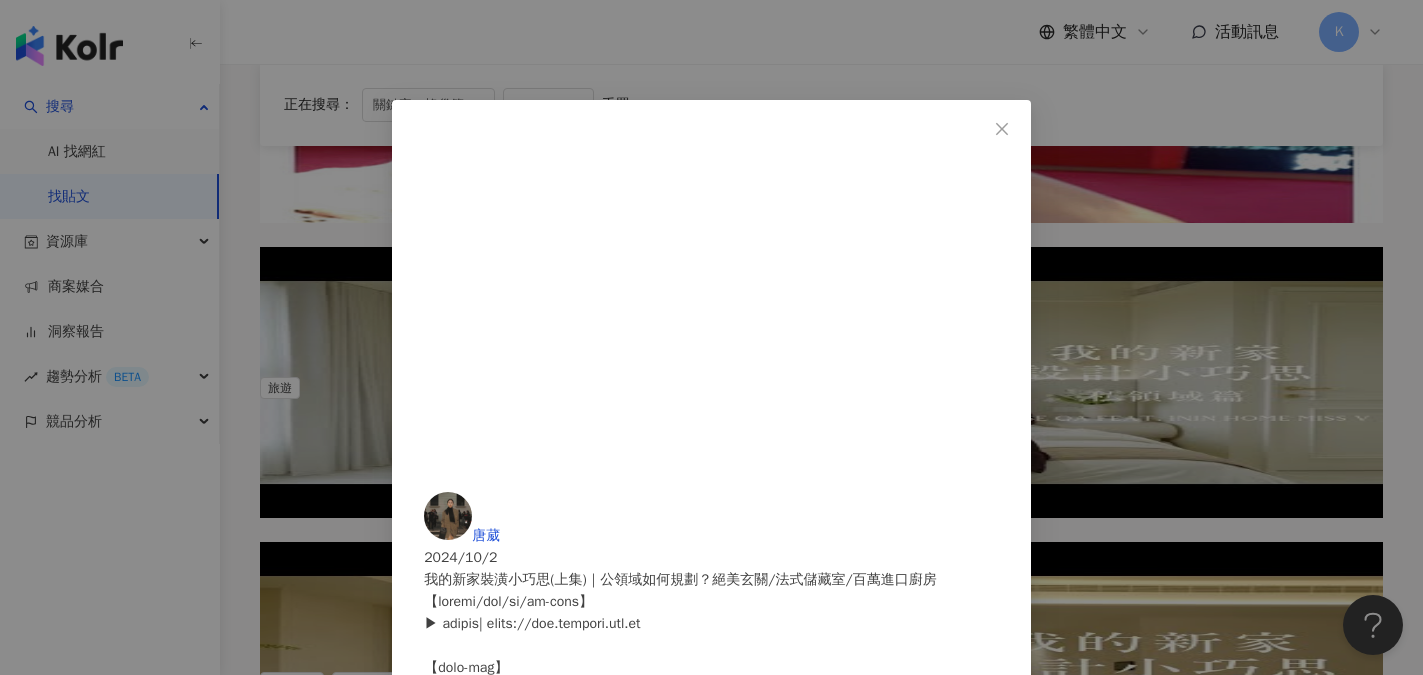 click on "查看原始貼文" at bounding box center [466, 1173] 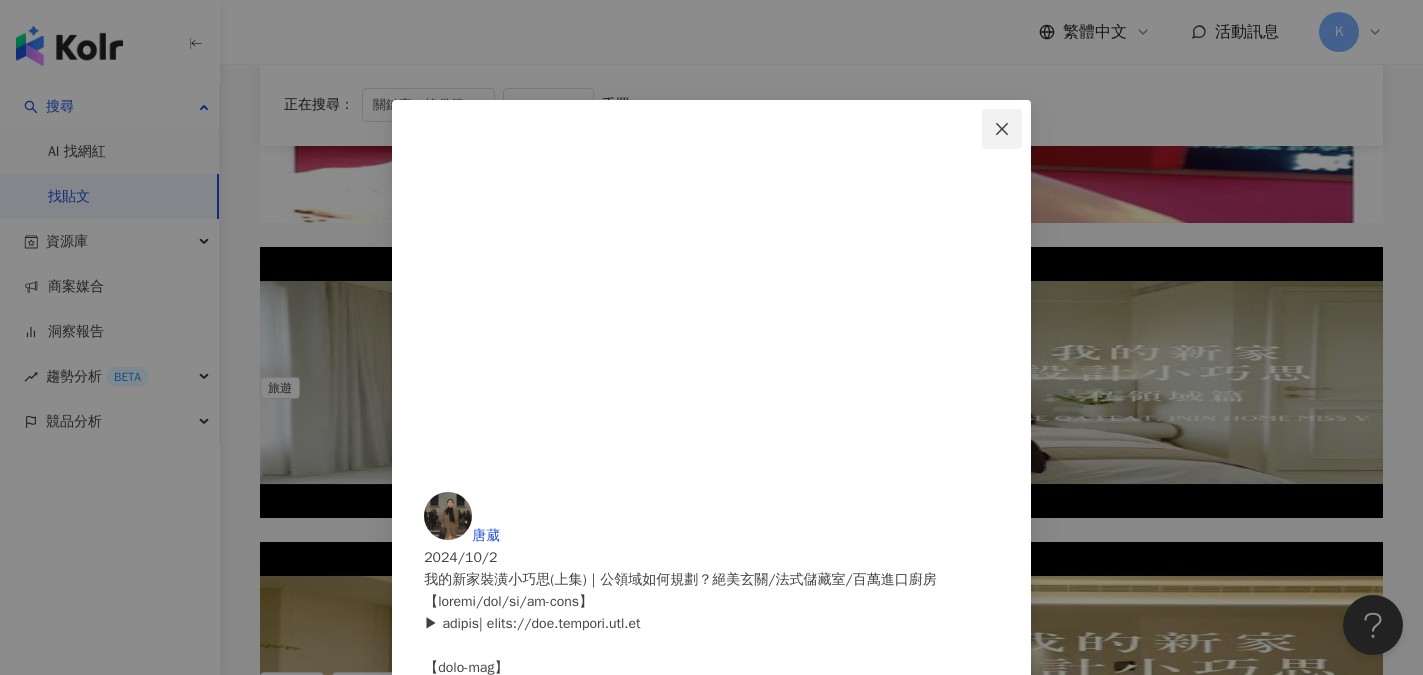 click 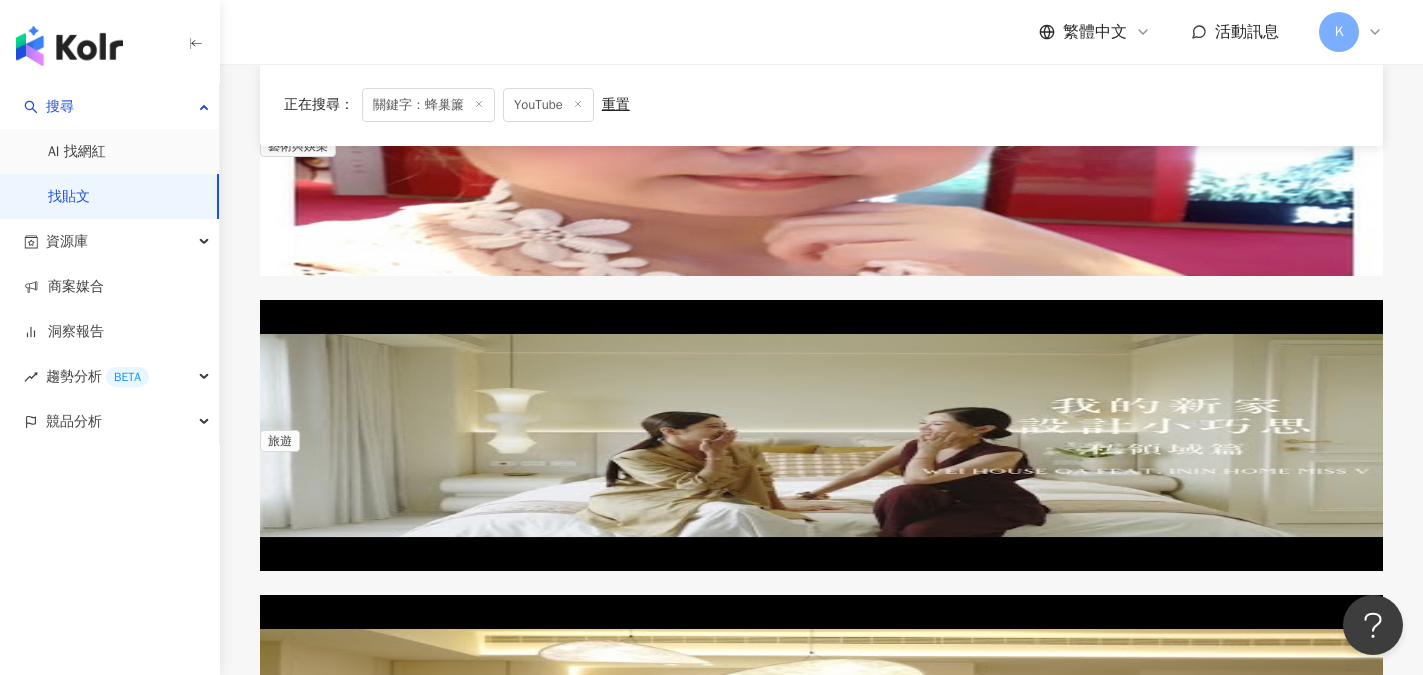scroll, scrollTop: 700, scrollLeft: 0, axis: vertical 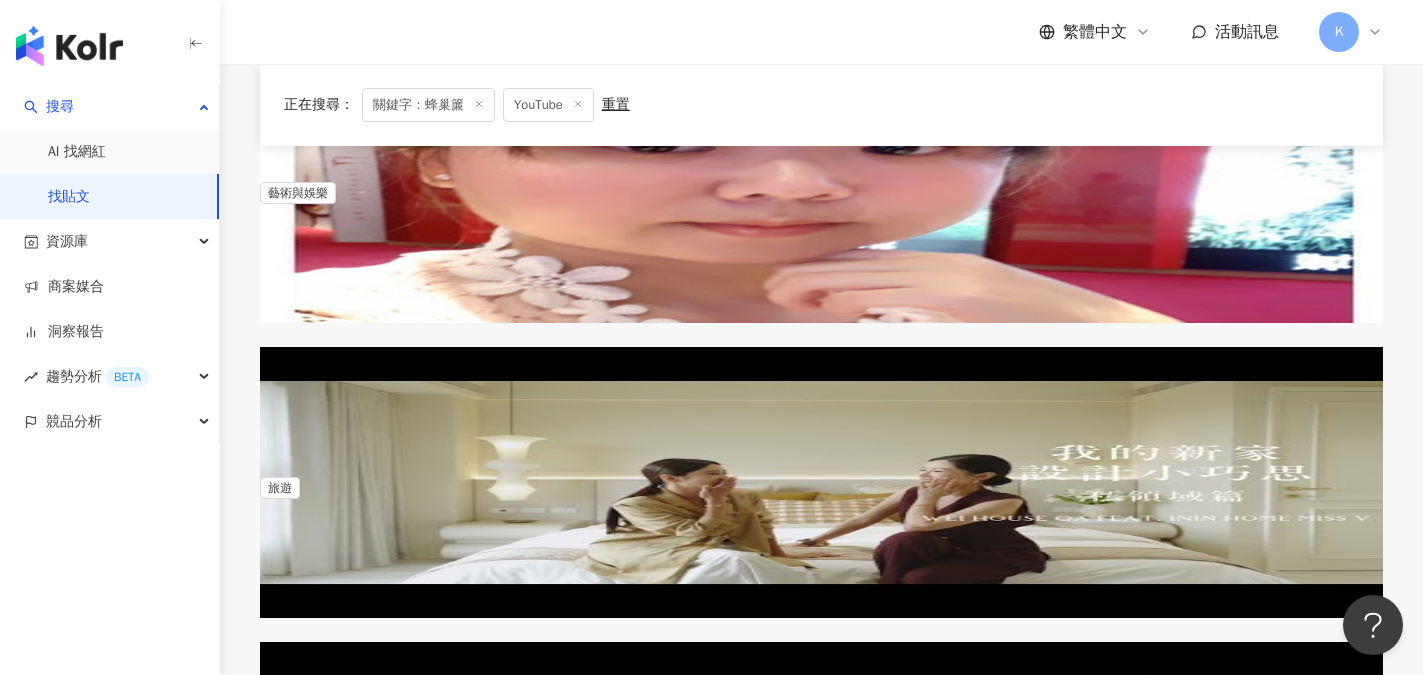 click at bounding box center (821, 482) 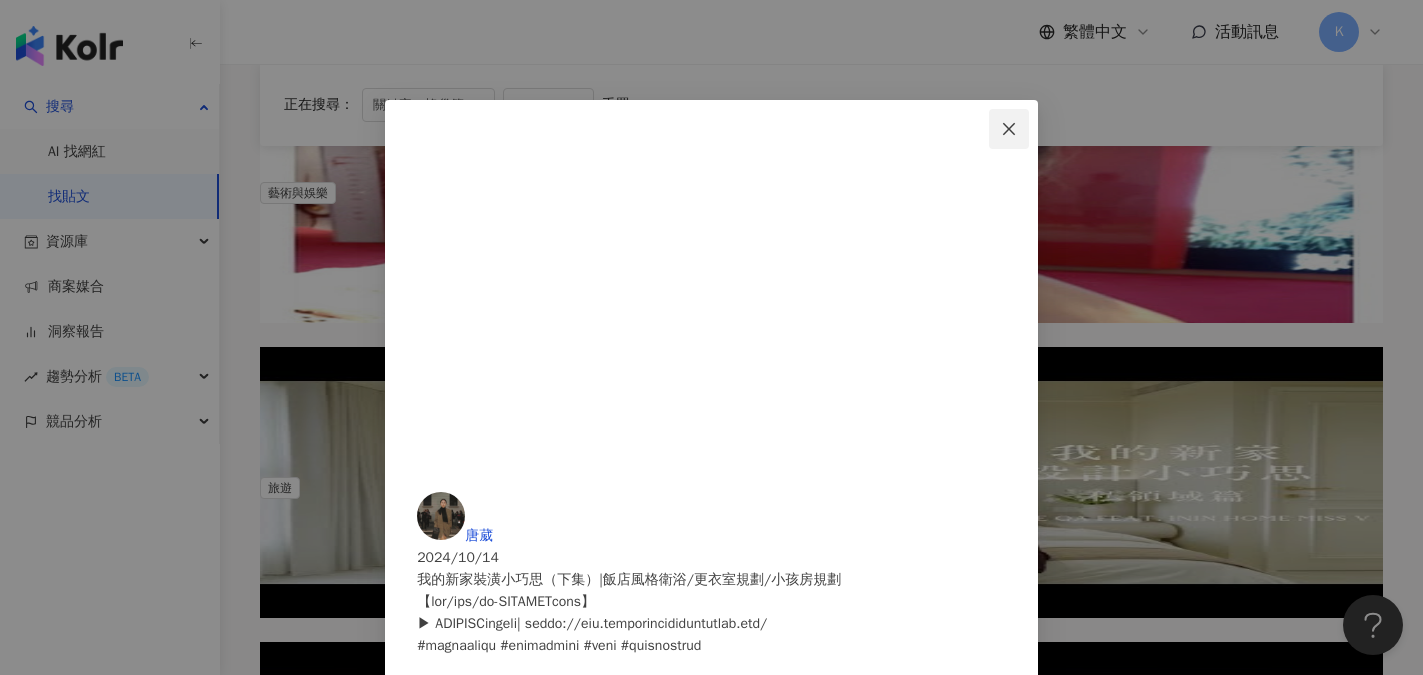 click 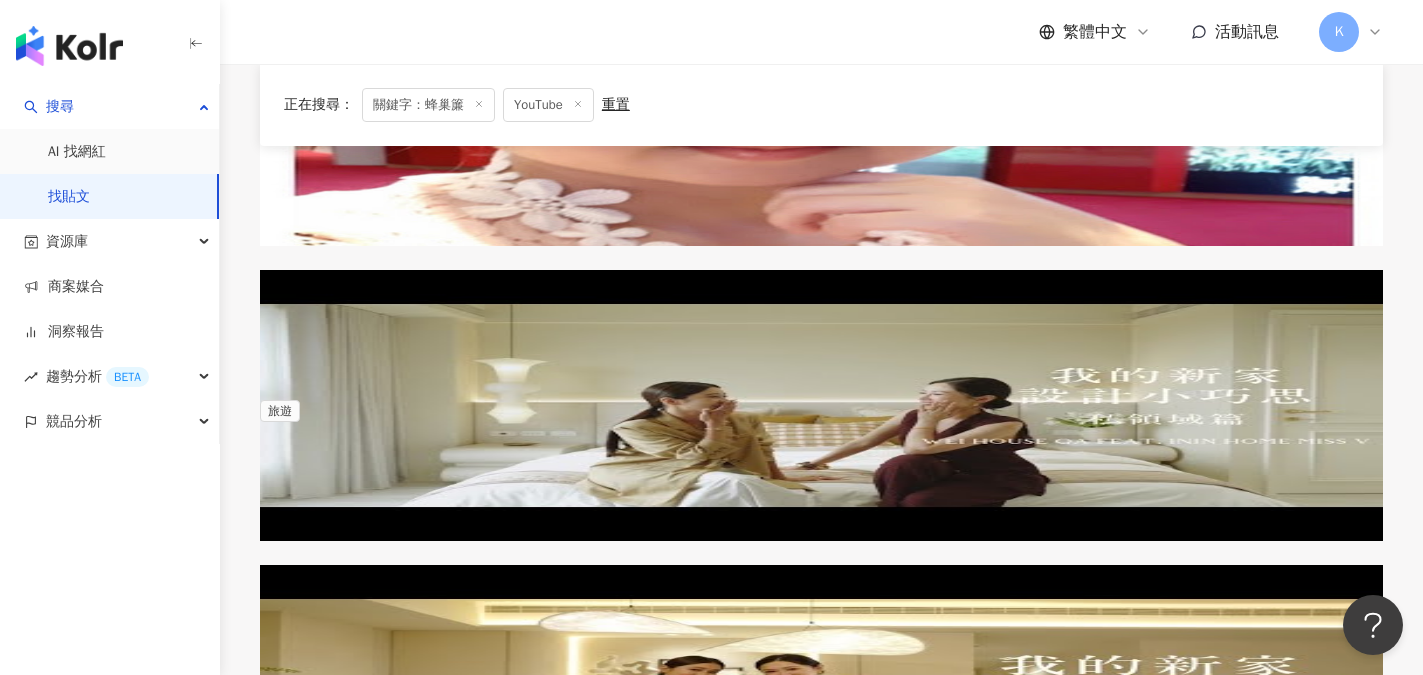 scroll, scrollTop: 1000, scrollLeft: 0, axis: vertical 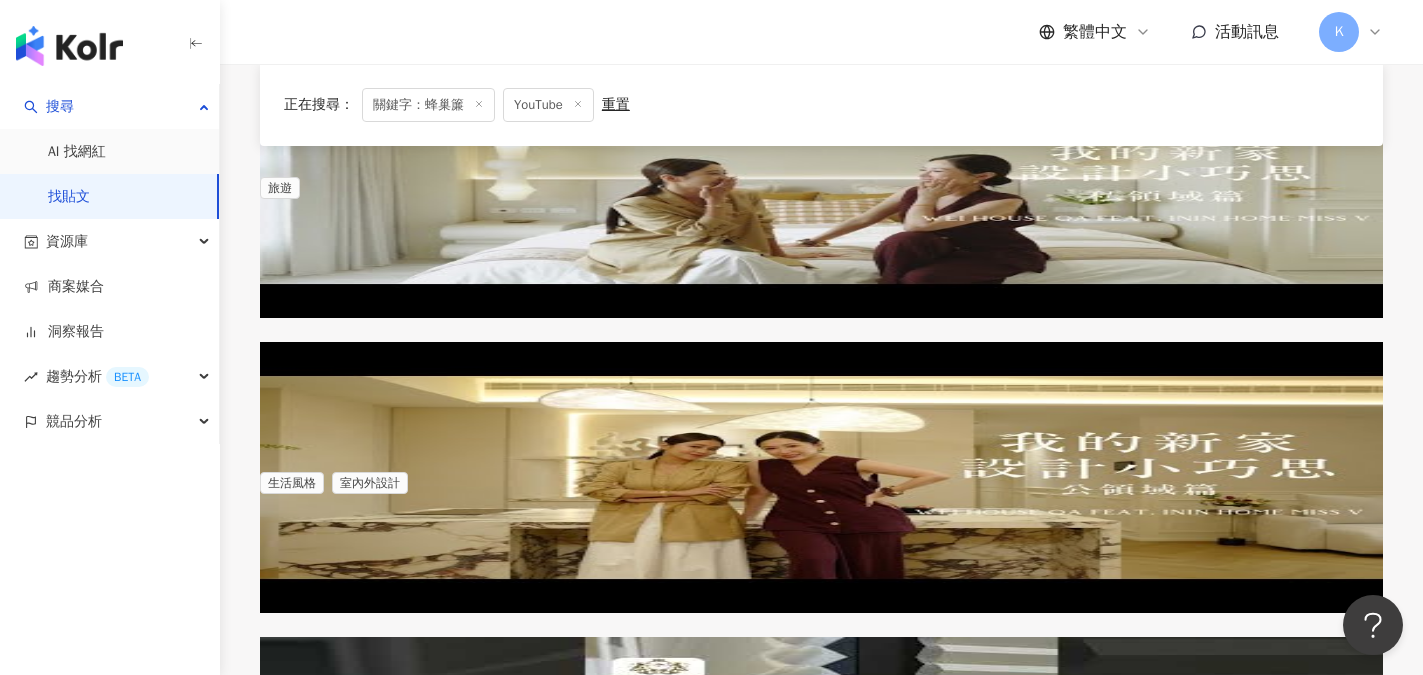 click on "好多高端設計師推薦 是 唯一可以" at bounding box center [659, 677] 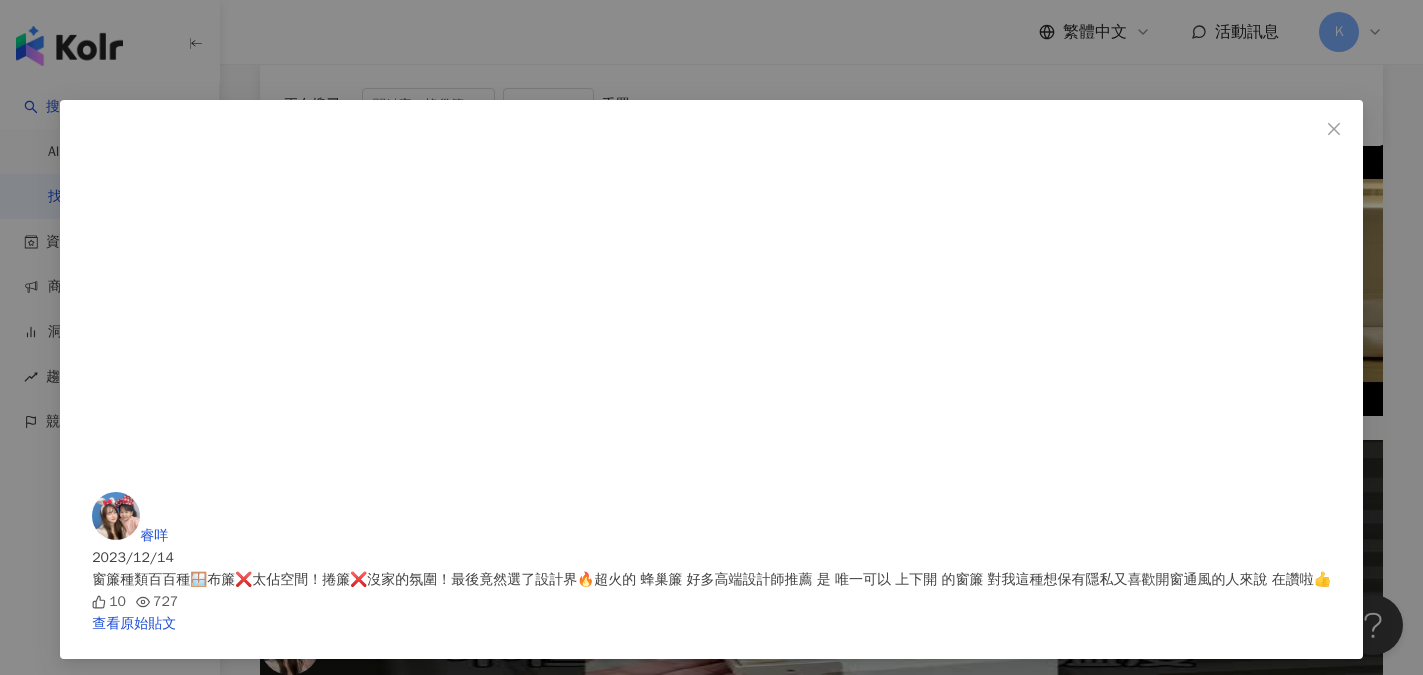 scroll, scrollTop: 1200, scrollLeft: 0, axis: vertical 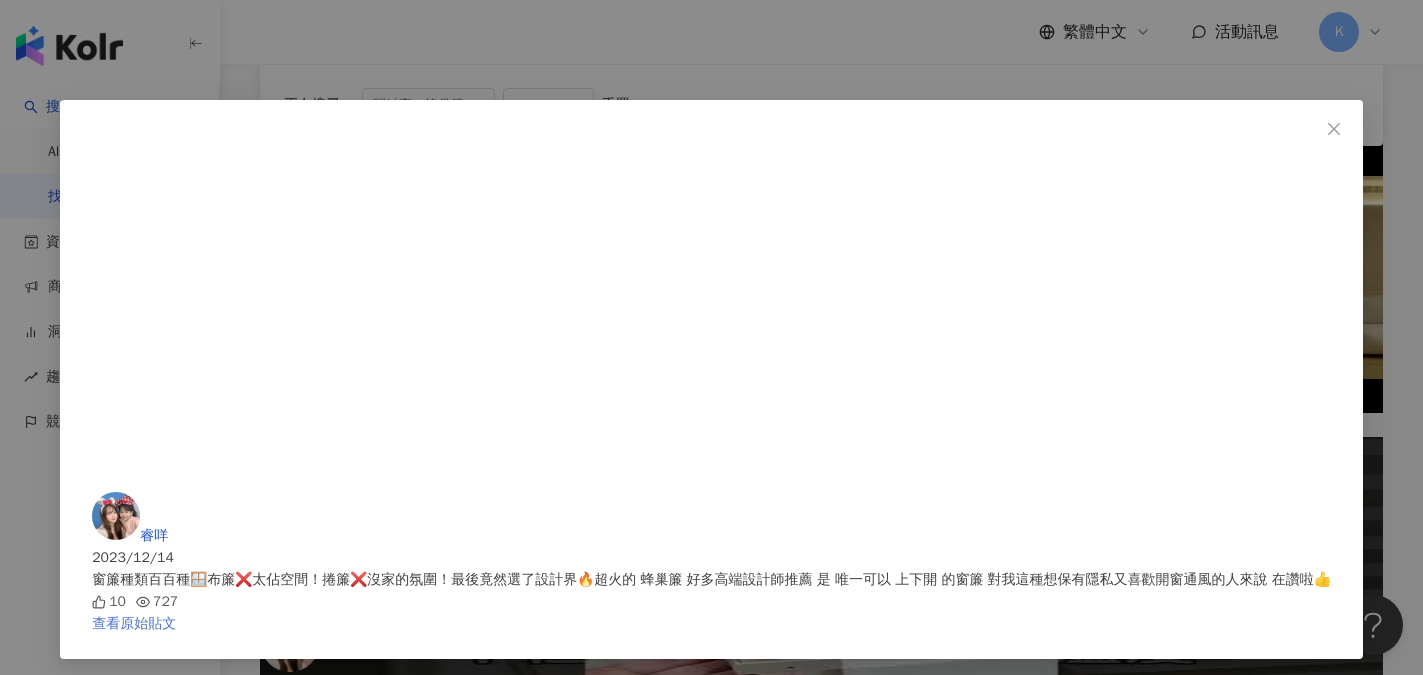 click on "查看原始貼文" at bounding box center (134, 623) 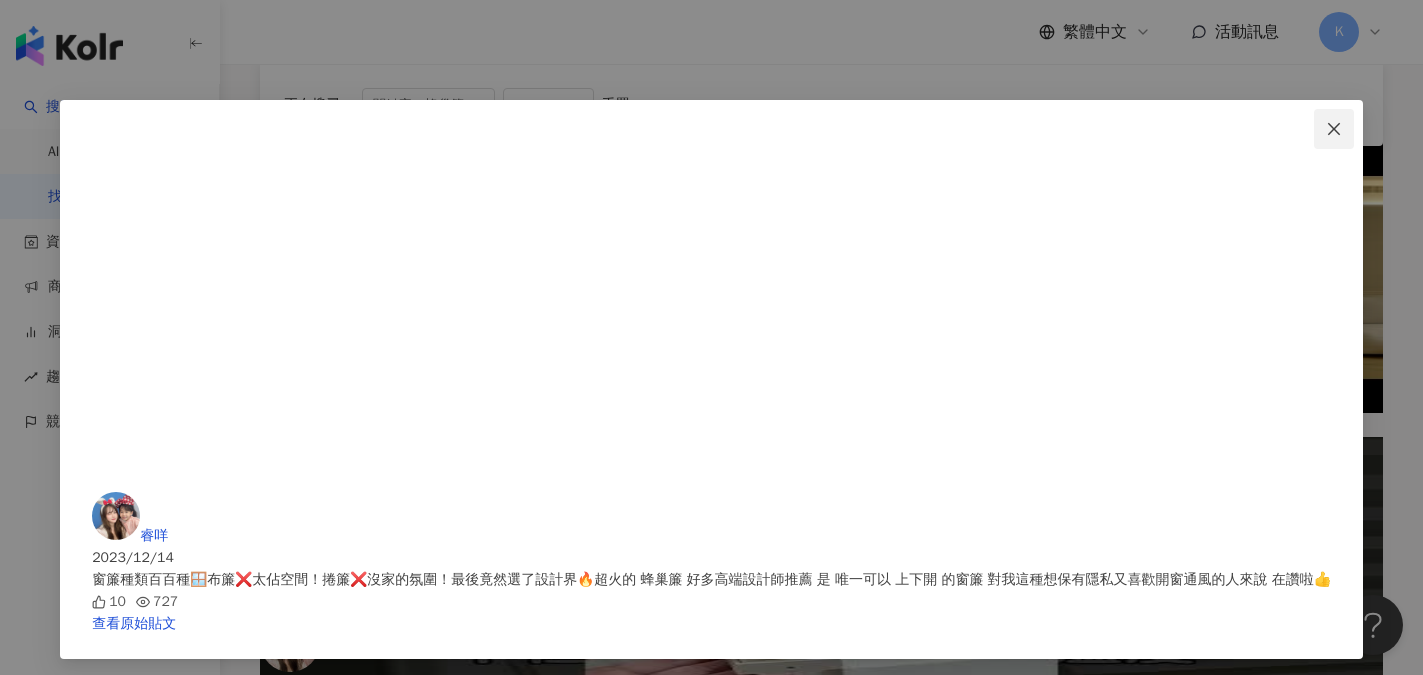 click 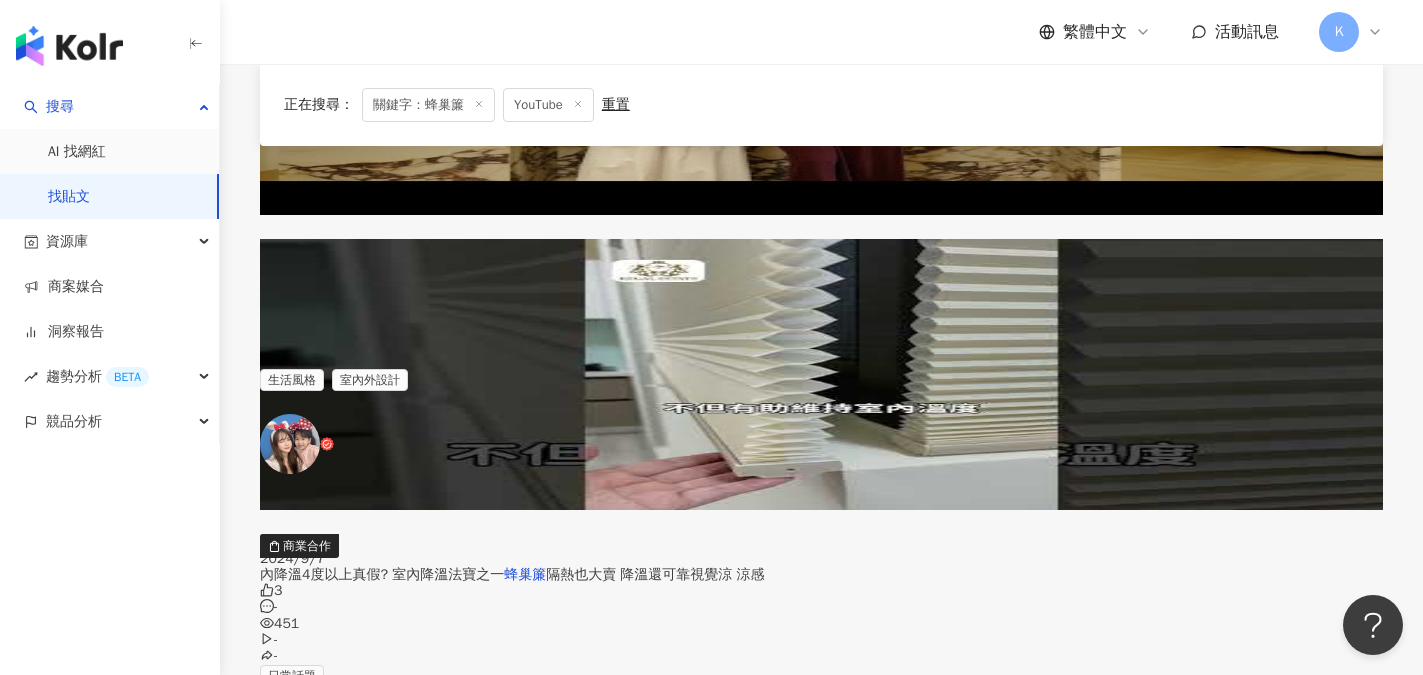 scroll, scrollTop: 1400, scrollLeft: 0, axis: vertical 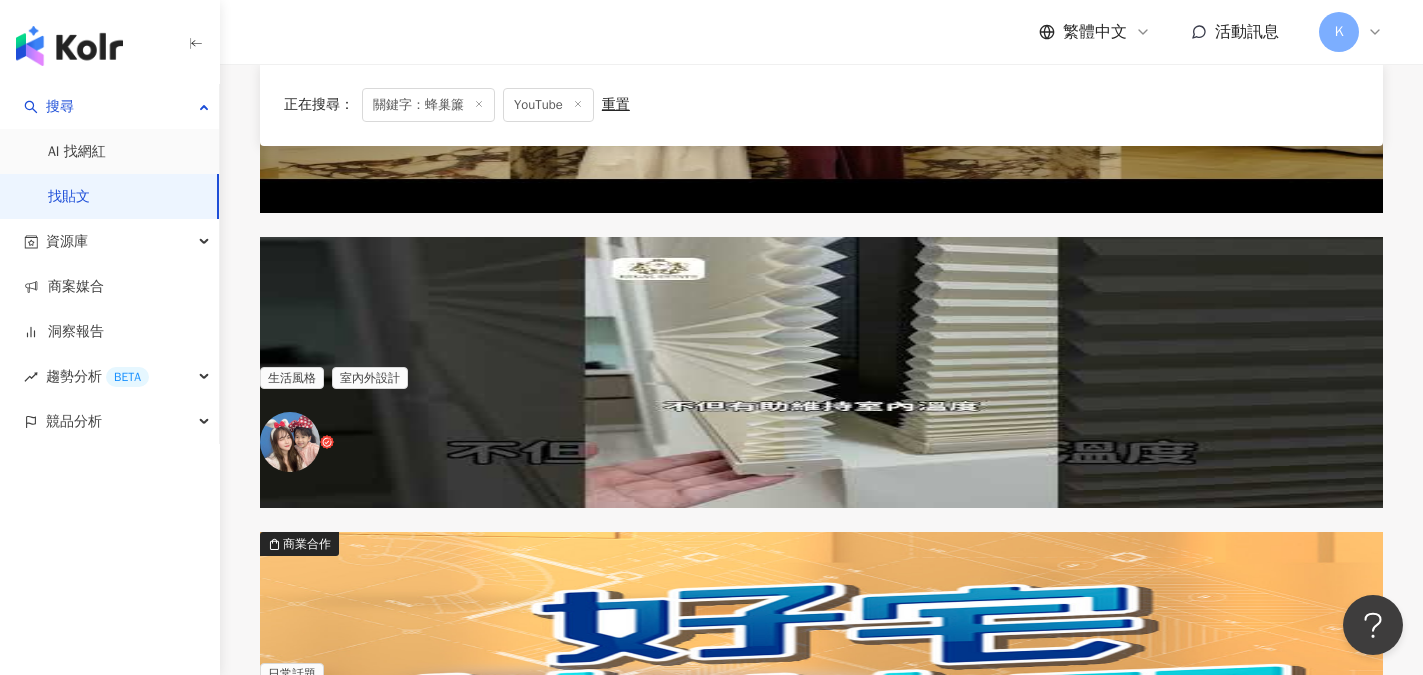 click on "內降溫4度以上真假? 室內降溫法寶之一" at bounding box center [382, 572] 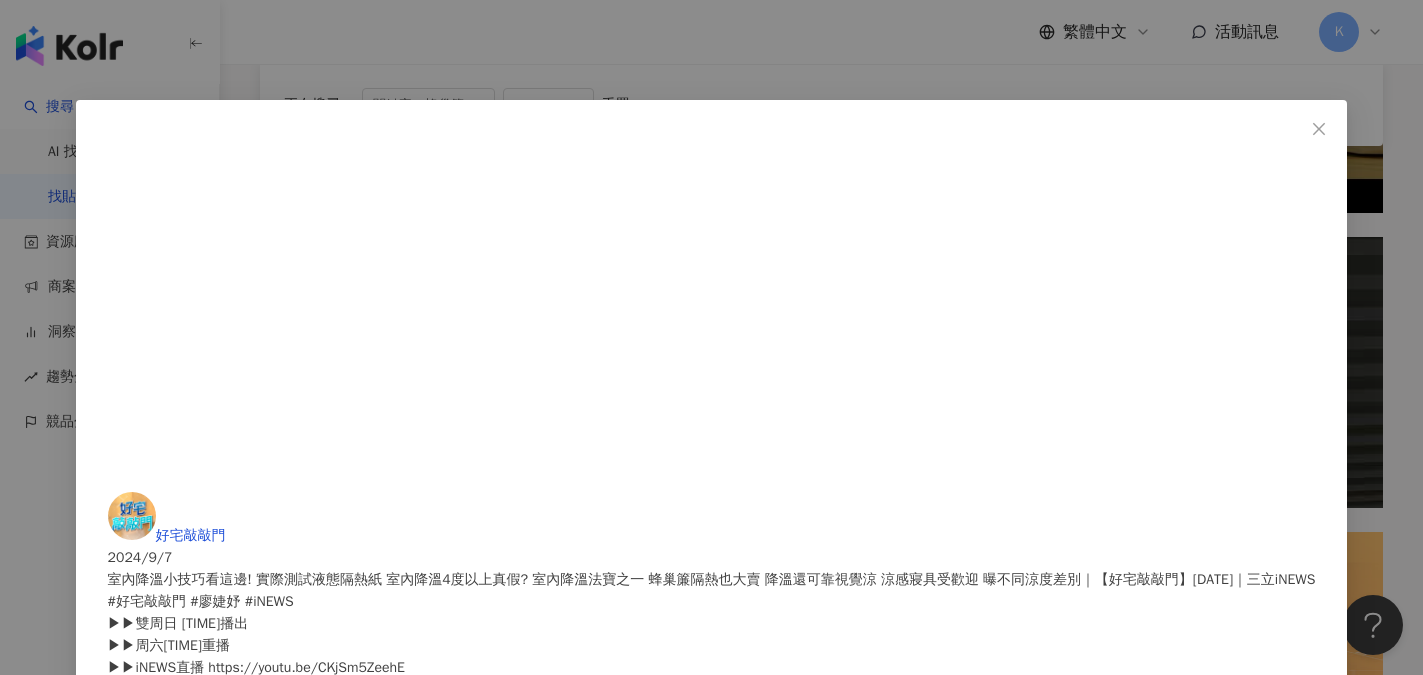 click on "好宅敲敲門 2024/9/7 室內降溫小技巧看這邊! 實際測試液態隔熱紙 室內降溫4度以上真假? 室內降溫法寶之一 蜂巢簾隔熱也大賣 降溫還可靠視覺涼 涼感寢具受歡迎 曝不同涼度差別｜【好宅敲敲門】20240907｜三立iNEWS #好宅敲敲門 #廖婕妤 #iNEWS
▶▶雙周日 12:55播出
▶▶周六15:00重播
▶▶iNEWS直播 https://youtu.be/CKjSm5ZeehE
▶▶主持人 廖婕妤帶您看懂房產裡的故事
▶▶下載三立新聞網APP https://m.aiurl.tw/k93ss
▶▶三立新聞網https://m.aiurl.tw/ku5g6 3 451 查看原始貼文" at bounding box center (711, 337) 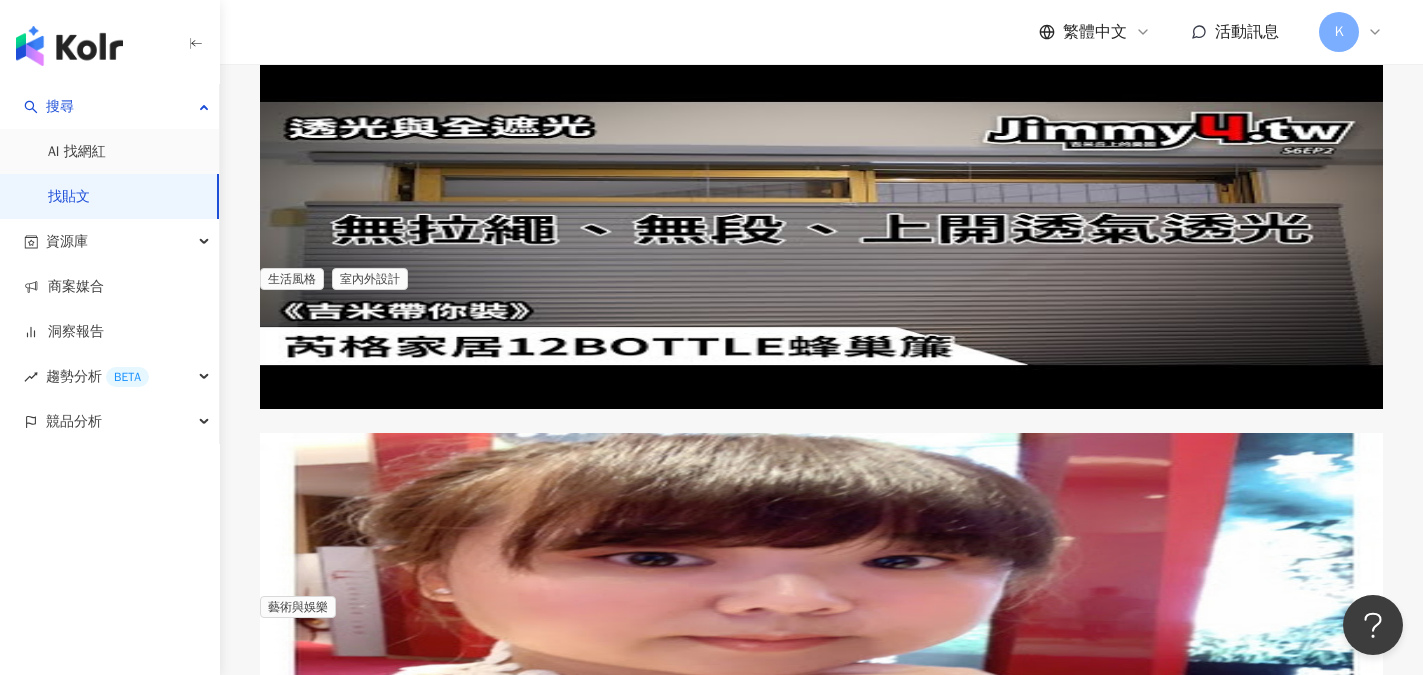 scroll, scrollTop: 0, scrollLeft: 0, axis: both 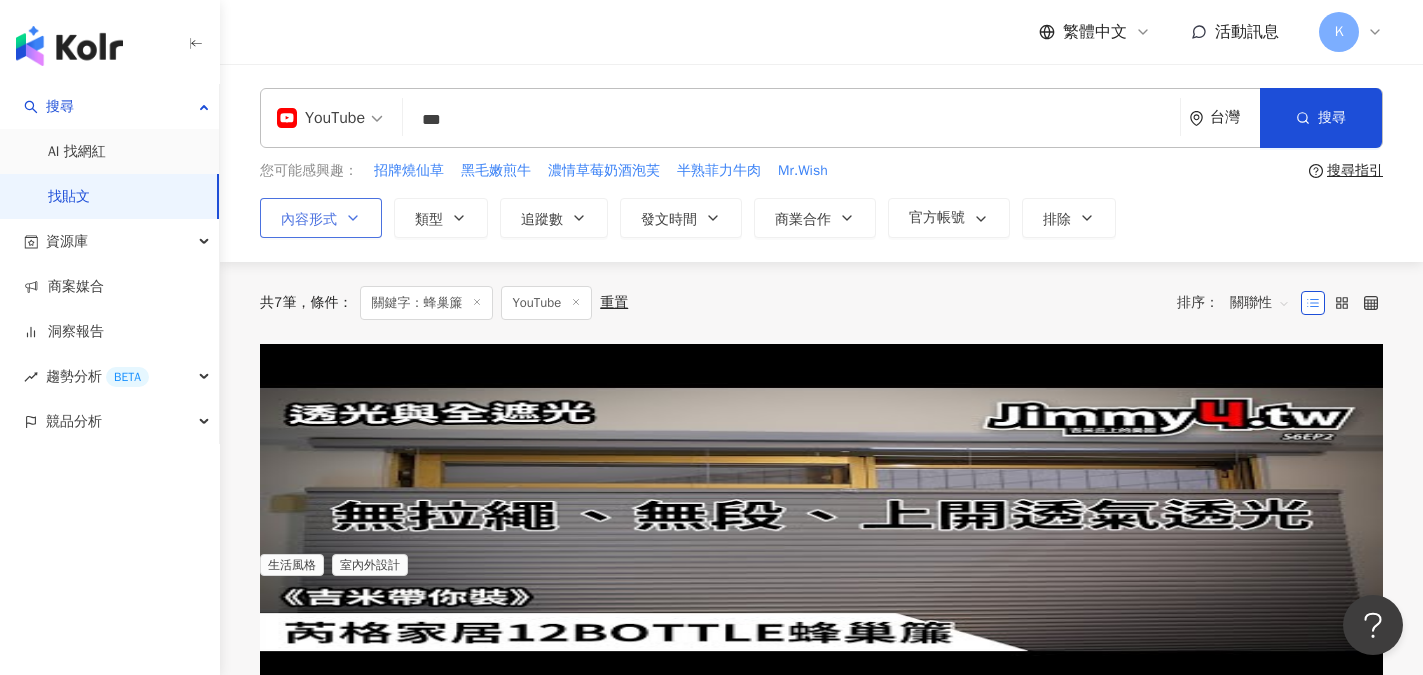 click on "內容形式" at bounding box center (321, 218) 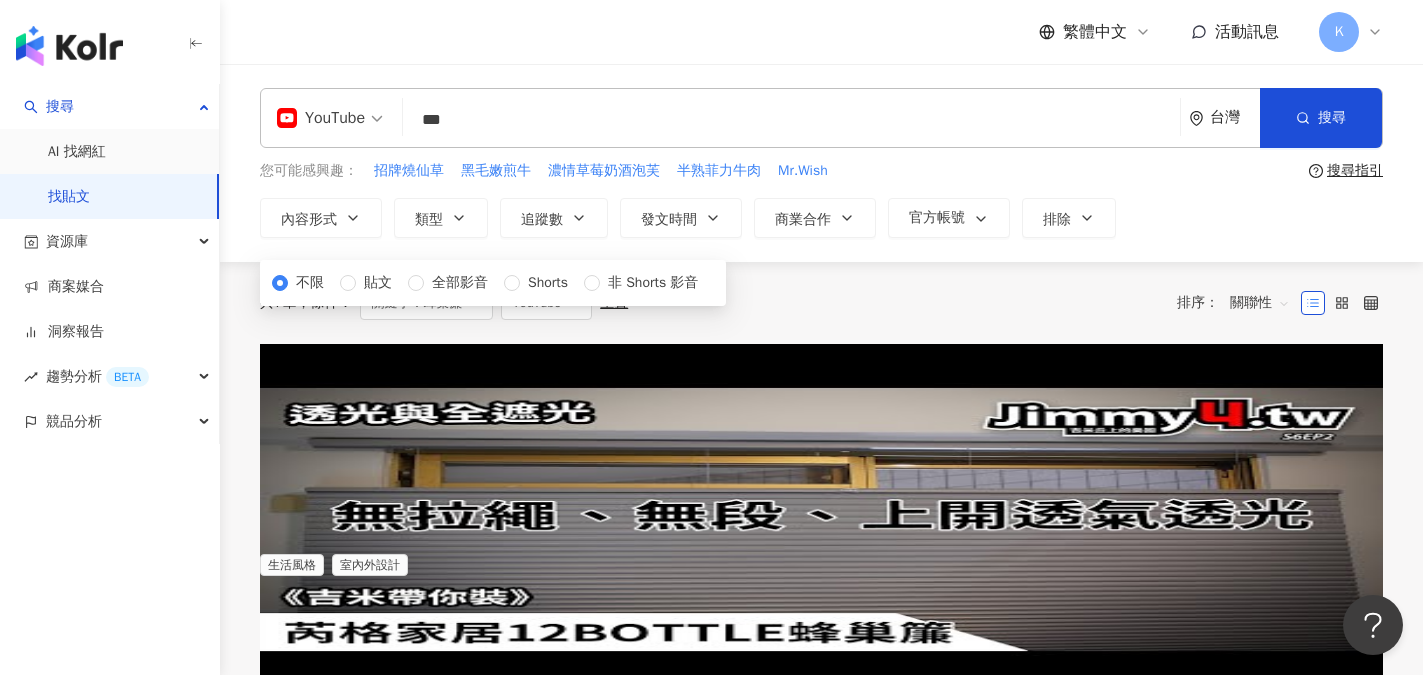 click on "YouTube" at bounding box center (321, 118) 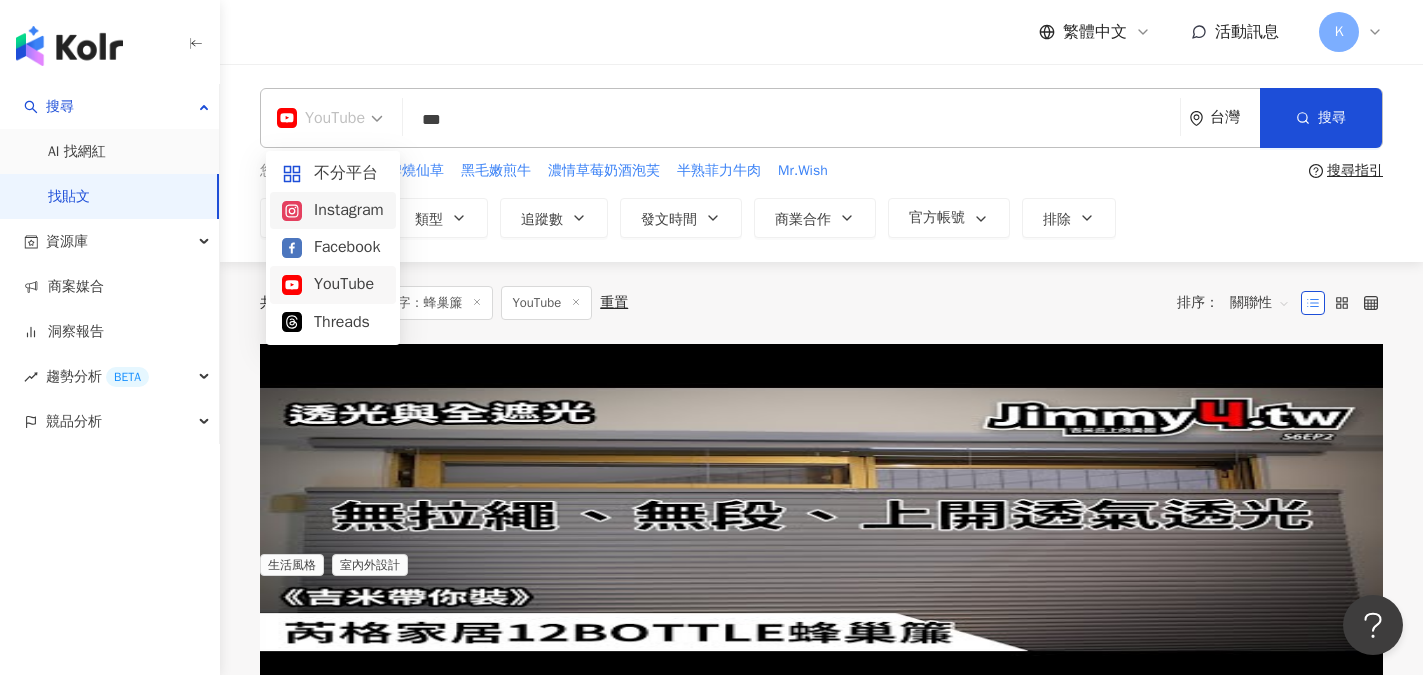 click on "Instagram" at bounding box center (333, 210) 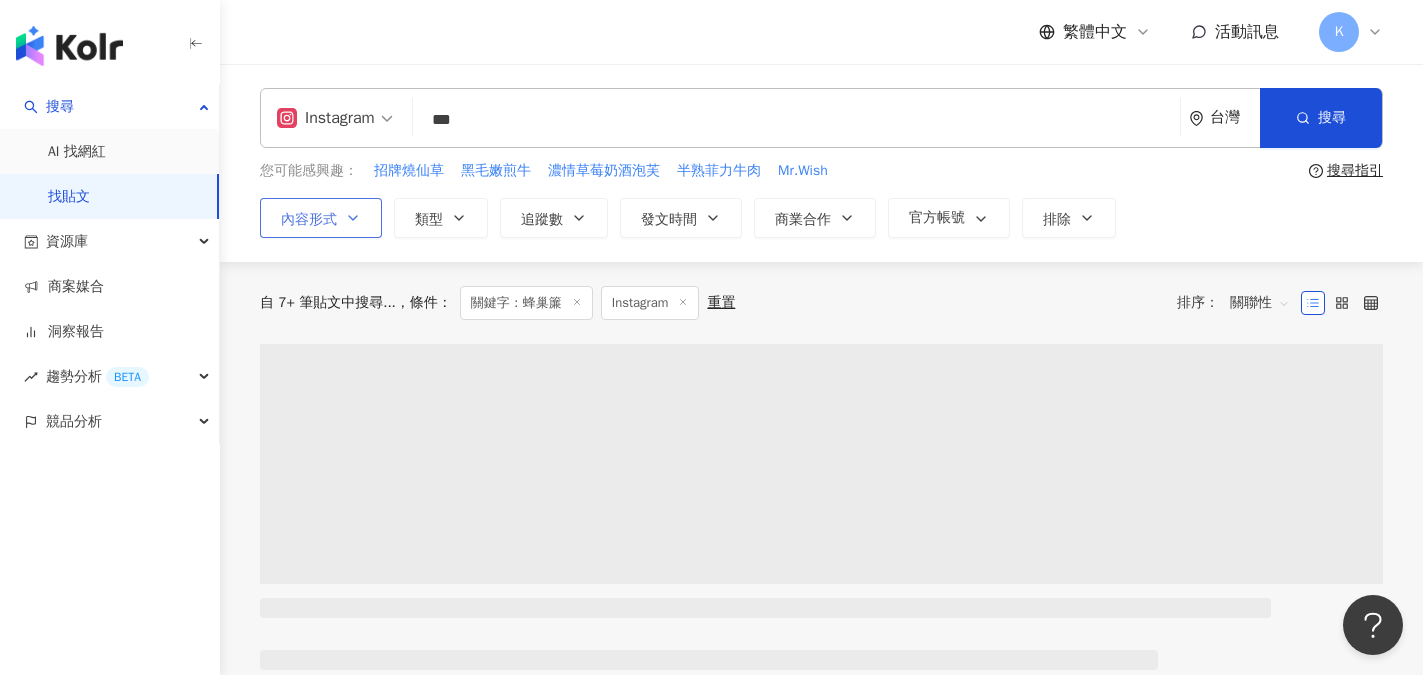 click 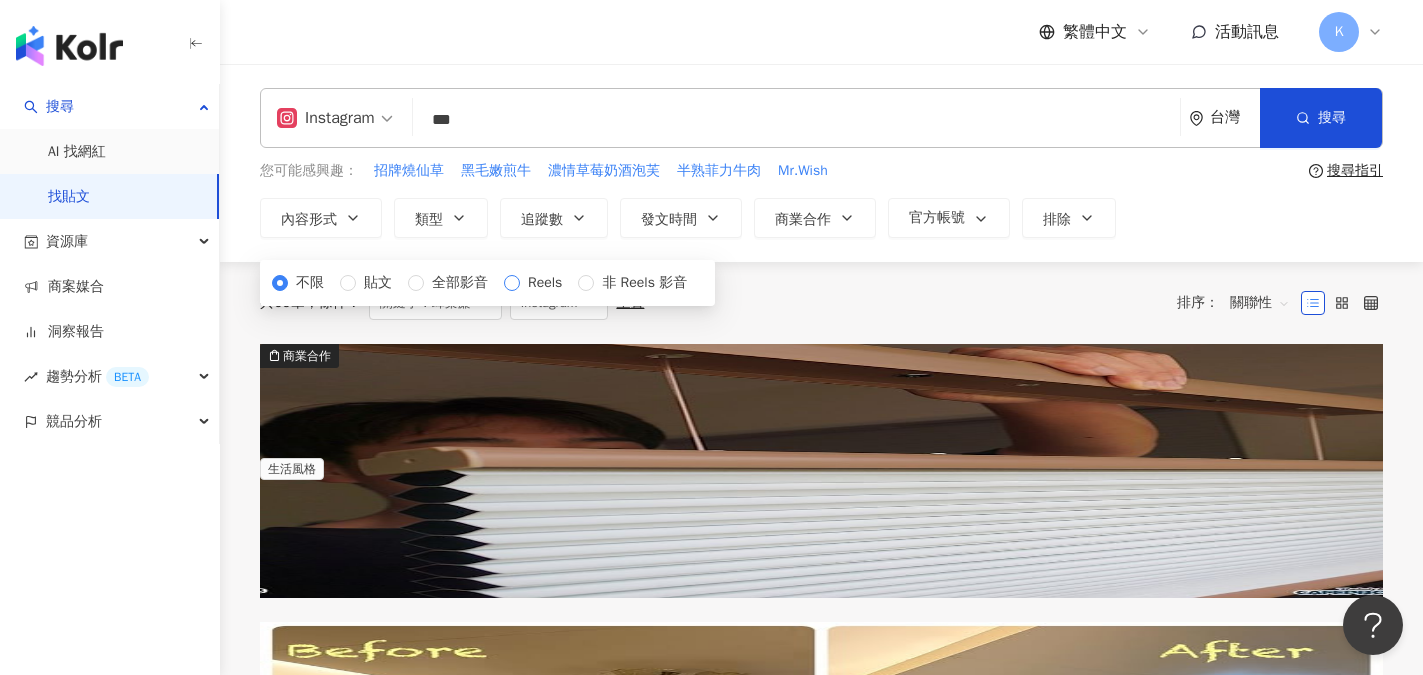 click on "Reels" at bounding box center [545, 283] 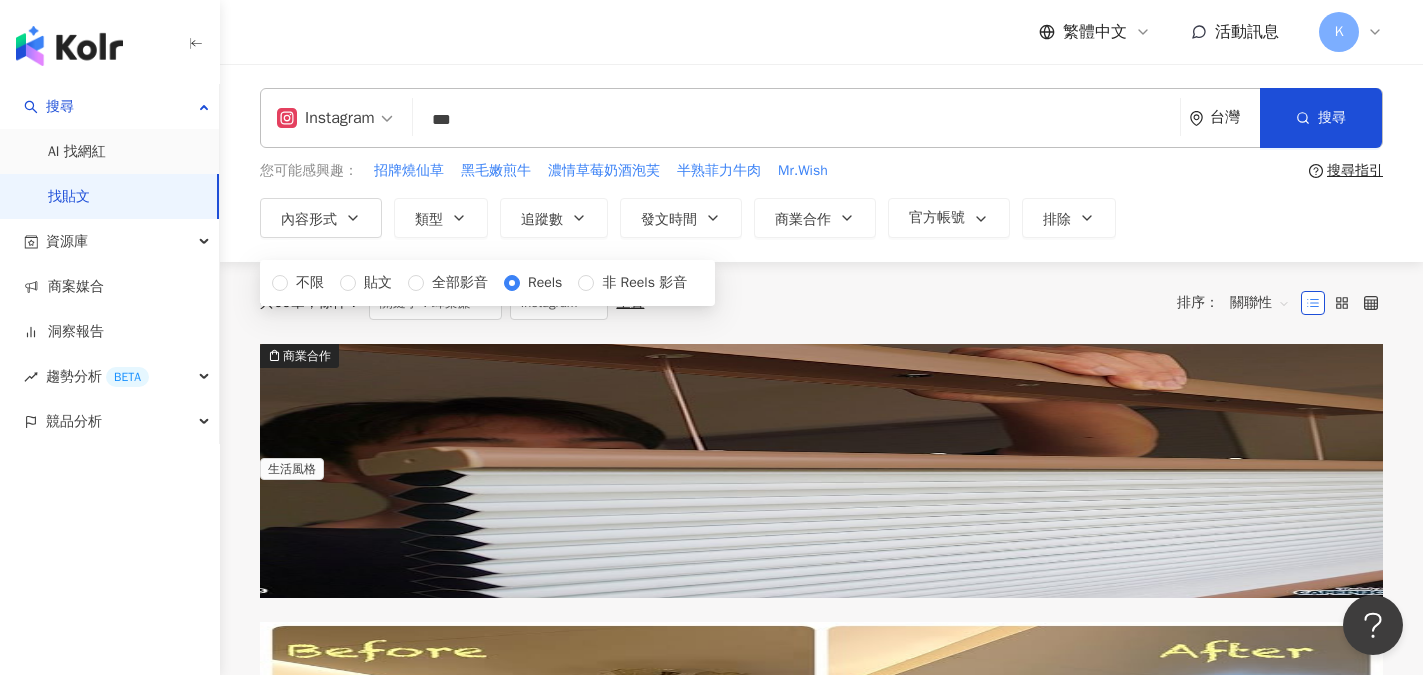 click on "繁體中文 活動訊息 K" at bounding box center [821, 32] 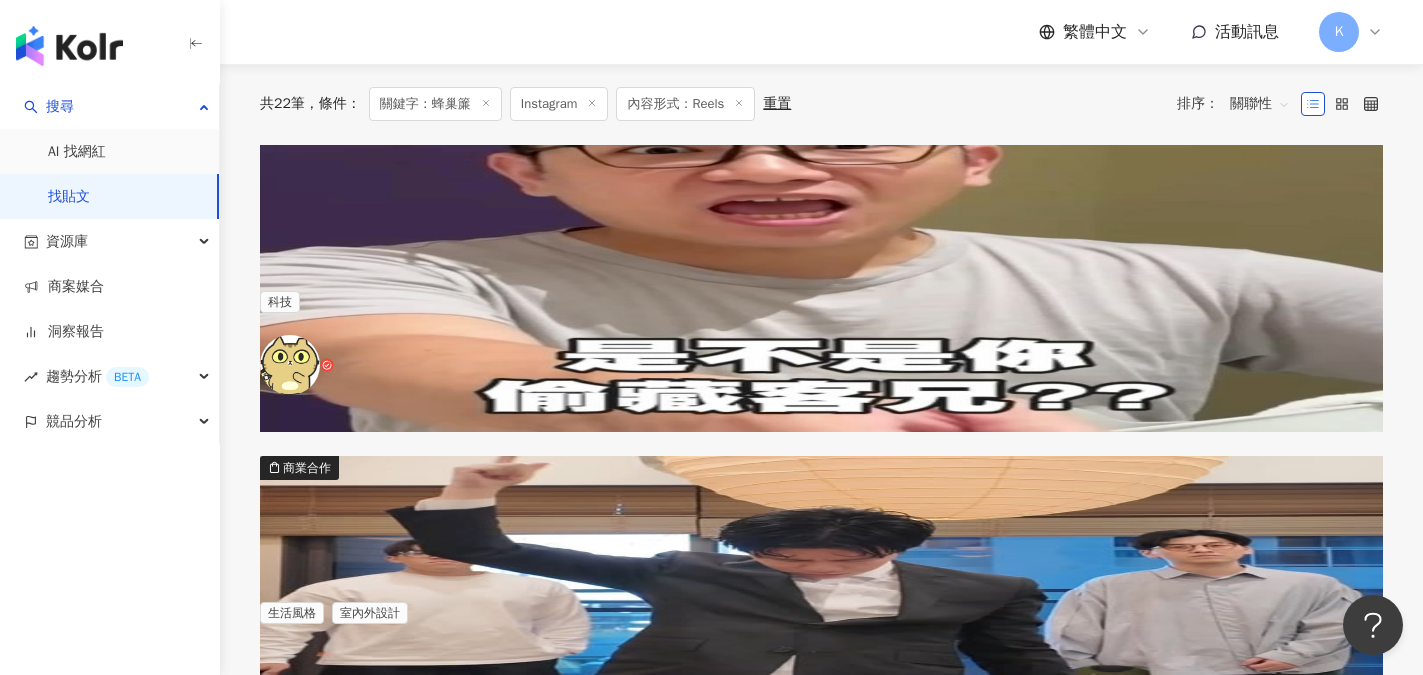 scroll, scrollTop: 200, scrollLeft: 0, axis: vertical 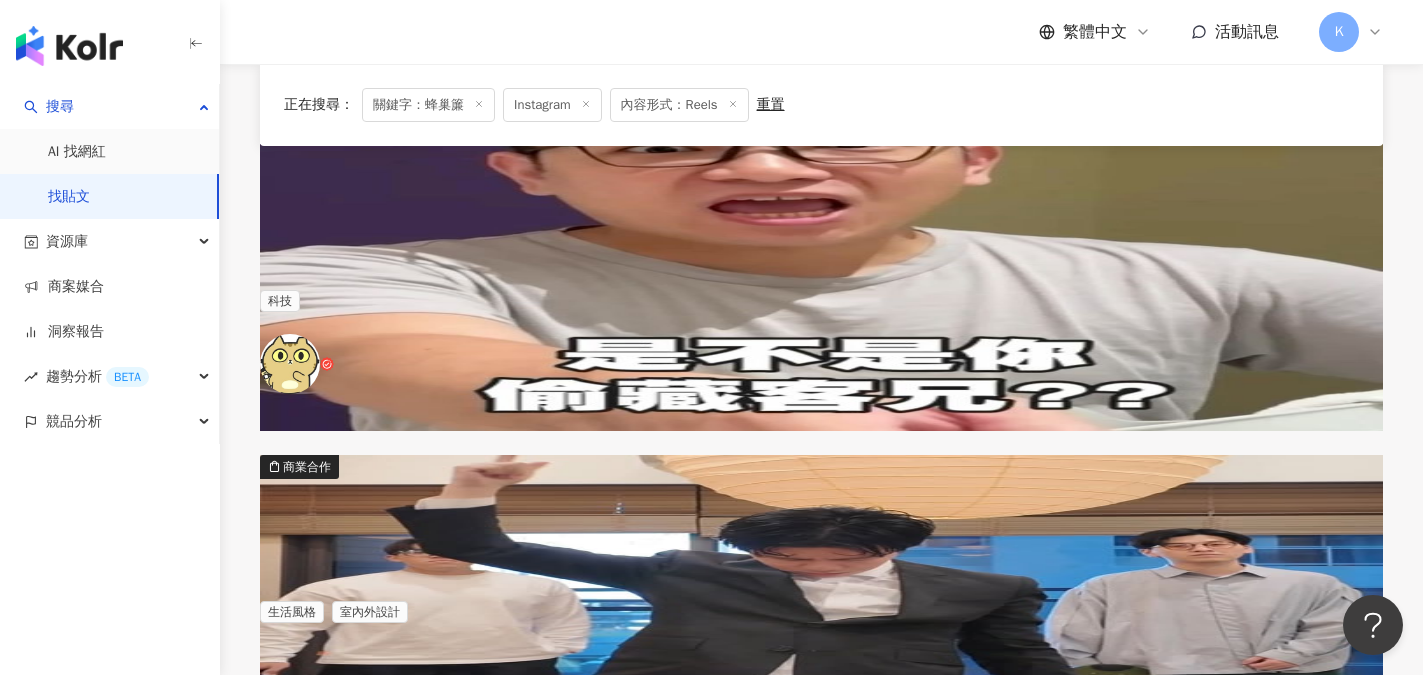 click on "室布緹的窗簾
小嵐工作室還使用了很好看的" at bounding box center [351, 191] 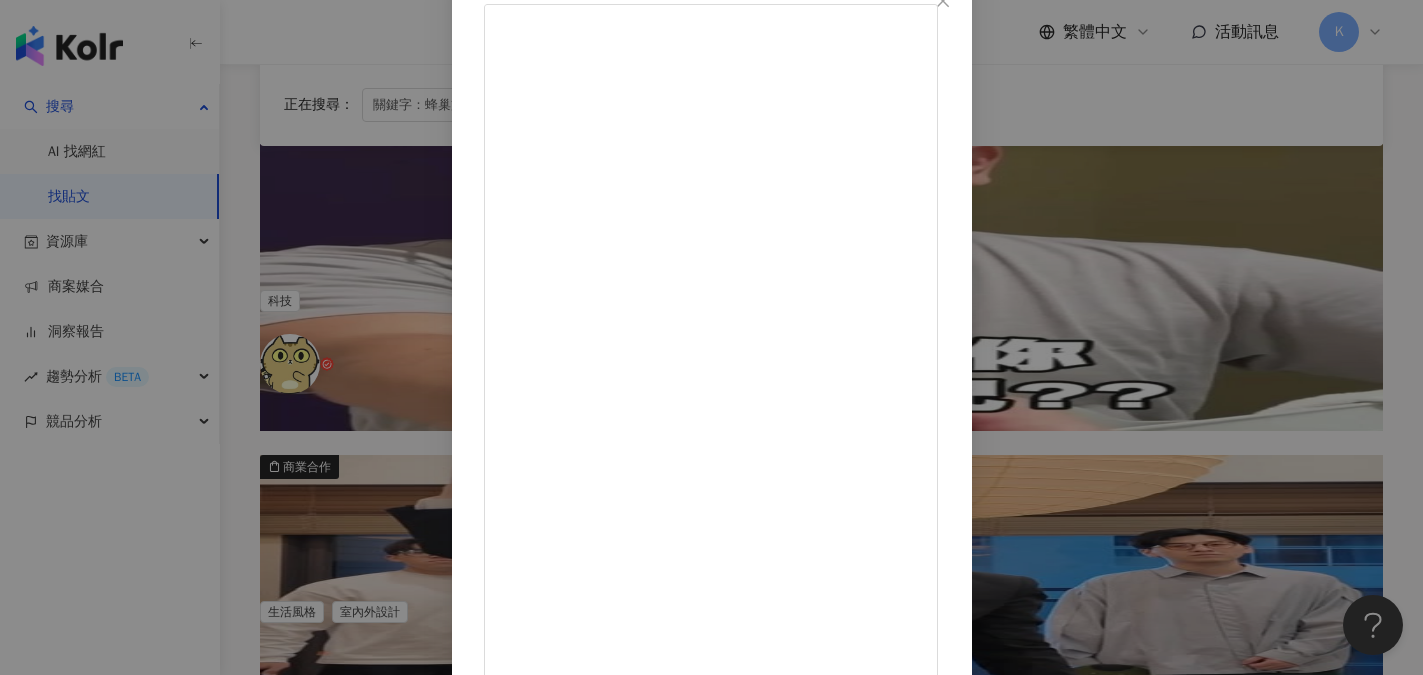scroll, scrollTop: 0, scrollLeft: 0, axis: both 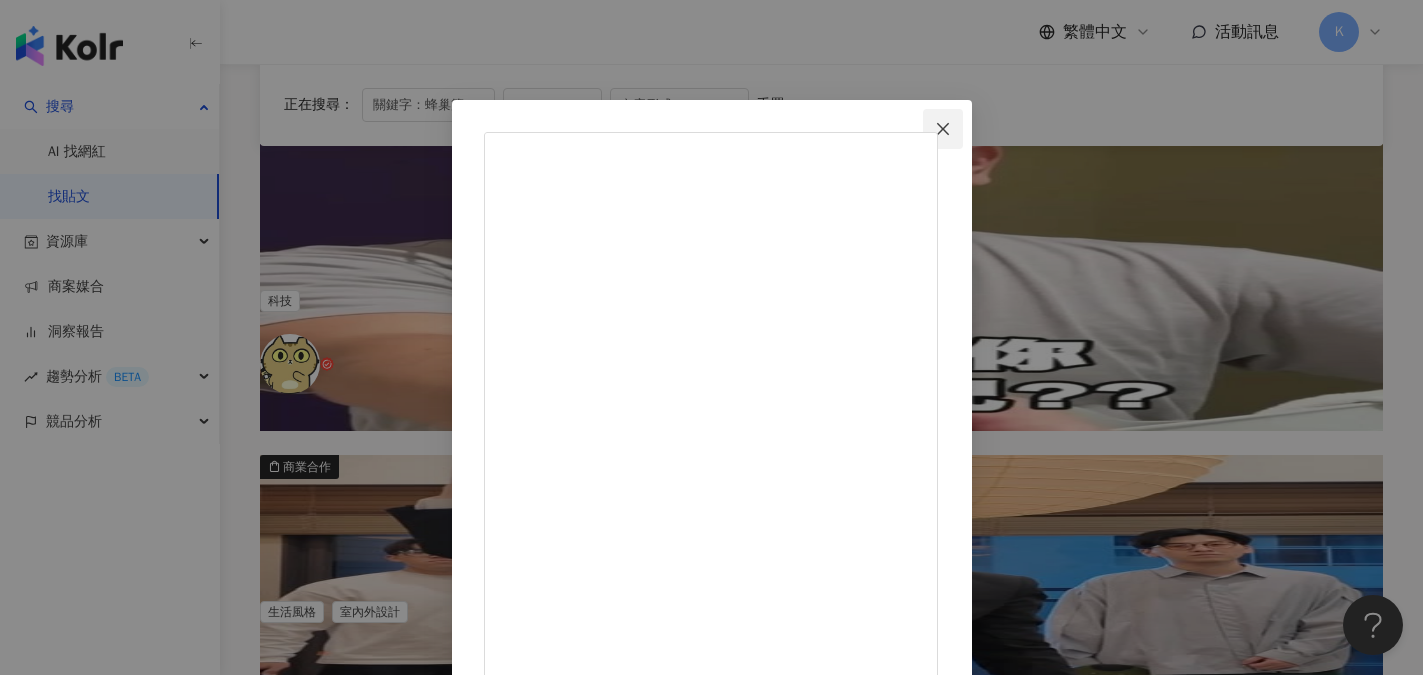 click 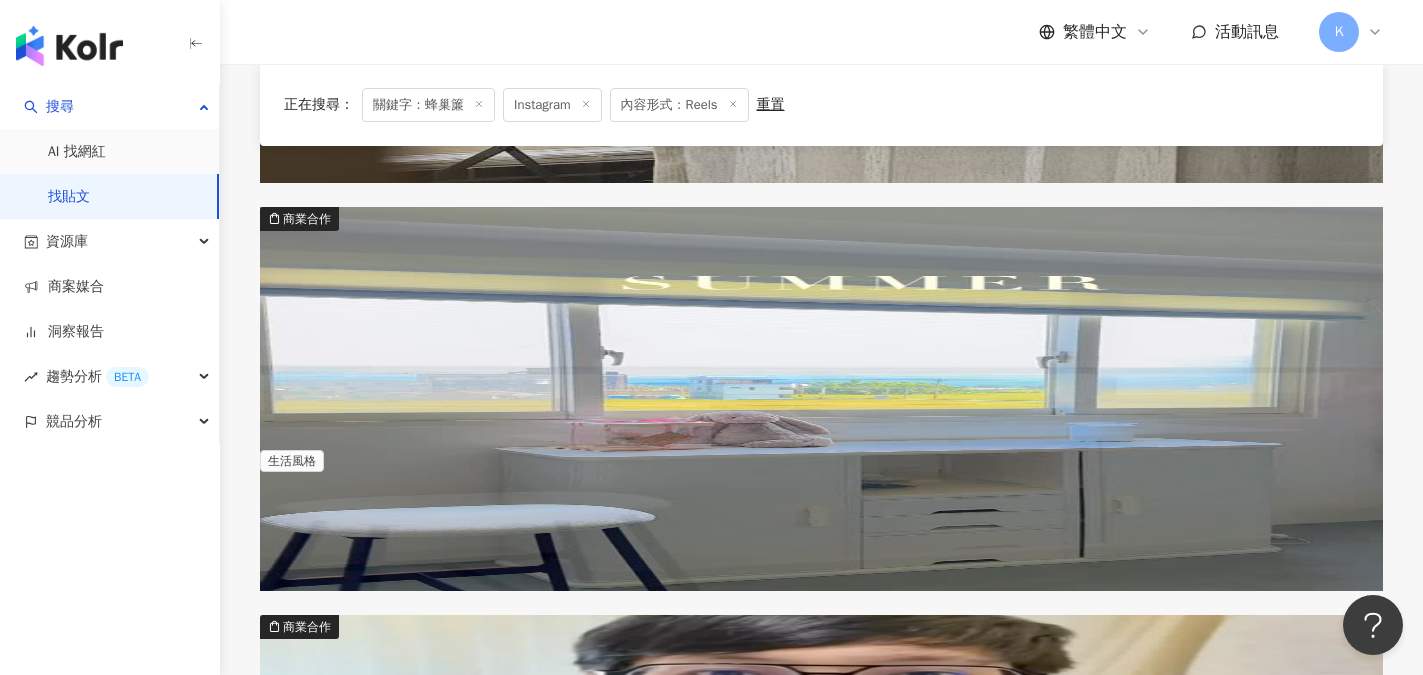 scroll, scrollTop: 1400, scrollLeft: 0, axis: vertical 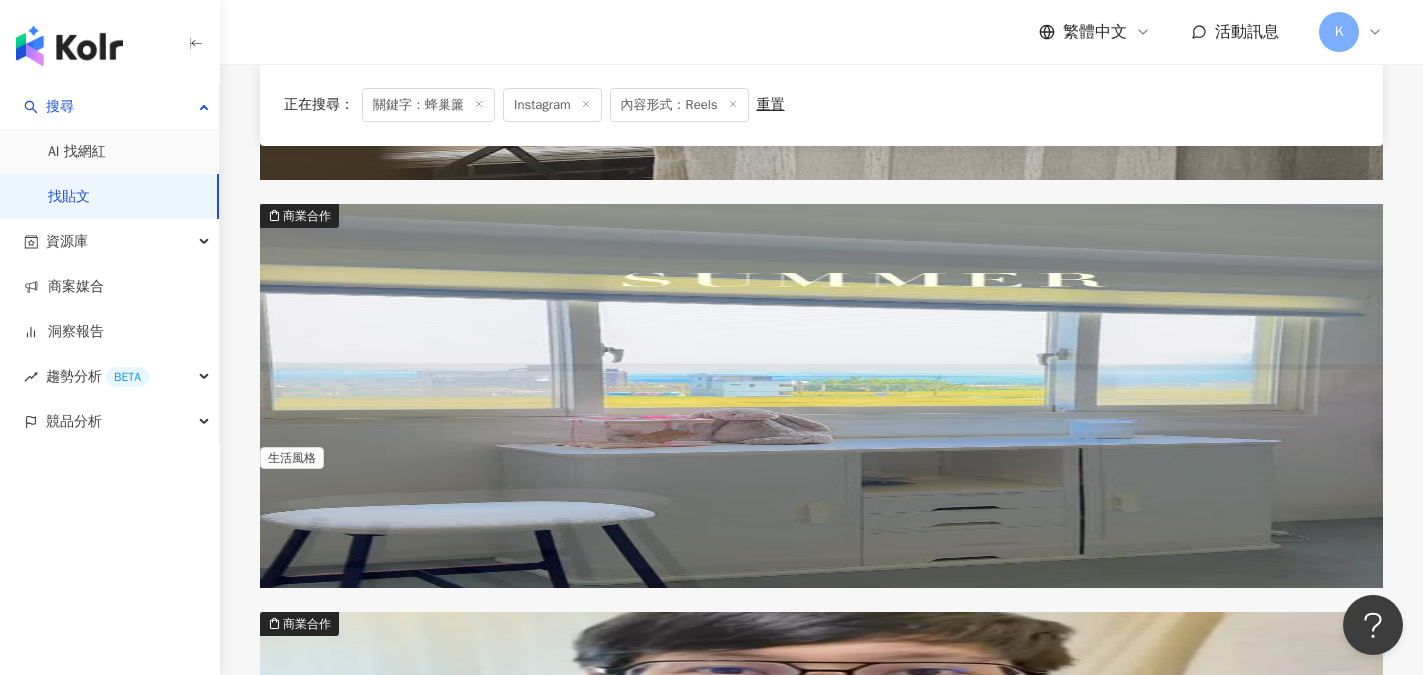 click on "這次裝潢主臥時，我特別挑選了紗簾搭配" at bounding box center [386, 651] 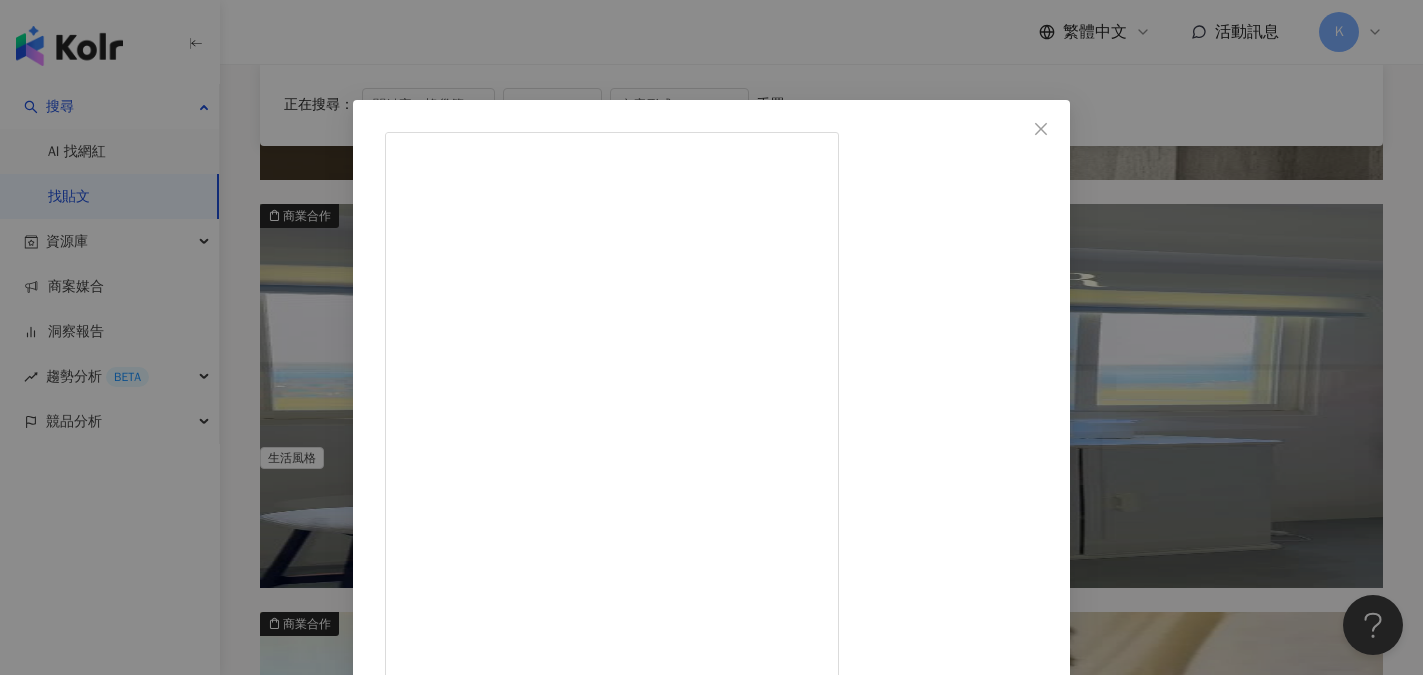 scroll, scrollTop: 37, scrollLeft: 0, axis: vertical 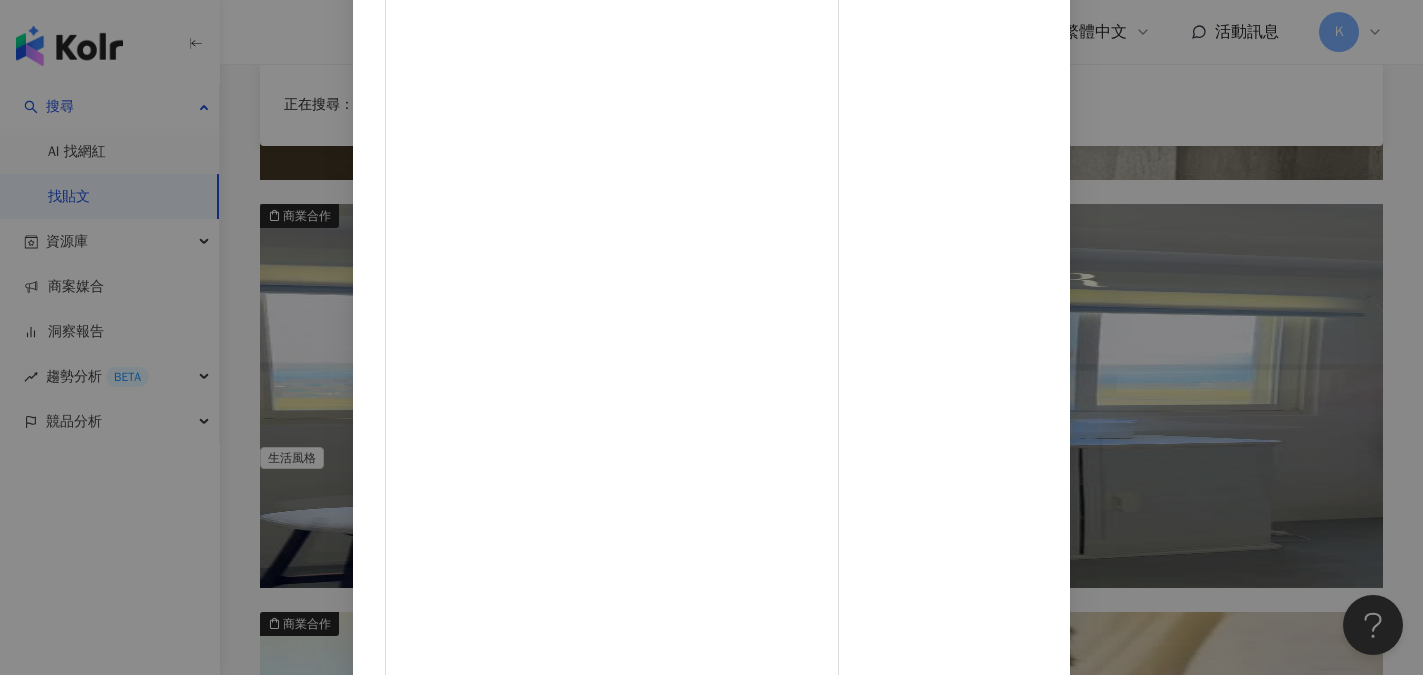 drag, startPoint x: 944, startPoint y: 535, endPoint x: 1013, endPoint y: 534, distance: 69.00725 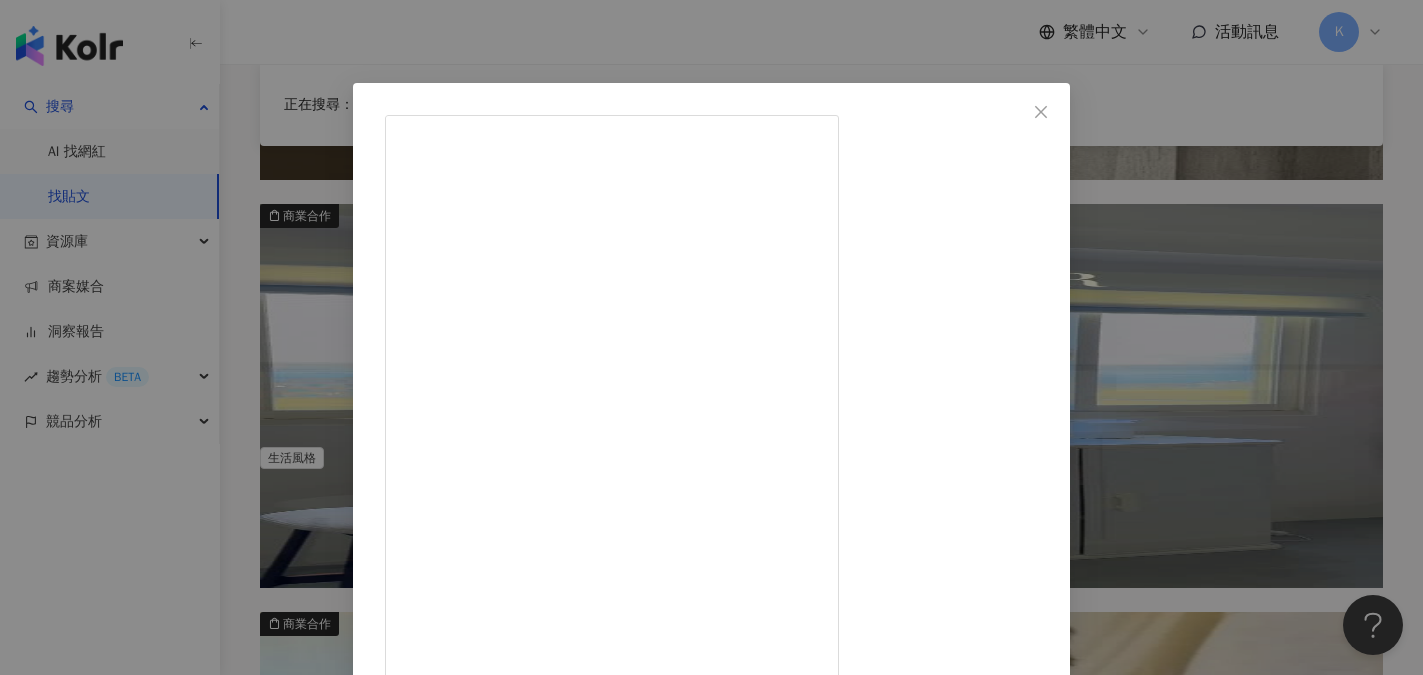 scroll, scrollTop: 0, scrollLeft: 0, axis: both 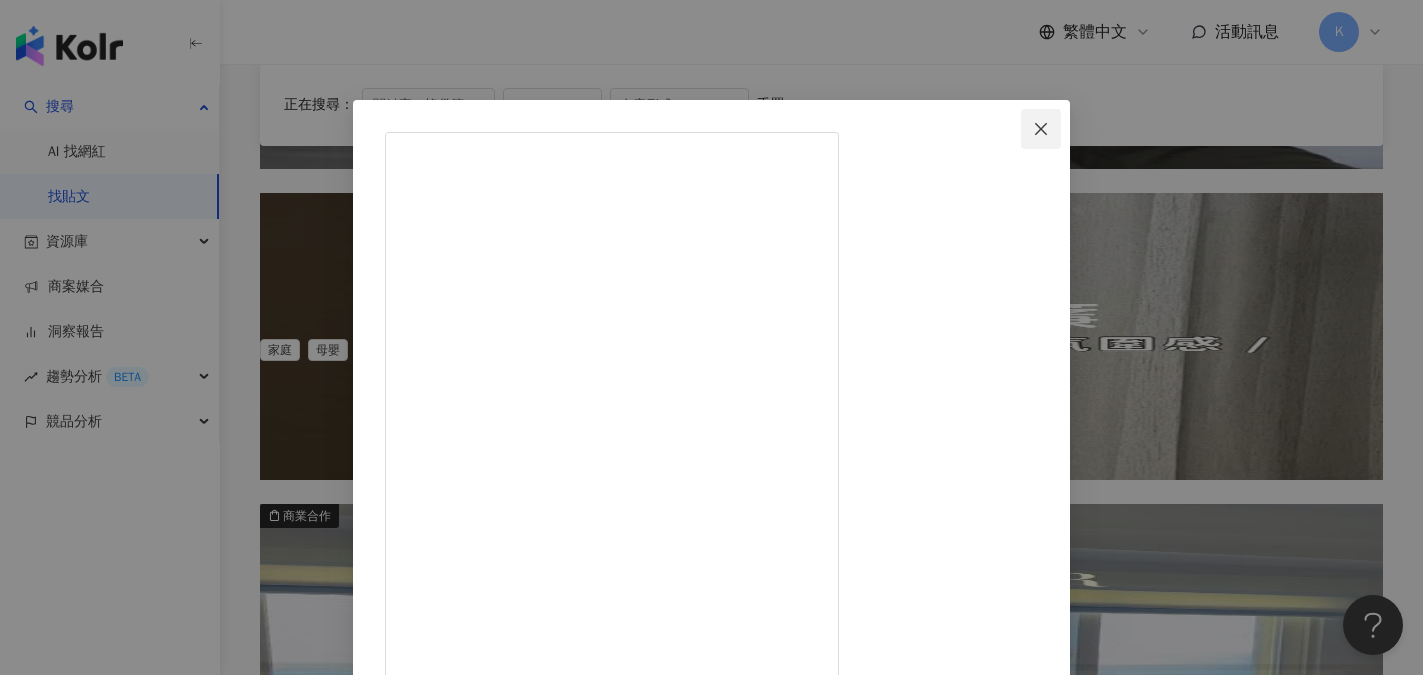 click 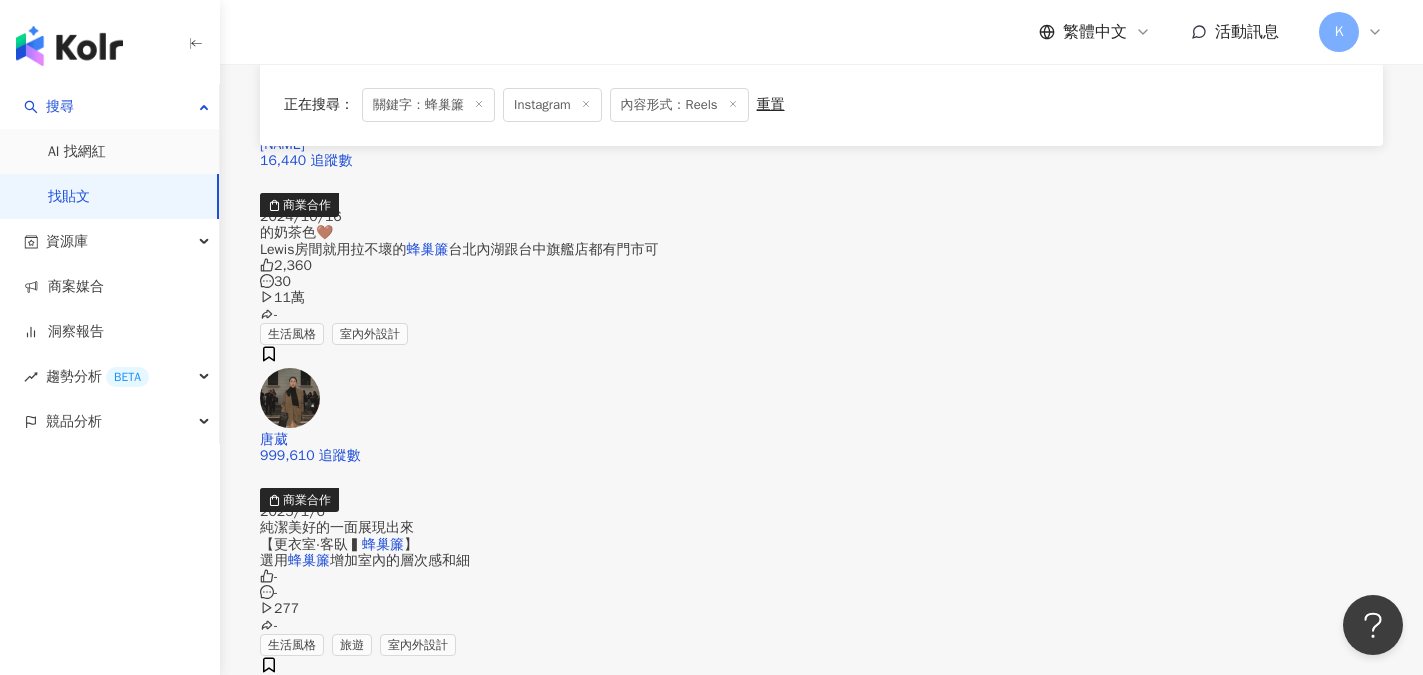 scroll, scrollTop: 3000, scrollLeft: 0, axis: vertical 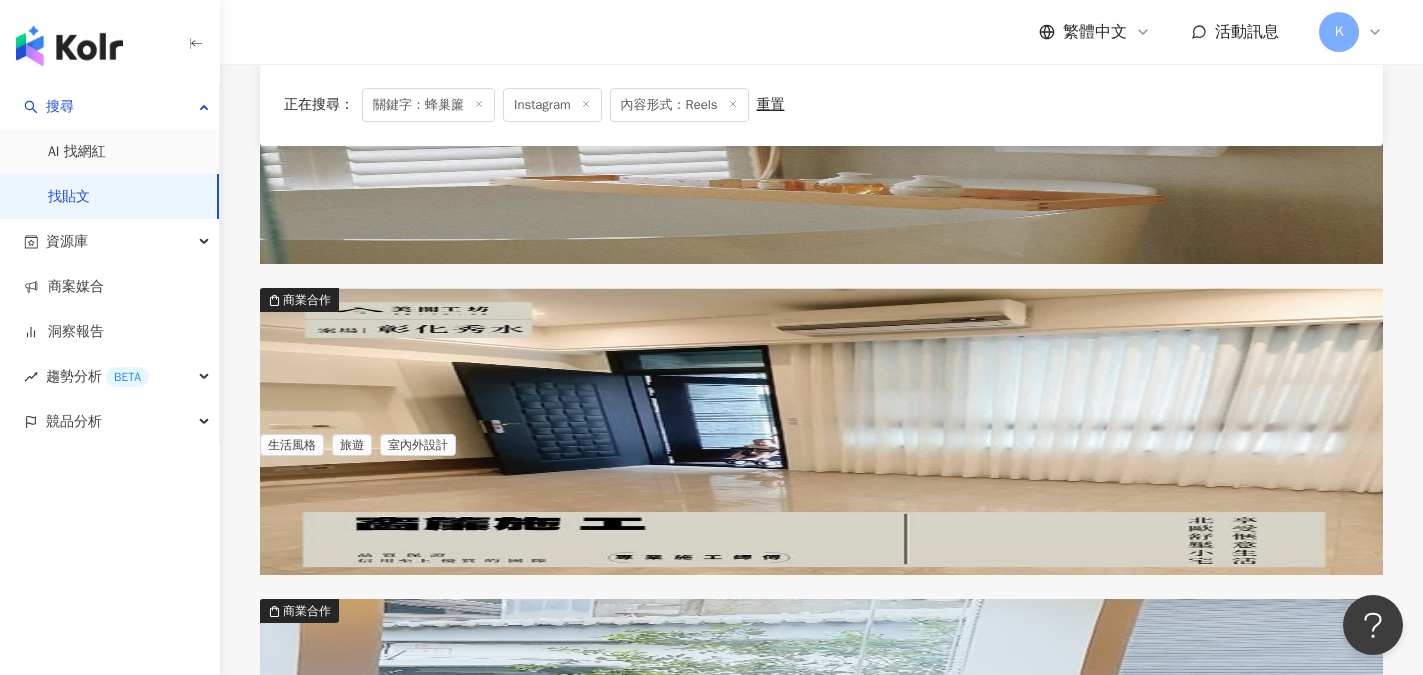 click on "下一頁" at bounding box center [901, 1228] 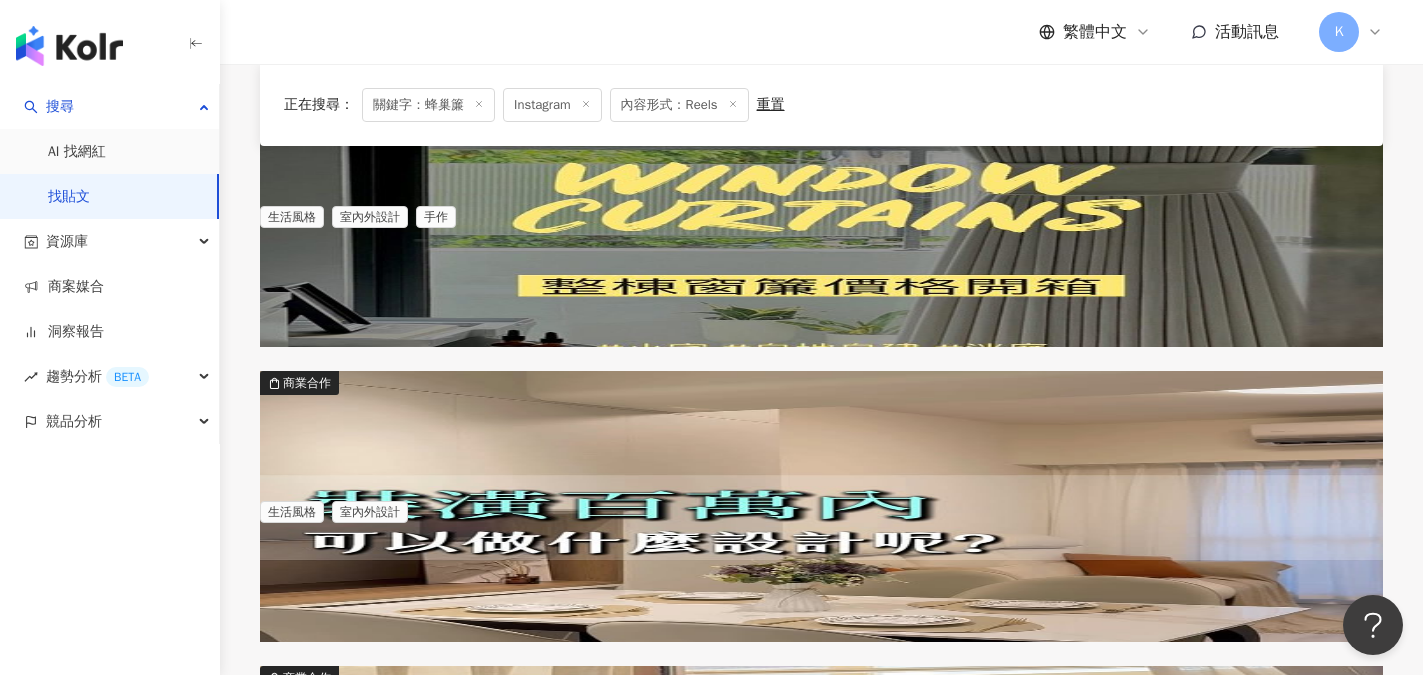 scroll, scrollTop: 2304, scrollLeft: 0, axis: vertical 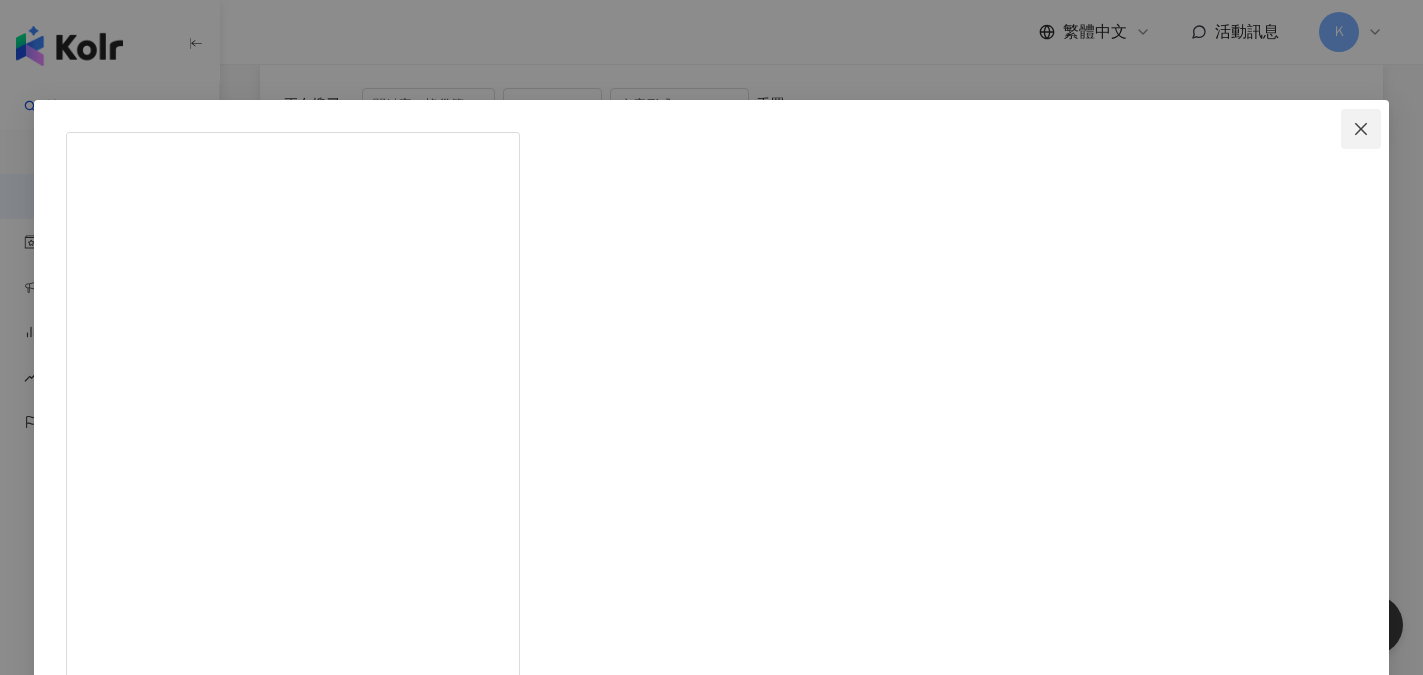 click 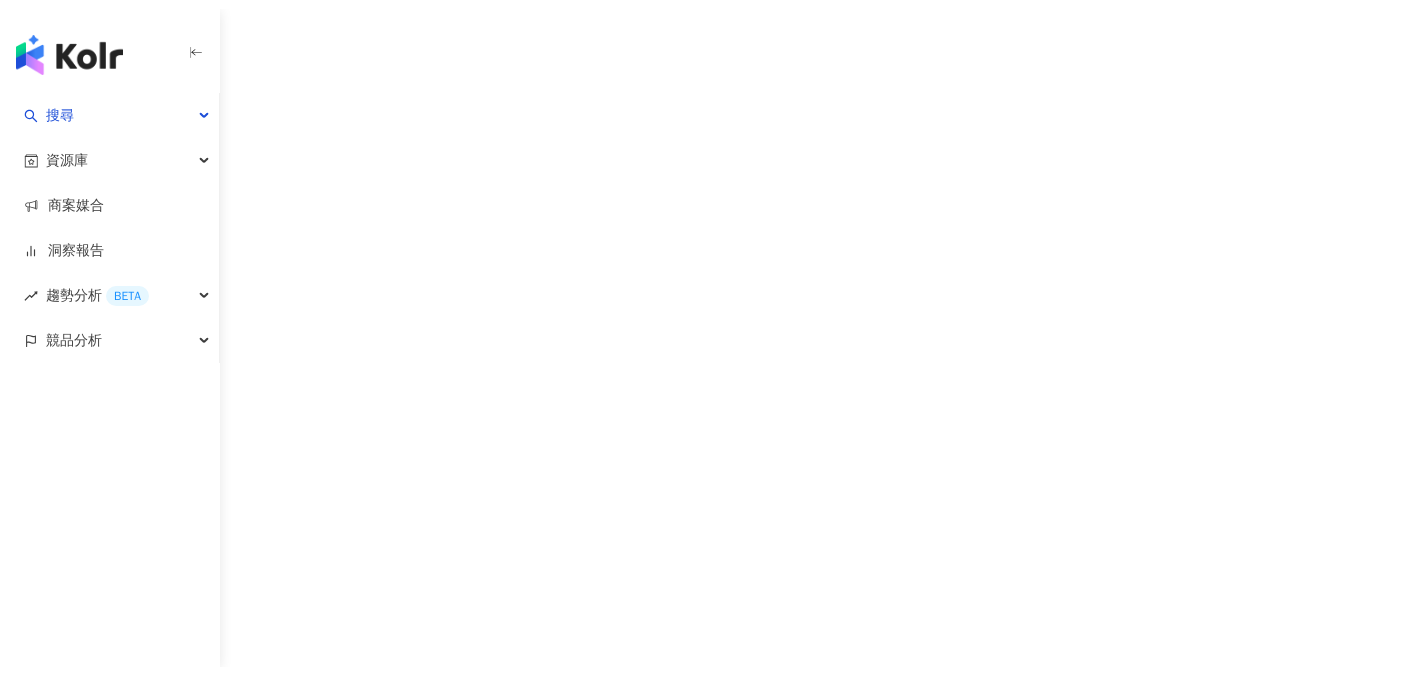 scroll, scrollTop: 0, scrollLeft: 0, axis: both 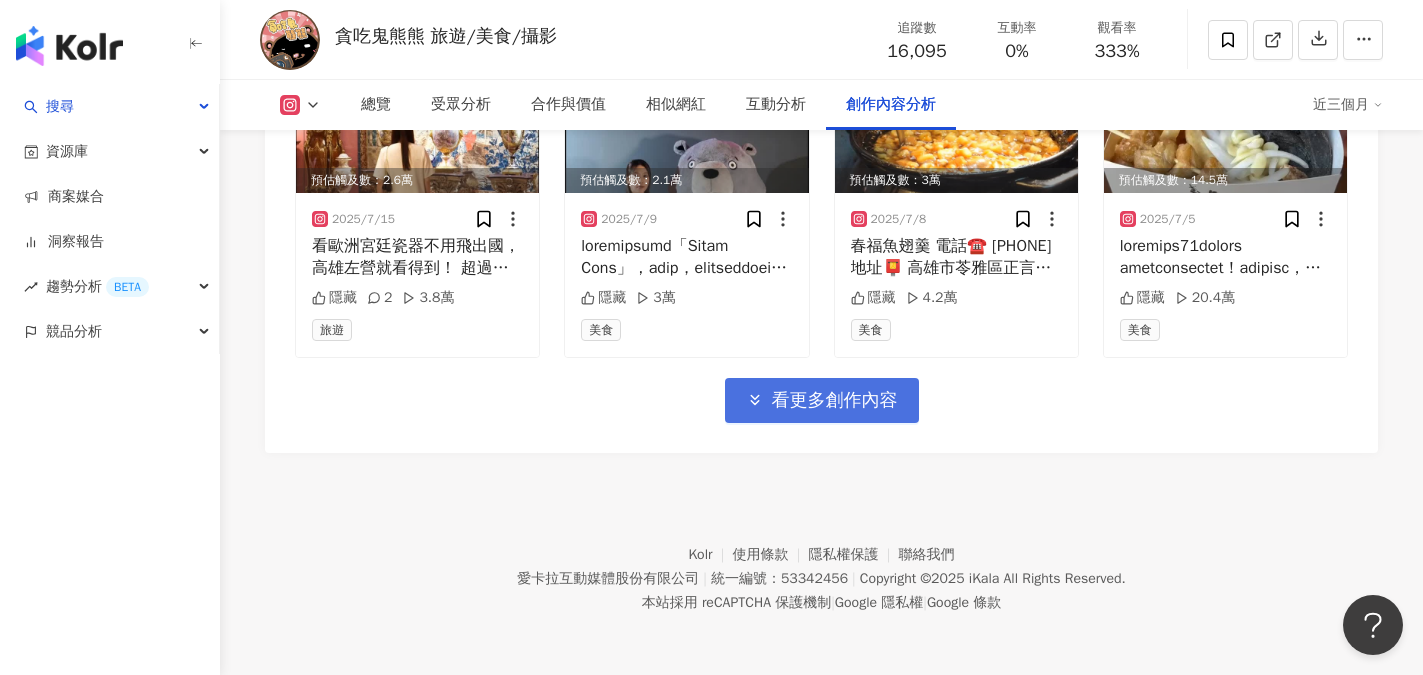click on "看更多創作內容" at bounding box center (835, 401) 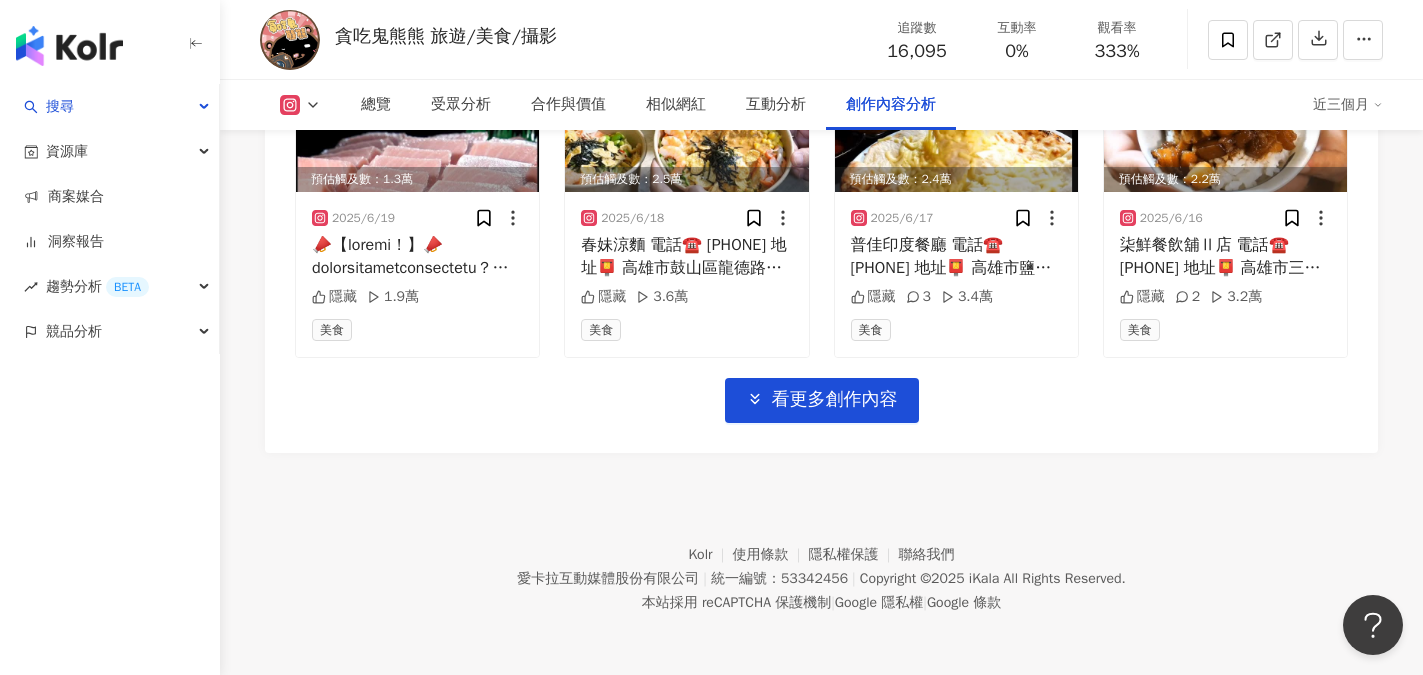 scroll, scrollTop: 8284, scrollLeft: 0, axis: vertical 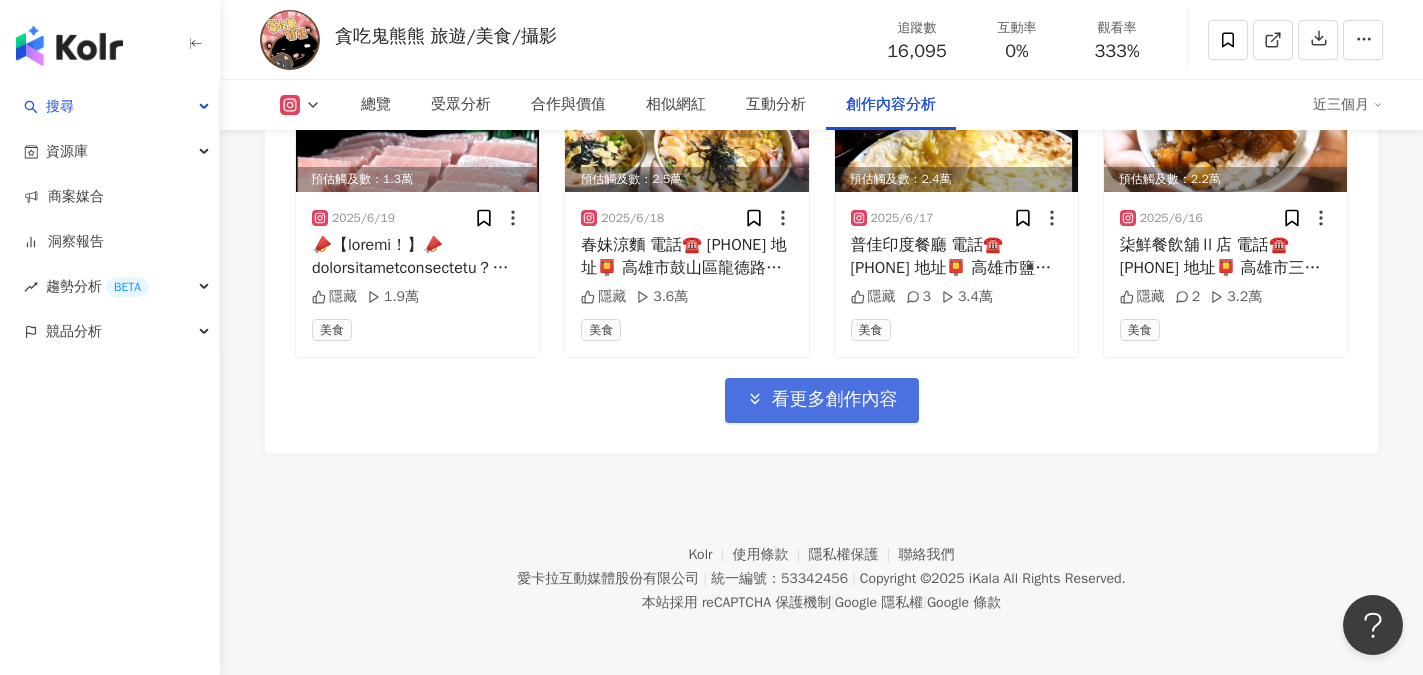 click on "看更多創作內容" at bounding box center [835, 400] 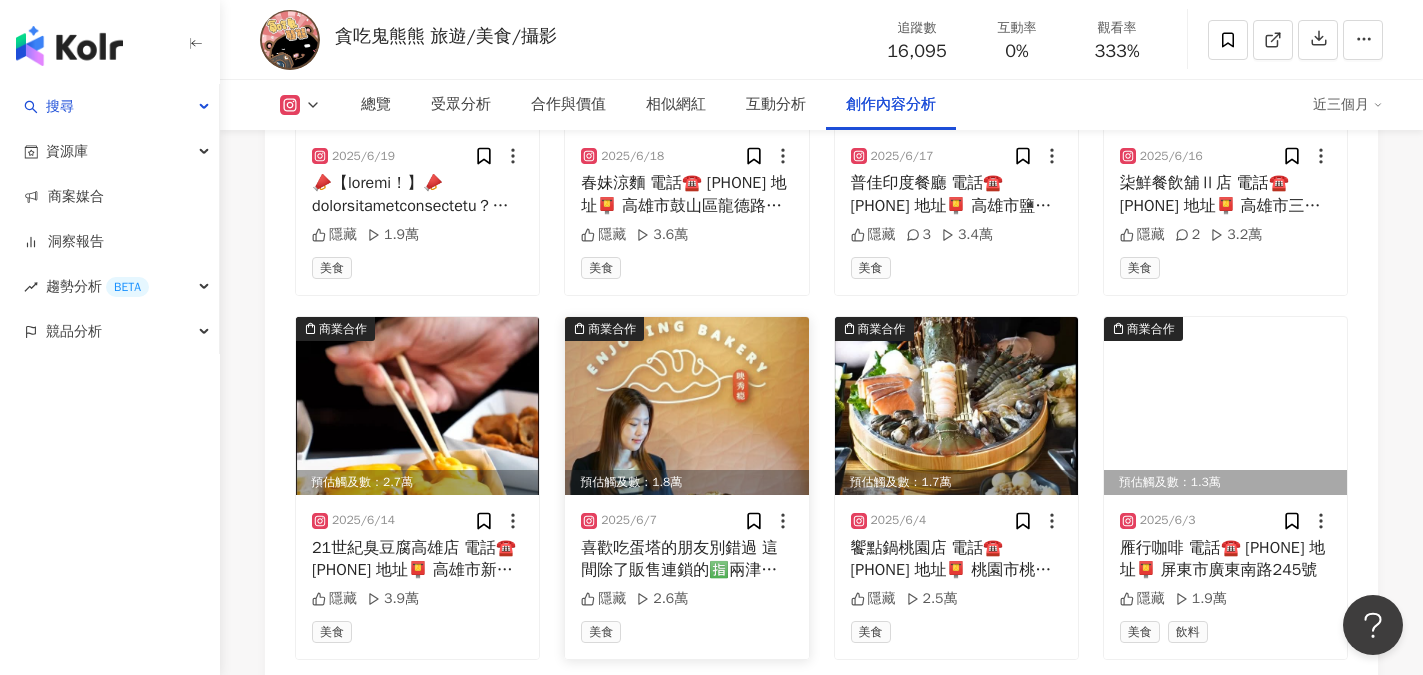 scroll, scrollTop: 8484, scrollLeft: 0, axis: vertical 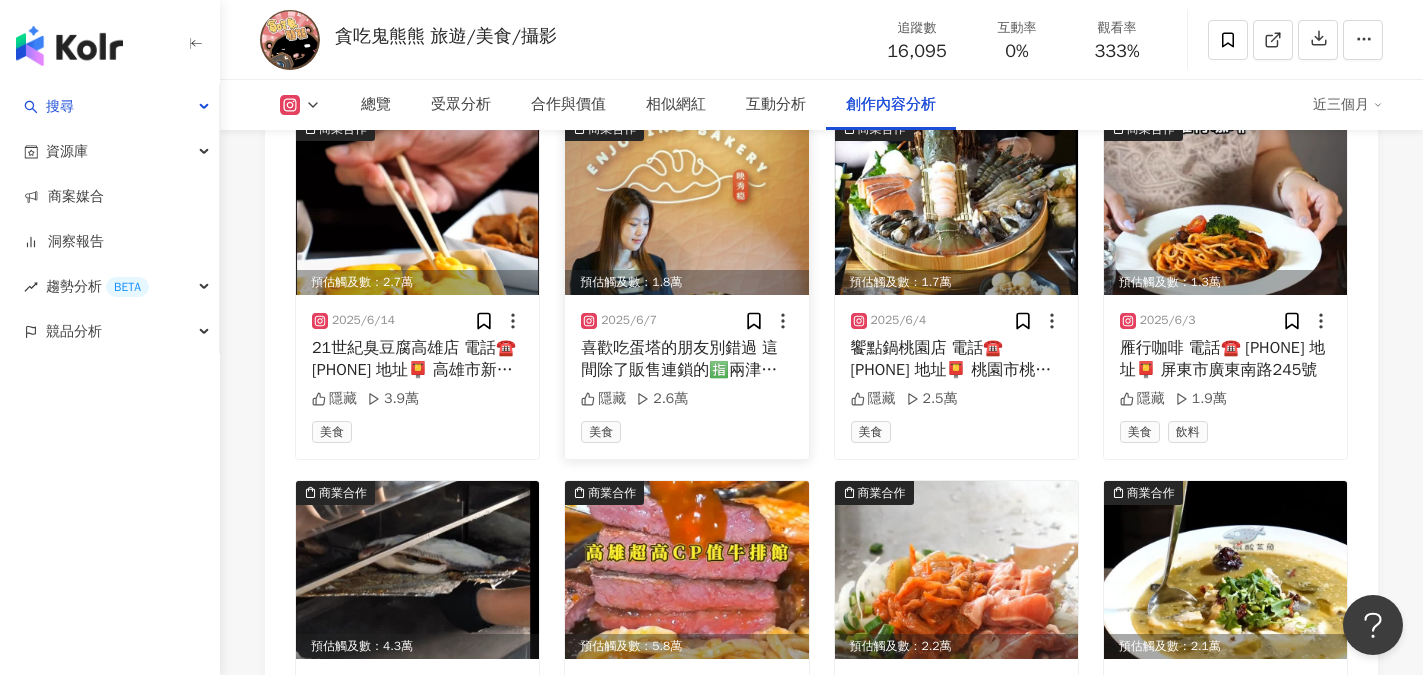 click on "喜歡吃蛋塔的朋友別錯過
這間除了販售連鎖的🈯兩津蛋塔之外
還有多選項的麵包.蛋糕.可頌.冰火菠蘿
還有脆皮蛋塔與綜合千層派💟
✅加入賴好友馬上獲得$200元折價券
想吃嗎?快點加入好友提前一天預訂喔
—————𝓕𝓸𝓵𝓵𝓸𝔀 𝓶𝓮—————
資訊🏡 兩津芙蓉蛋塔羅東夜市店
資訊🏡 映秀瘾客製烘焙
電話☎️ 0900 529 080
地址📮 宜蘭縣羅東鎮民權路64號
營業時間⌚️ 09:30-21:30(週一店休)
#相機食先 #貪吃鬼熊熊 #宜蘭美食 #Yilan #Luodong #宜蘭 #宜蘭美食地圖 #宜蘭美食部落客 #貪吃鬼熊熊吃宜蘭 #美食部落客 #宜蘭旅行 #宜蘭羅東美食 #羅東 #宜蘭羅東甜點 #羅東必吃 #羅東美食 #羅東甜點 #宜蘭甜點 #羅東夜市 #羅東夜市美食 #兩津芙蓉蛋塔羅東夜市店 #兩津芙蓉蛋塔 #映秀瘾客製烘焙" at bounding box center (686, 359) 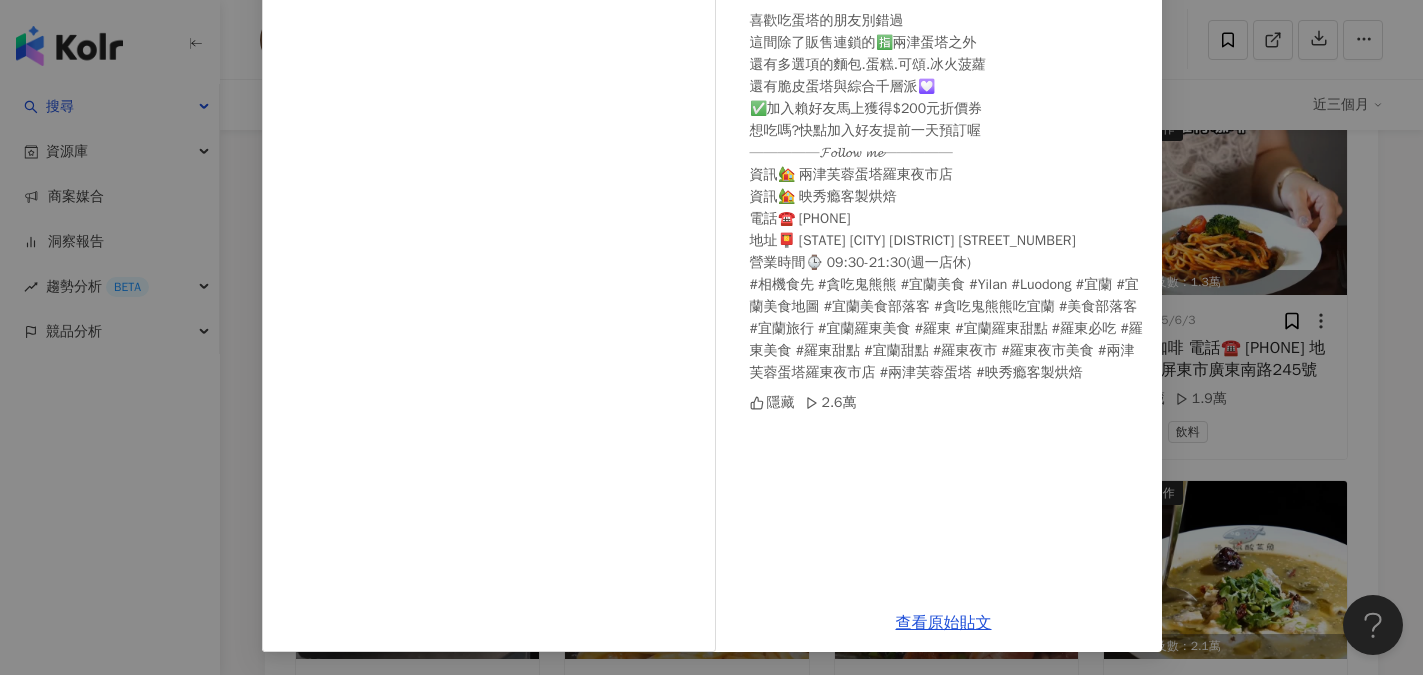 scroll, scrollTop: 198, scrollLeft: 0, axis: vertical 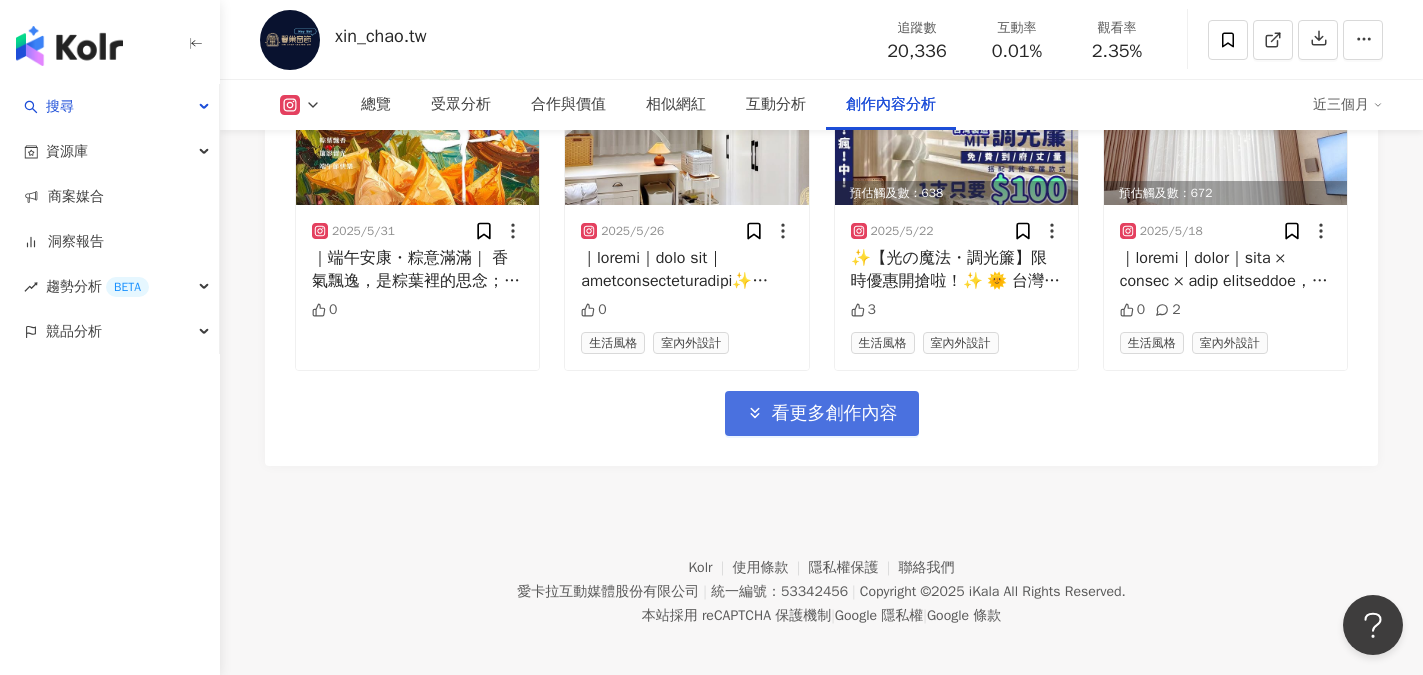click on "看更多創作內容" at bounding box center [835, 414] 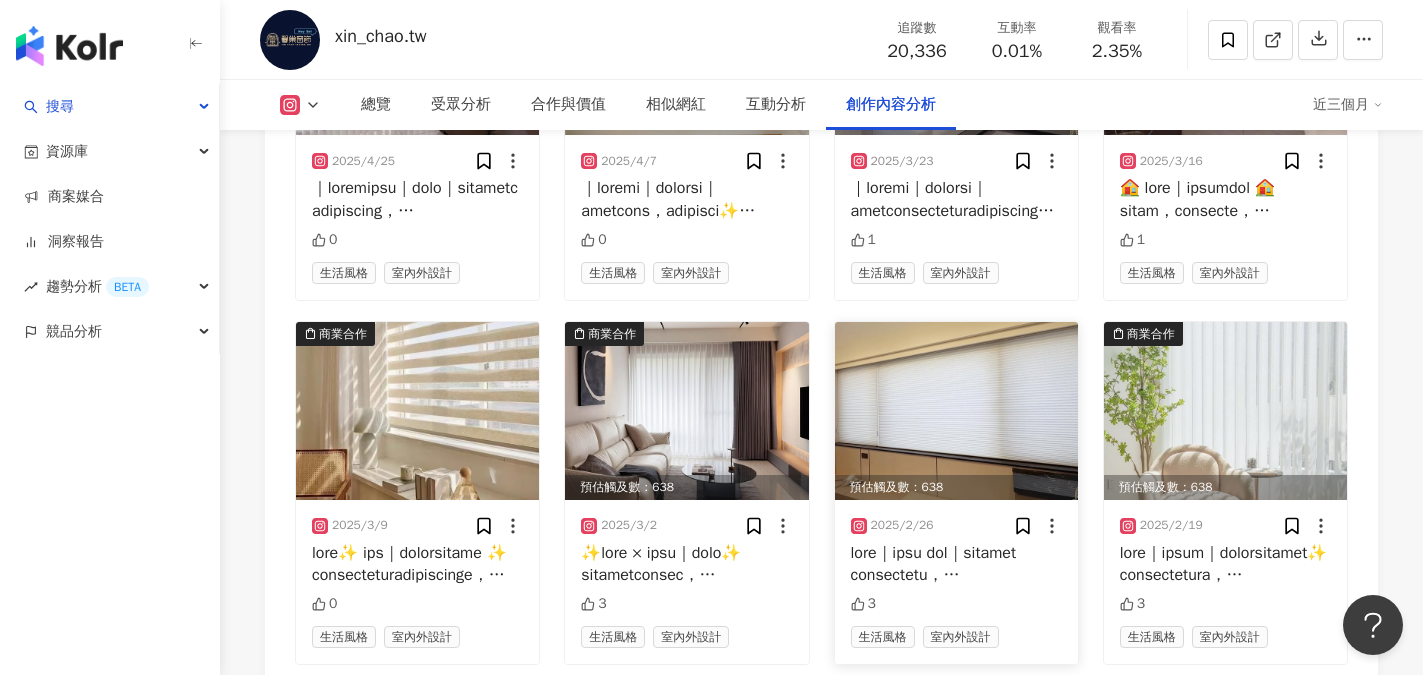 scroll, scrollTop: 7700, scrollLeft: 0, axis: vertical 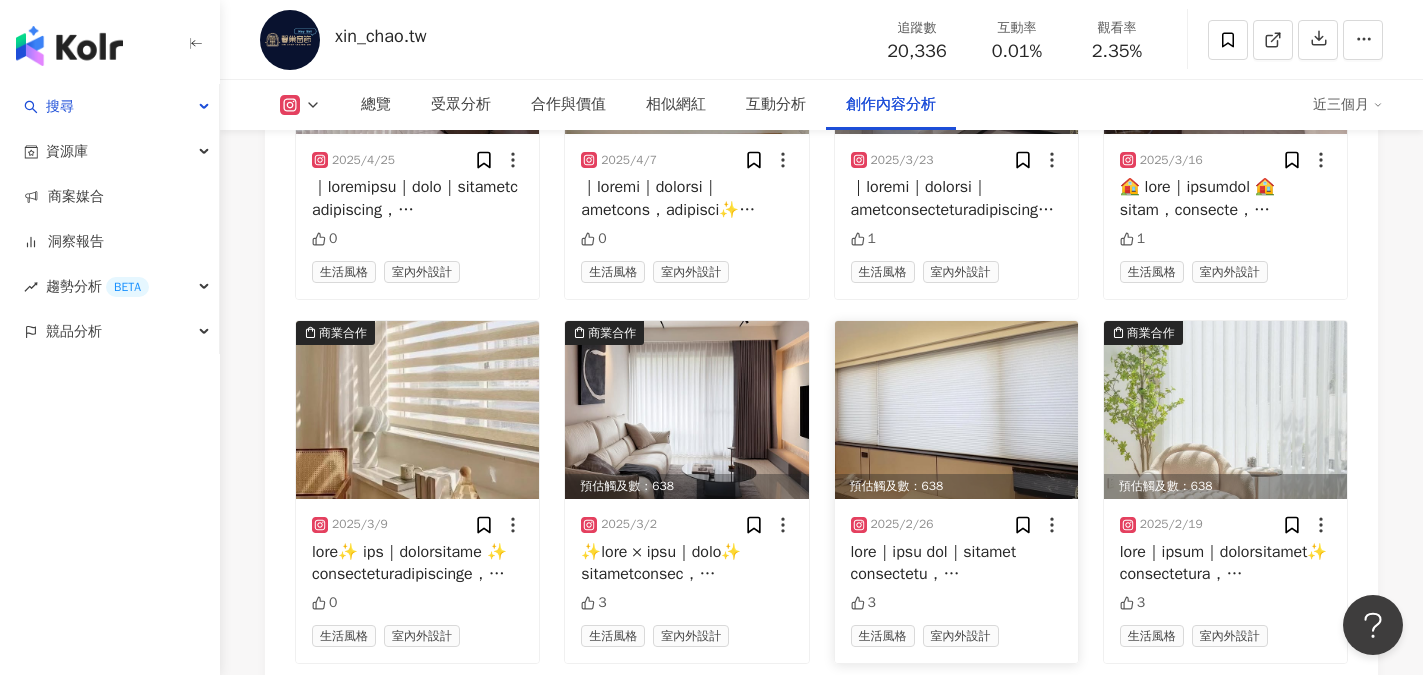 click at bounding box center (956, 410) 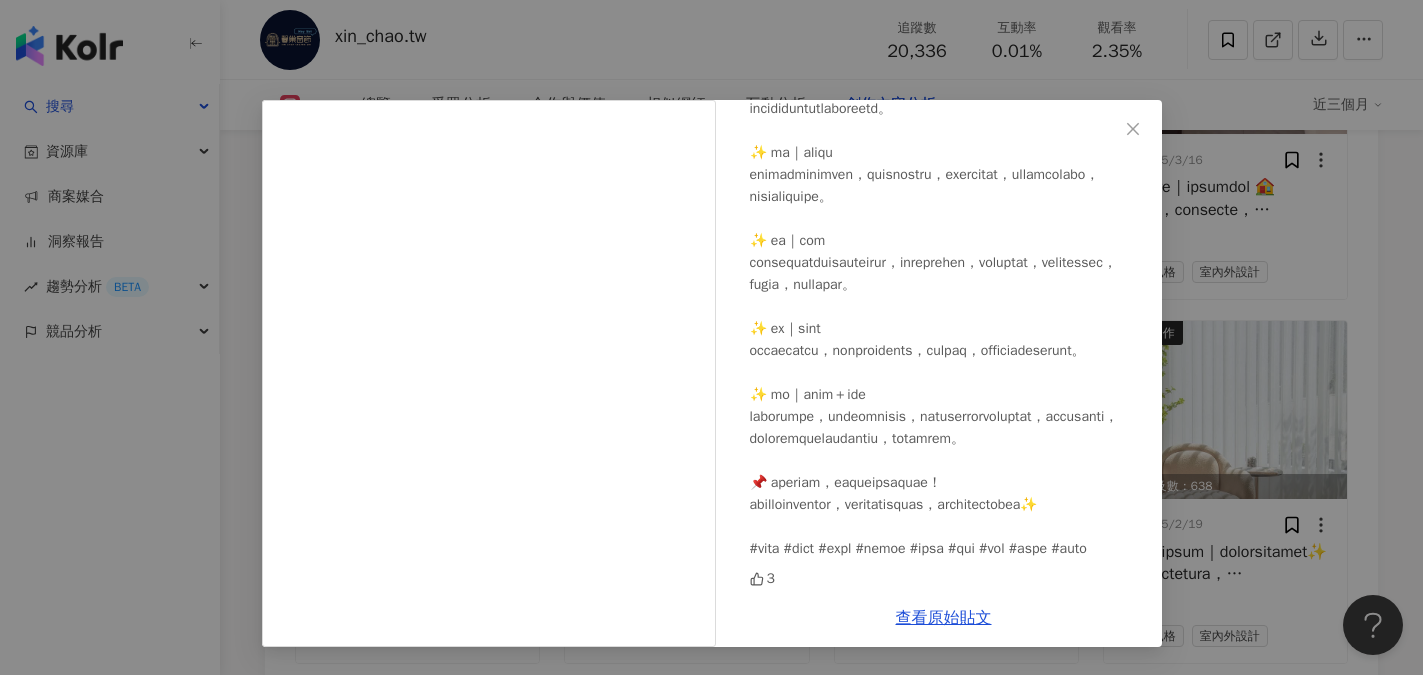 scroll, scrollTop: 329, scrollLeft: 0, axis: vertical 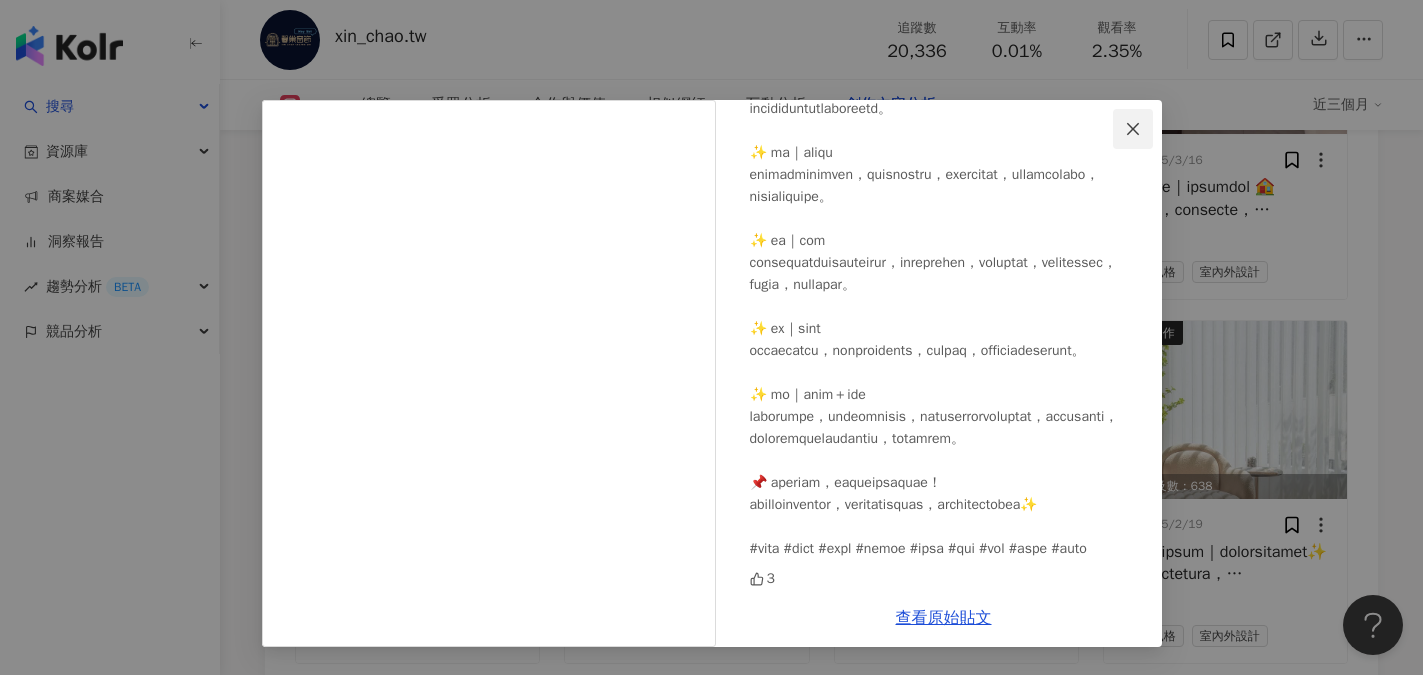 click at bounding box center (1133, 129) 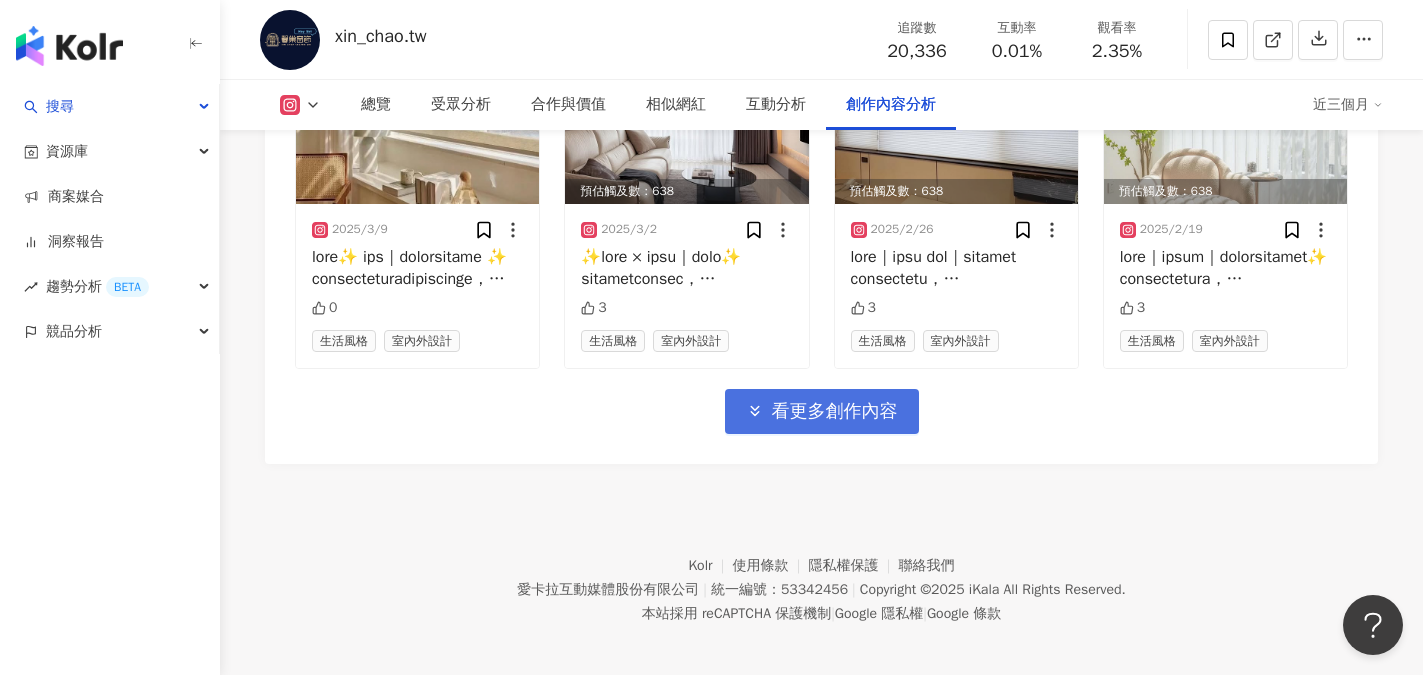 scroll, scrollTop: 8000, scrollLeft: 0, axis: vertical 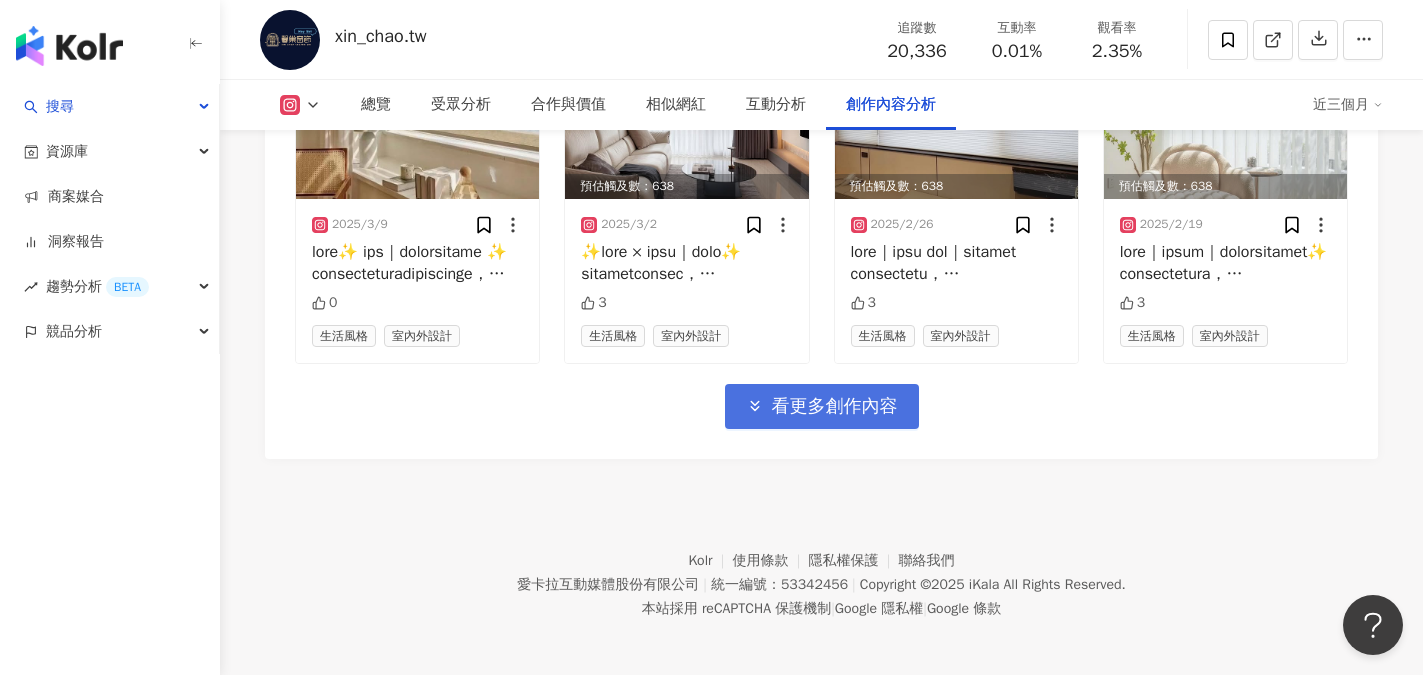 click on "看更多創作內容" at bounding box center (835, 407) 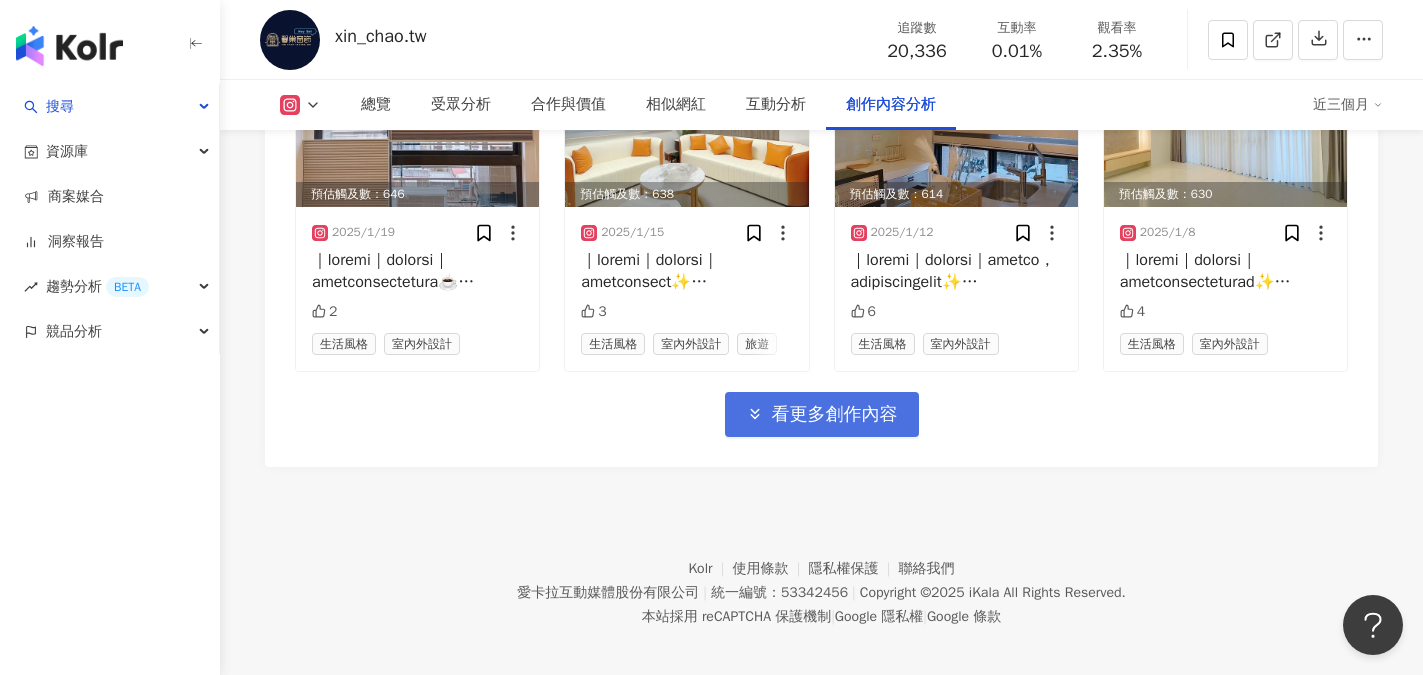 scroll, scrollTop: 9100, scrollLeft: 0, axis: vertical 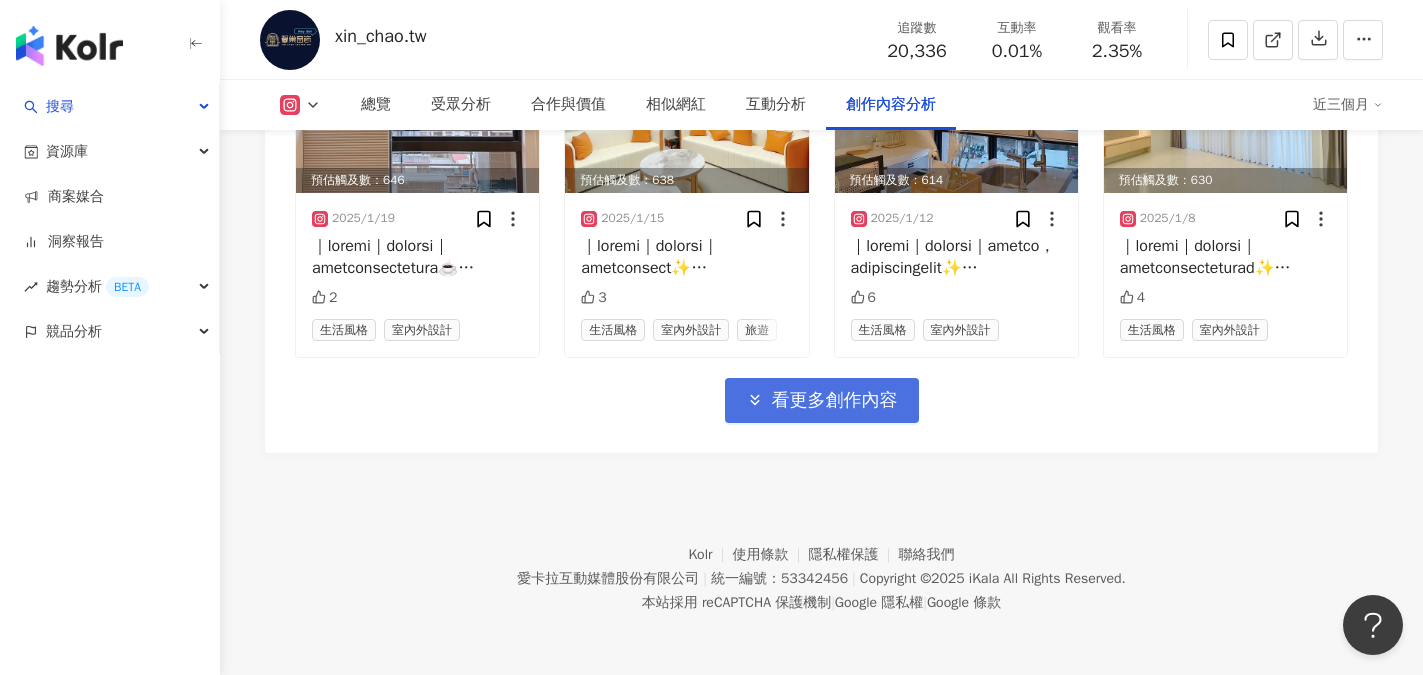 click on "看更多創作內容" at bounding box center [835, 401] 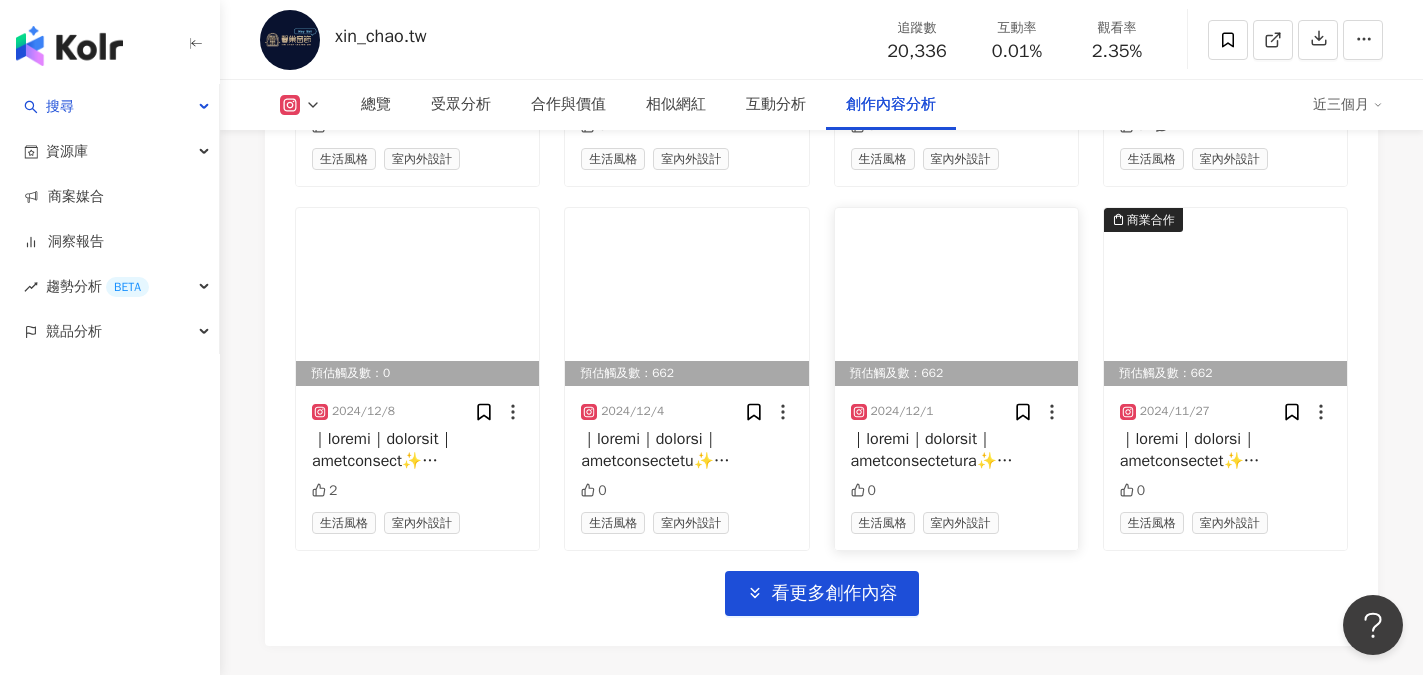 scroll, scrollTop: 10000, scrollLeft: 0, axis: vertical 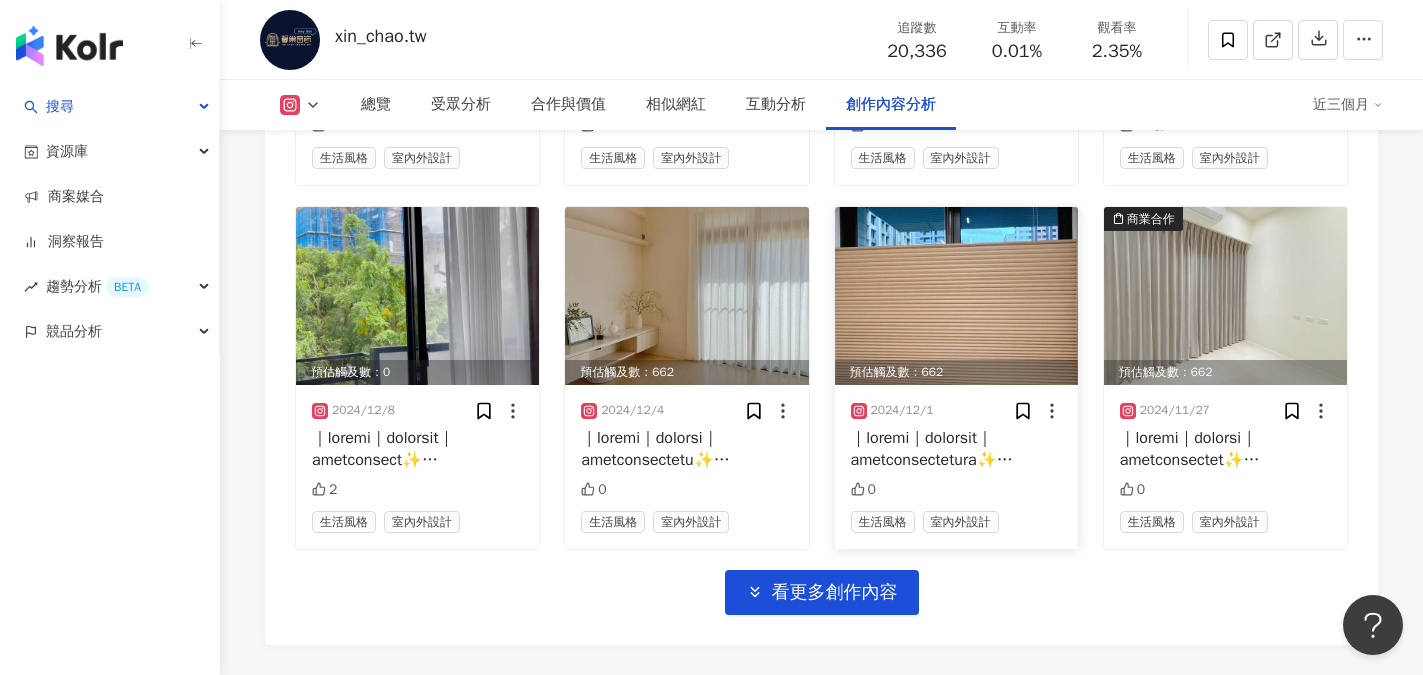 click at bounding box center (956, 296) 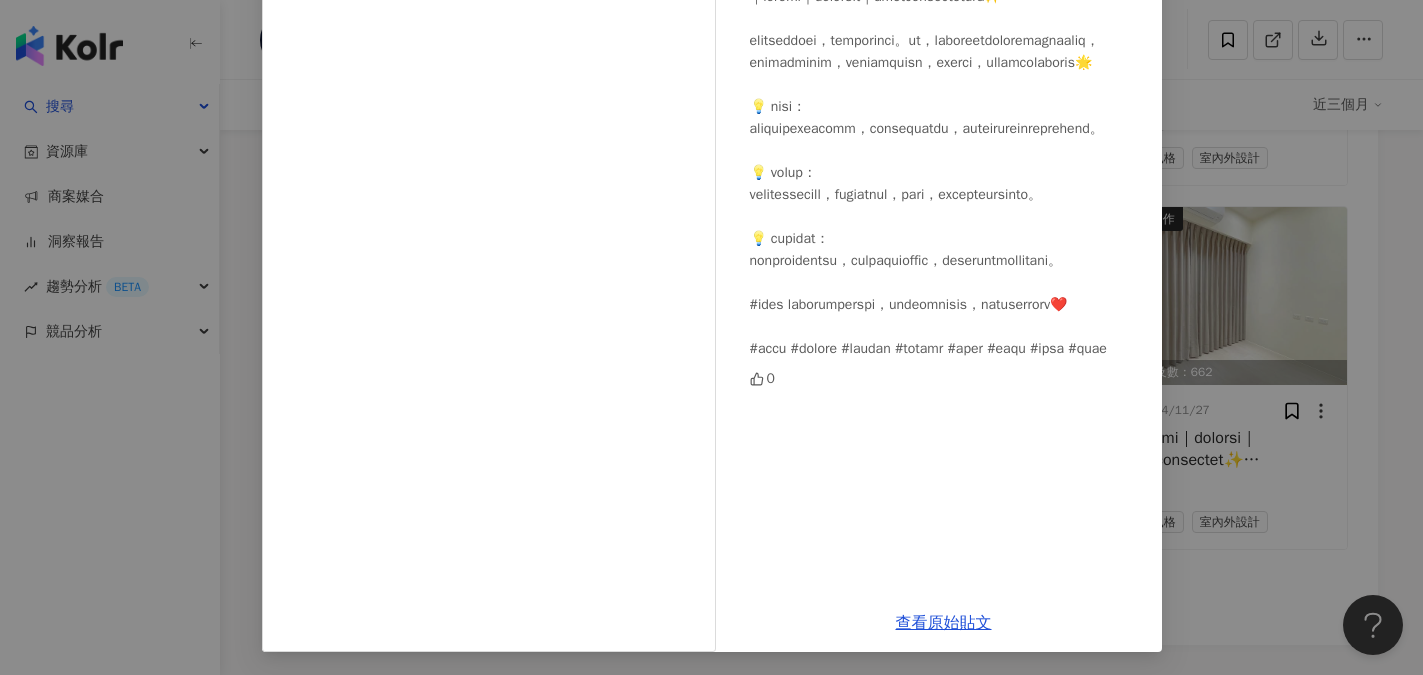 scroll, scrollTop: 222, scrollLeft: 0, axis: vertical 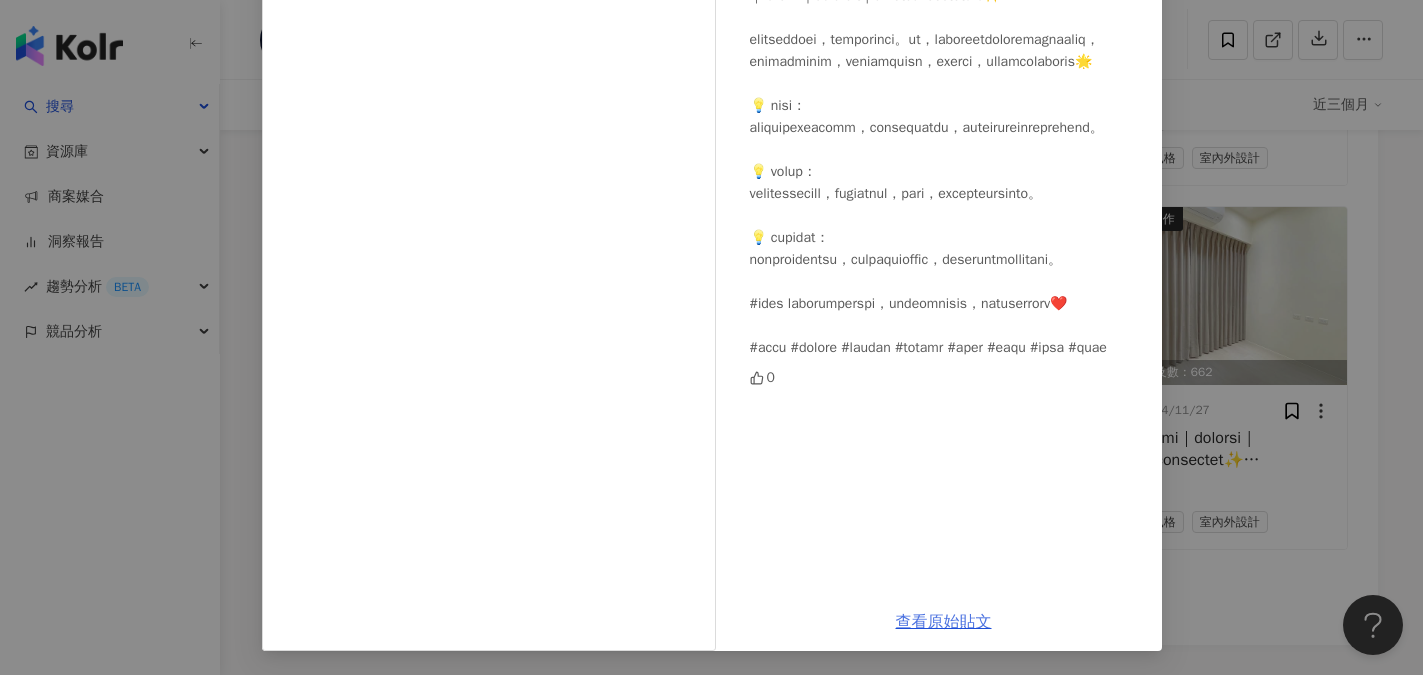 click on "查看原始貼文" at bounding box center (944, 622) 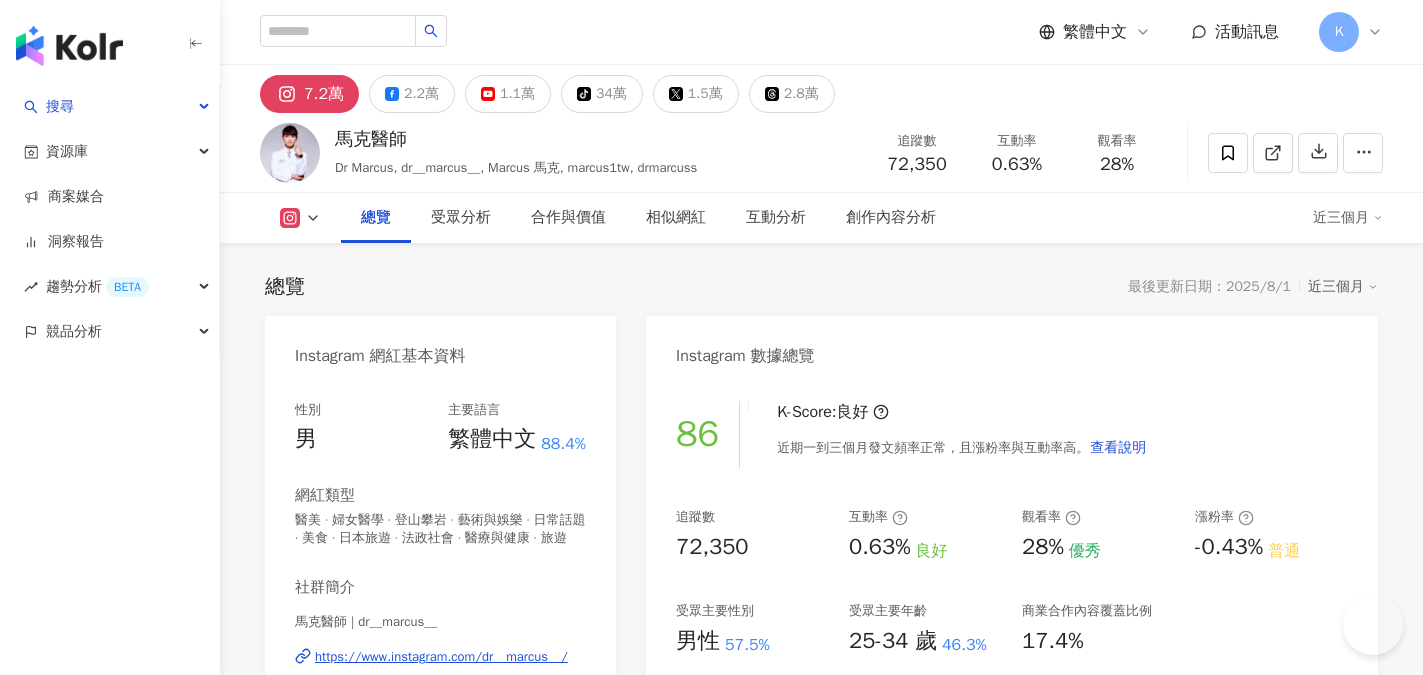 scroll, scrollTop: 1642, scrollLeft: 0, axis: vertical 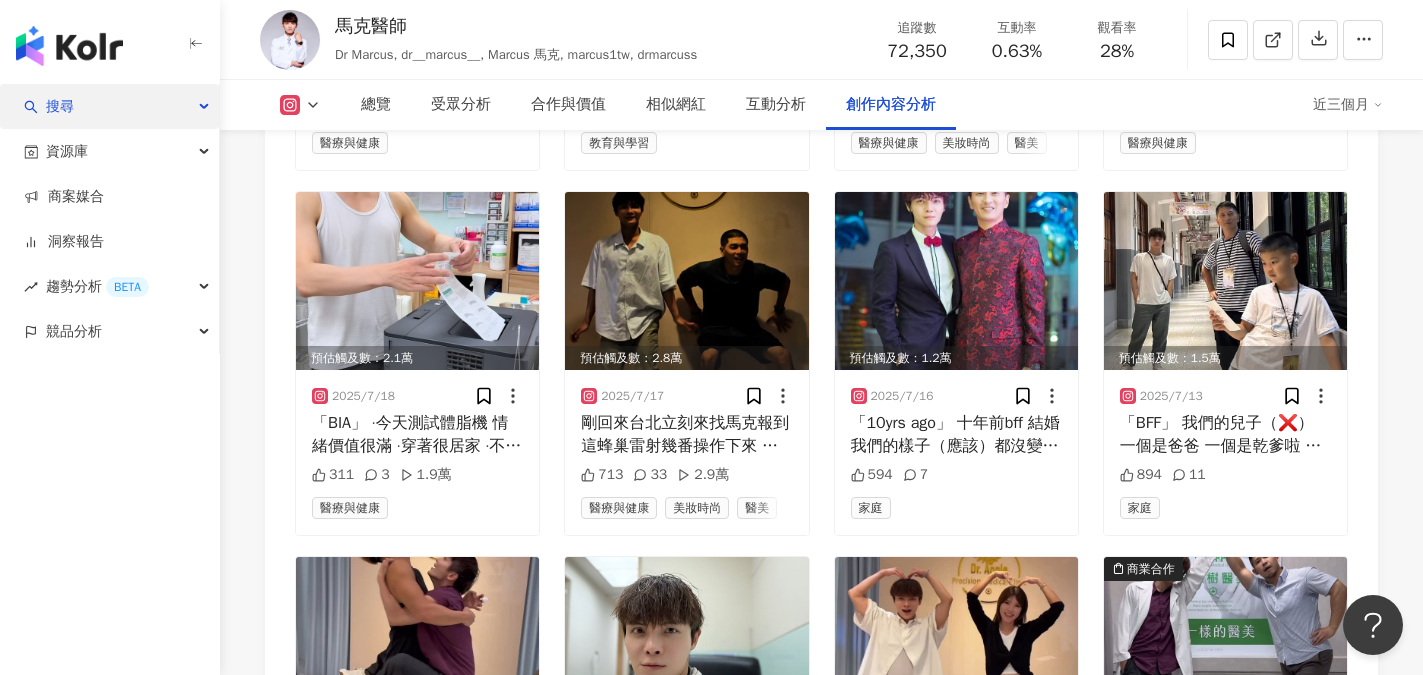 click on "搜尋" at bounding box center [109, 106] 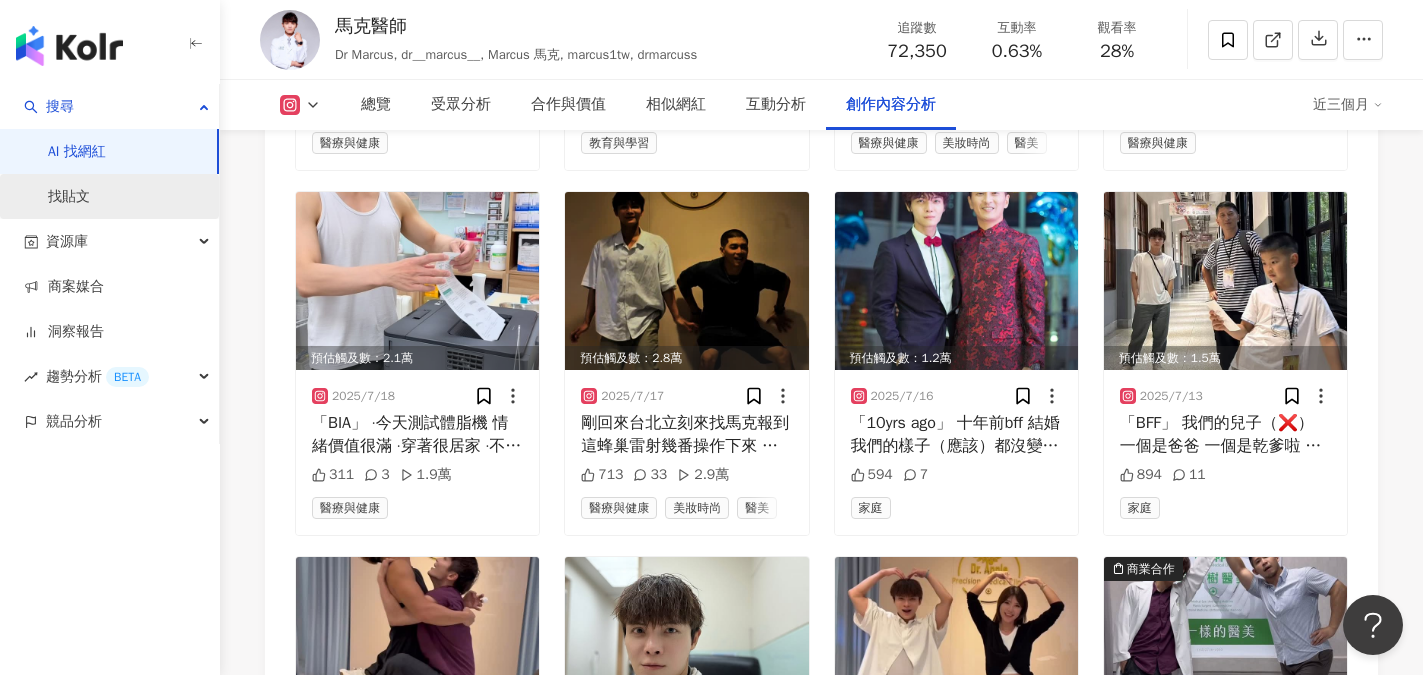 click on "找貼文" at bounding box center [69, 197] 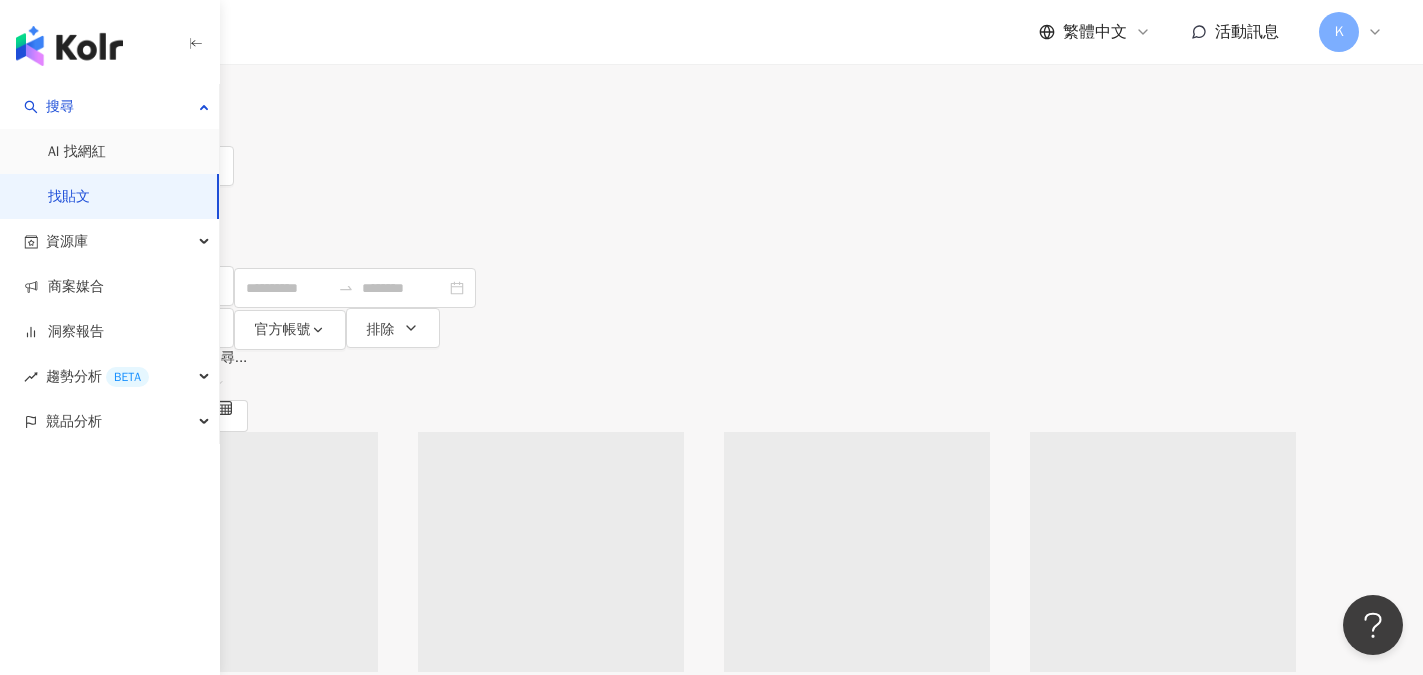 click at bounding box center [332, 21] 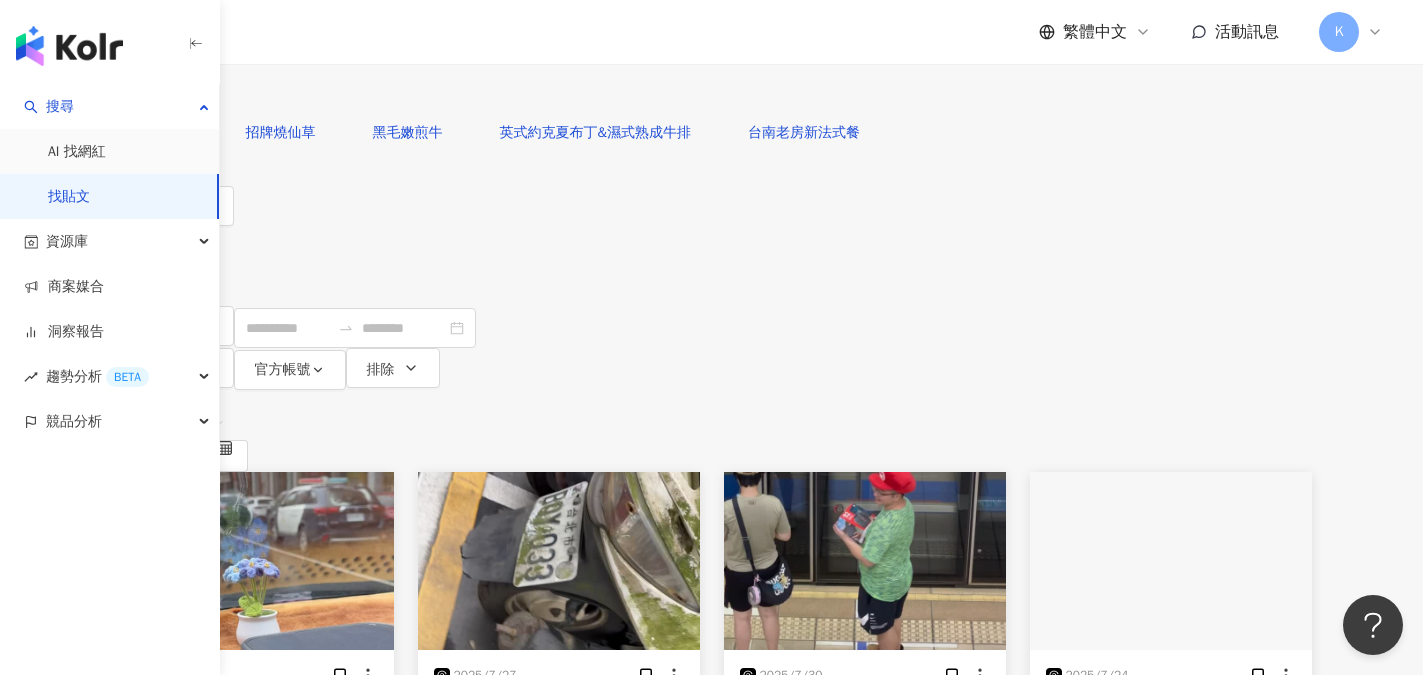 type on "****" 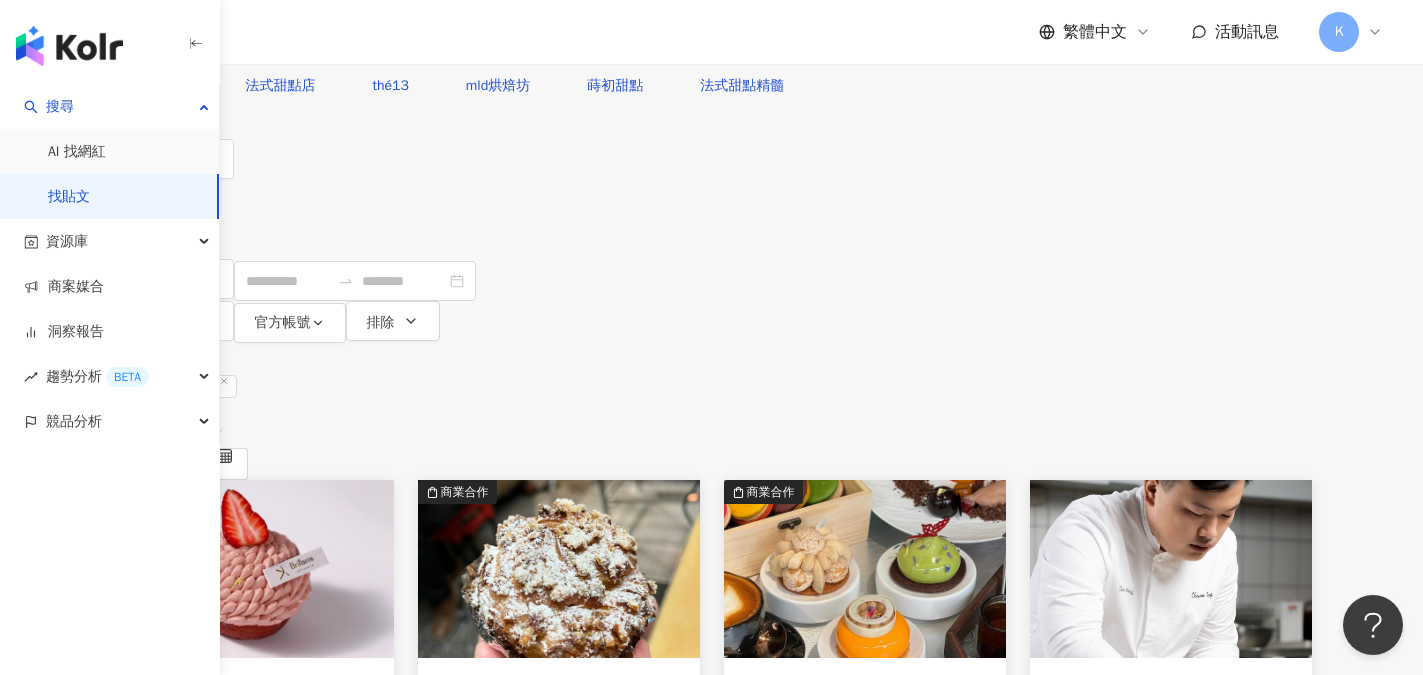 scroll, scrollTop: 0, scrollLeft: 0, axis: both 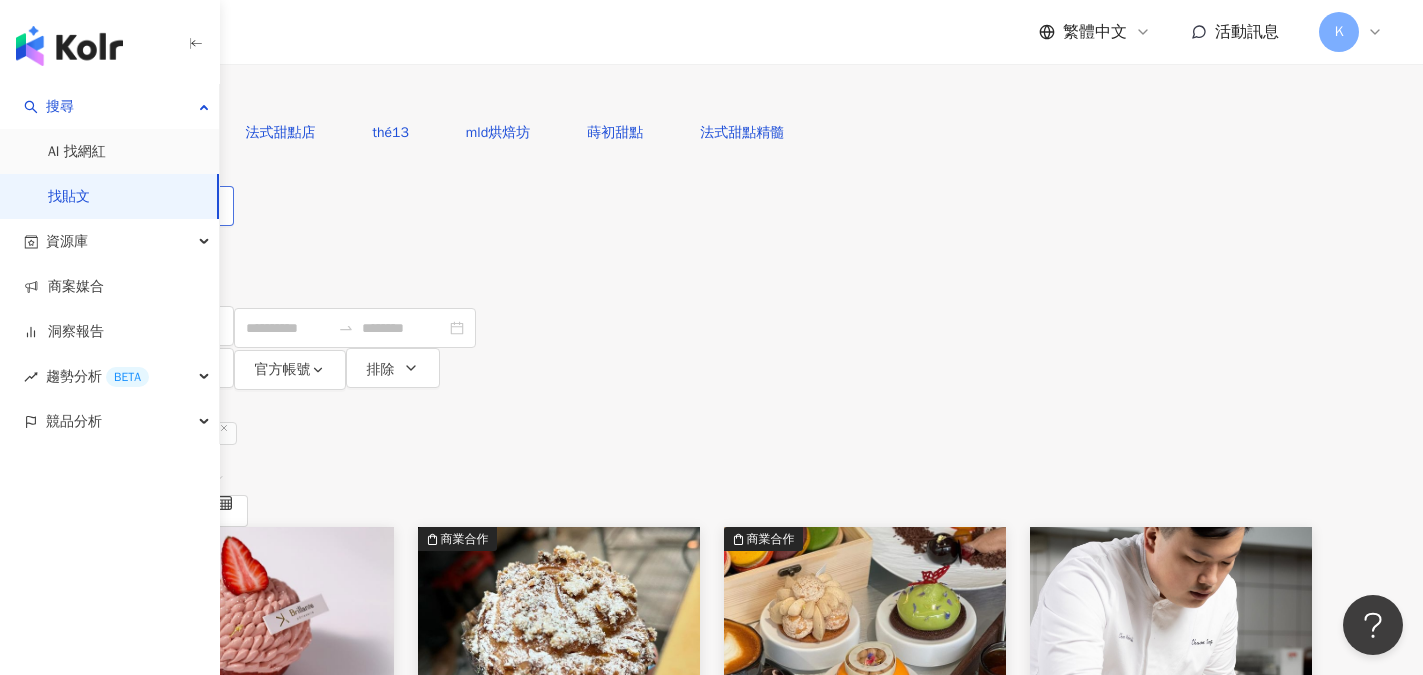click on "內容形式" at bounding box center [161, 208] 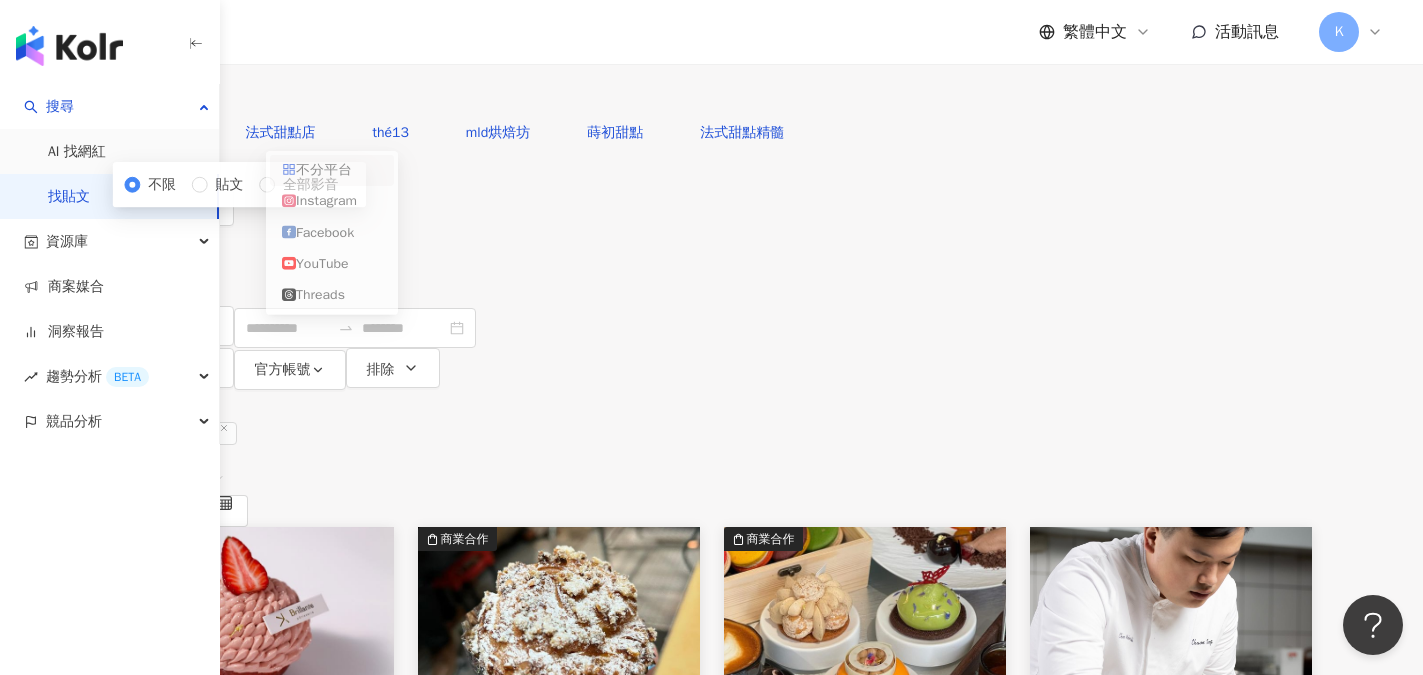 click at bounding box center (168, 22) 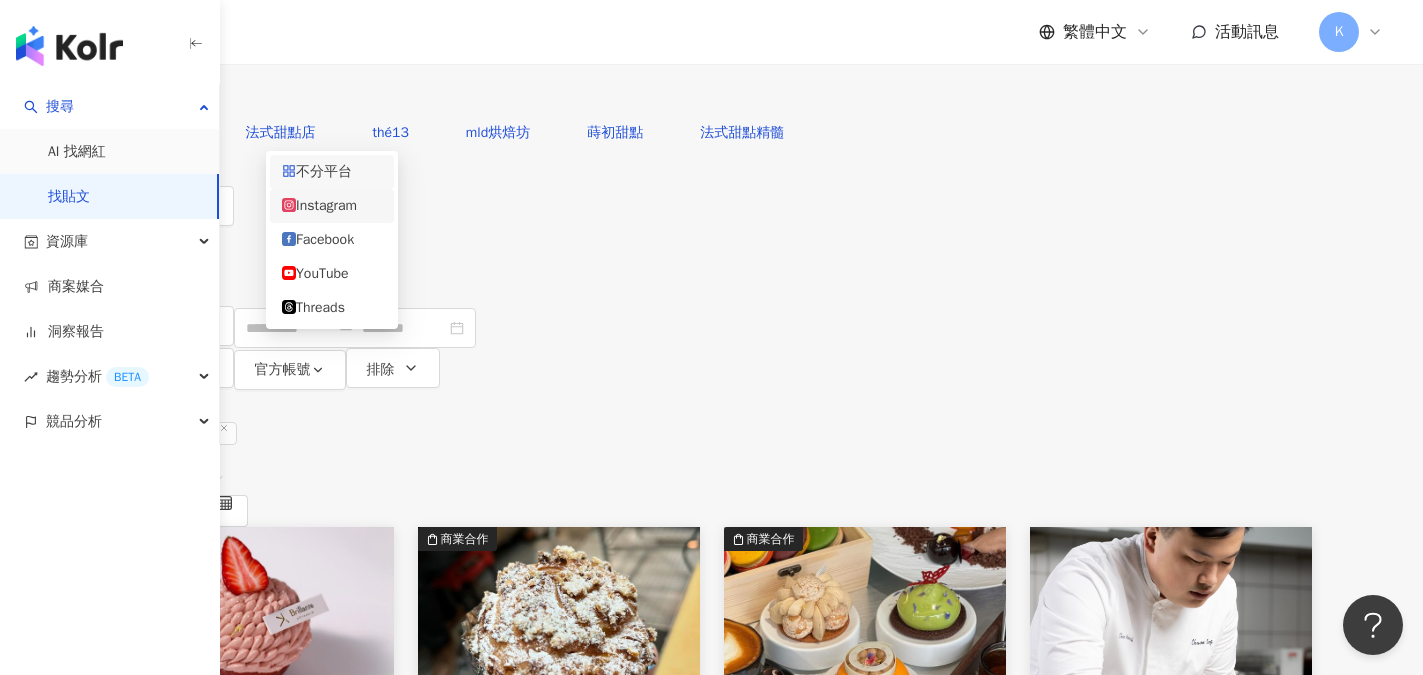 click on "Instagram" at bounding box center (332, 206) 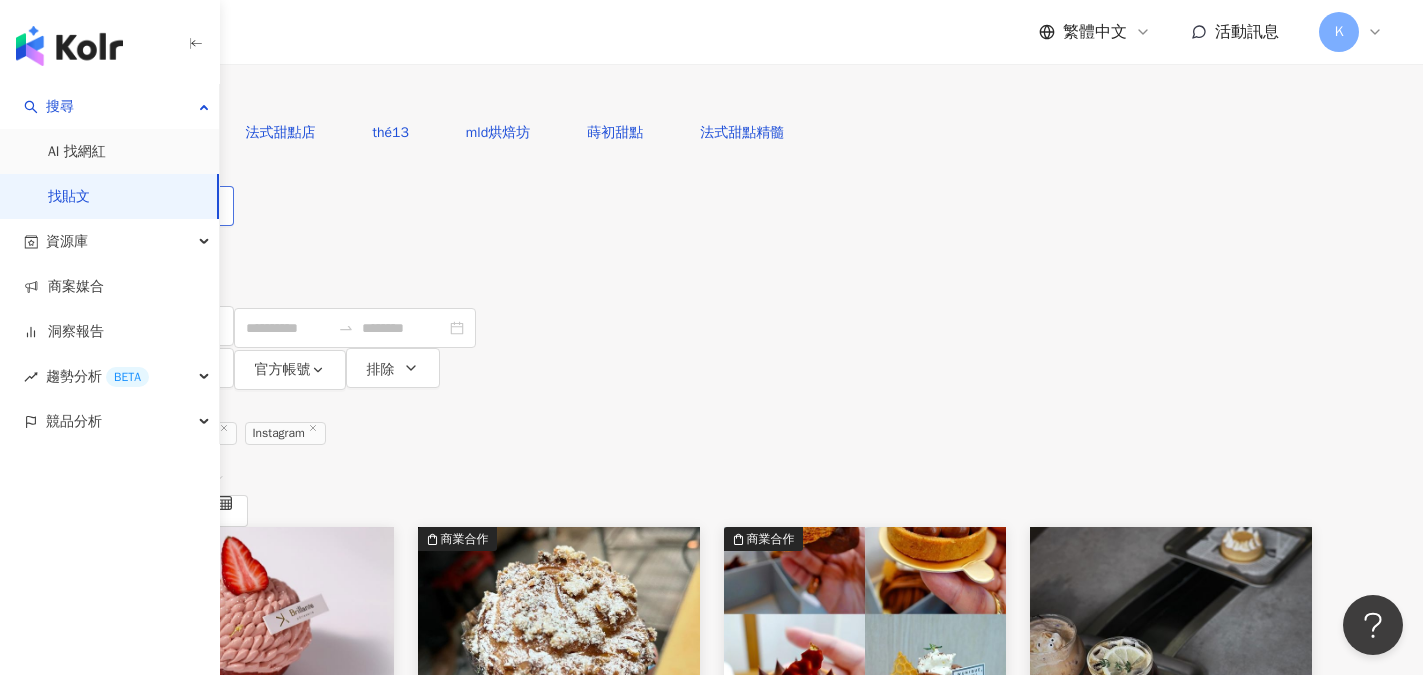 click 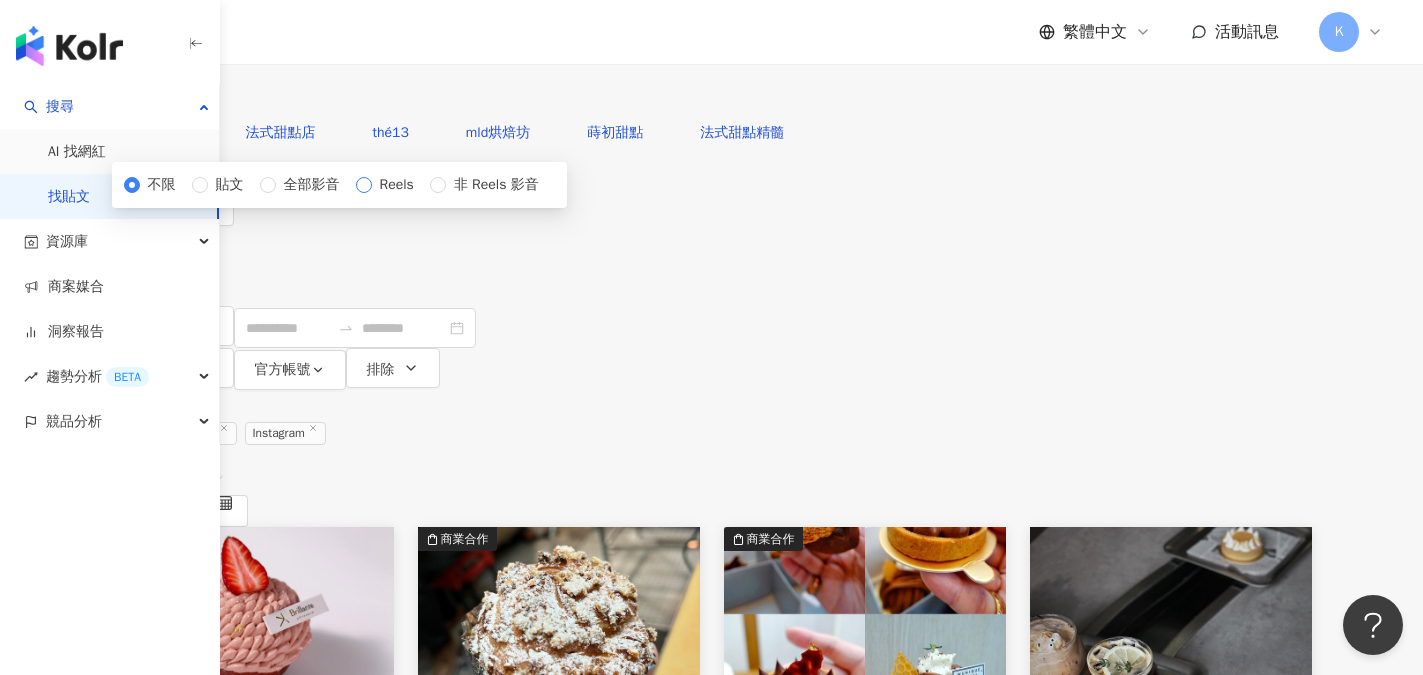 click on "Reels" at bounding box center [397, 185] 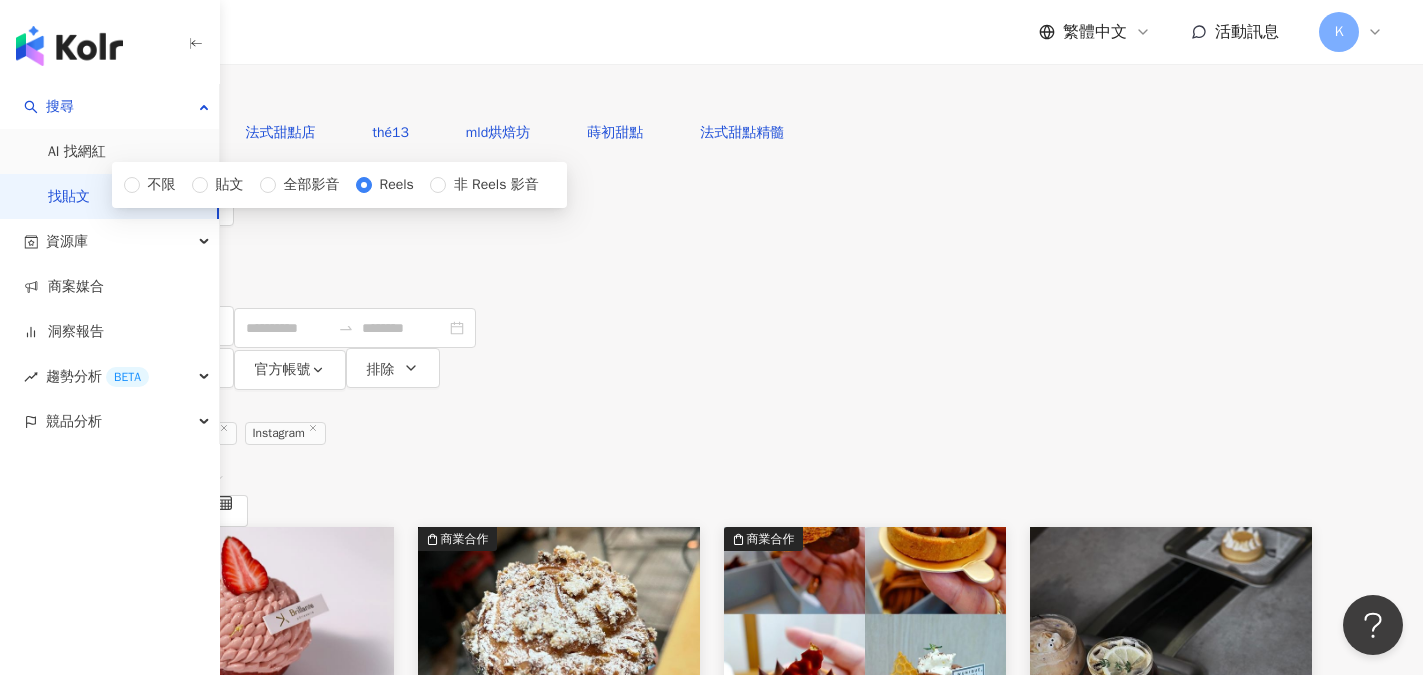 click on "您可能感興趣： 法式甜點店  thé13  mld烘焙坊  蒔初甜點  法式甜點精髓" at bounding box center (712, 133) 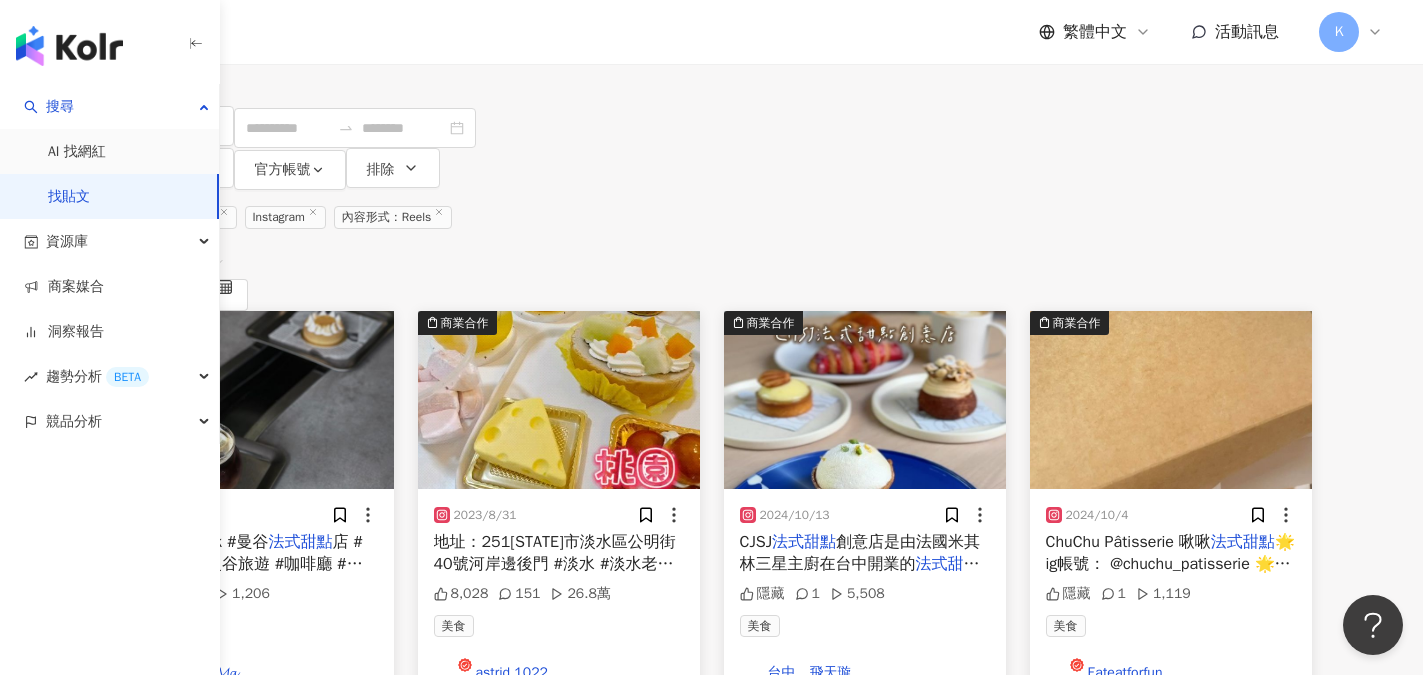 scroll, scrollTop: 200, scrollLeft: 0, axis: vertical 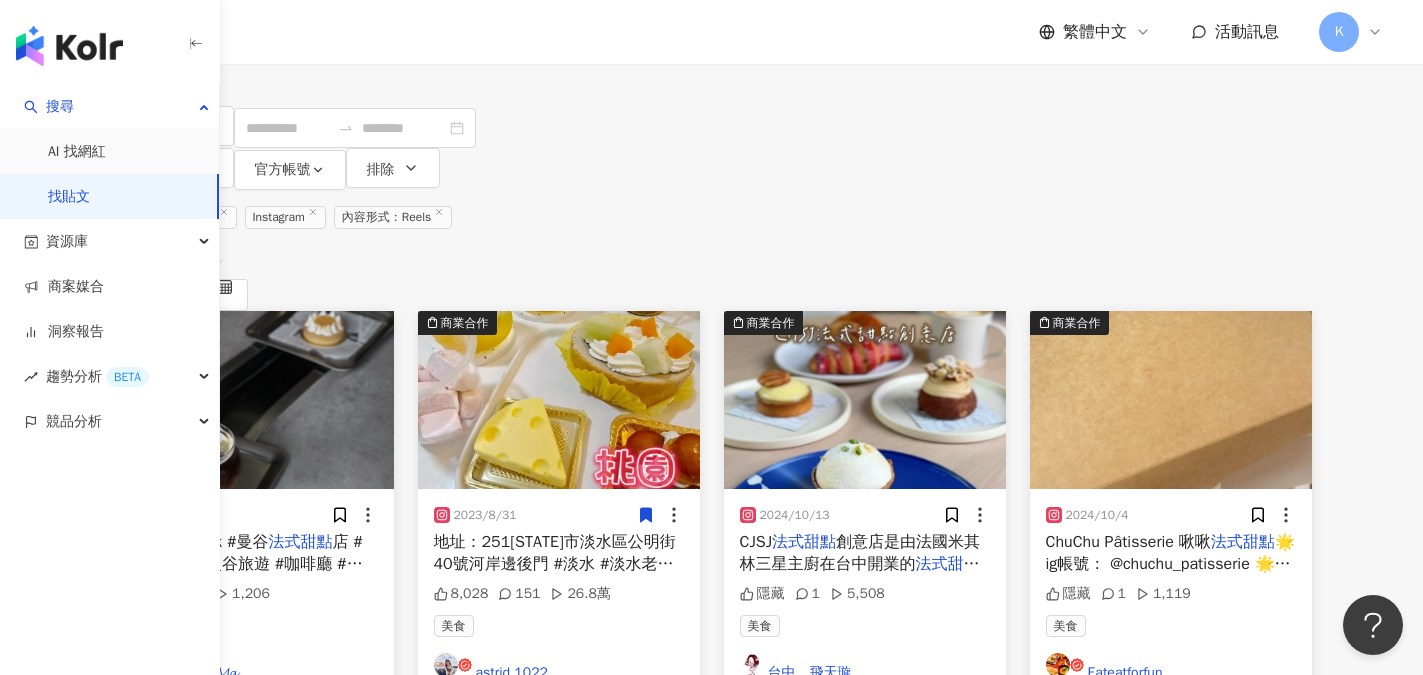 click at bounding box center (253, 400) 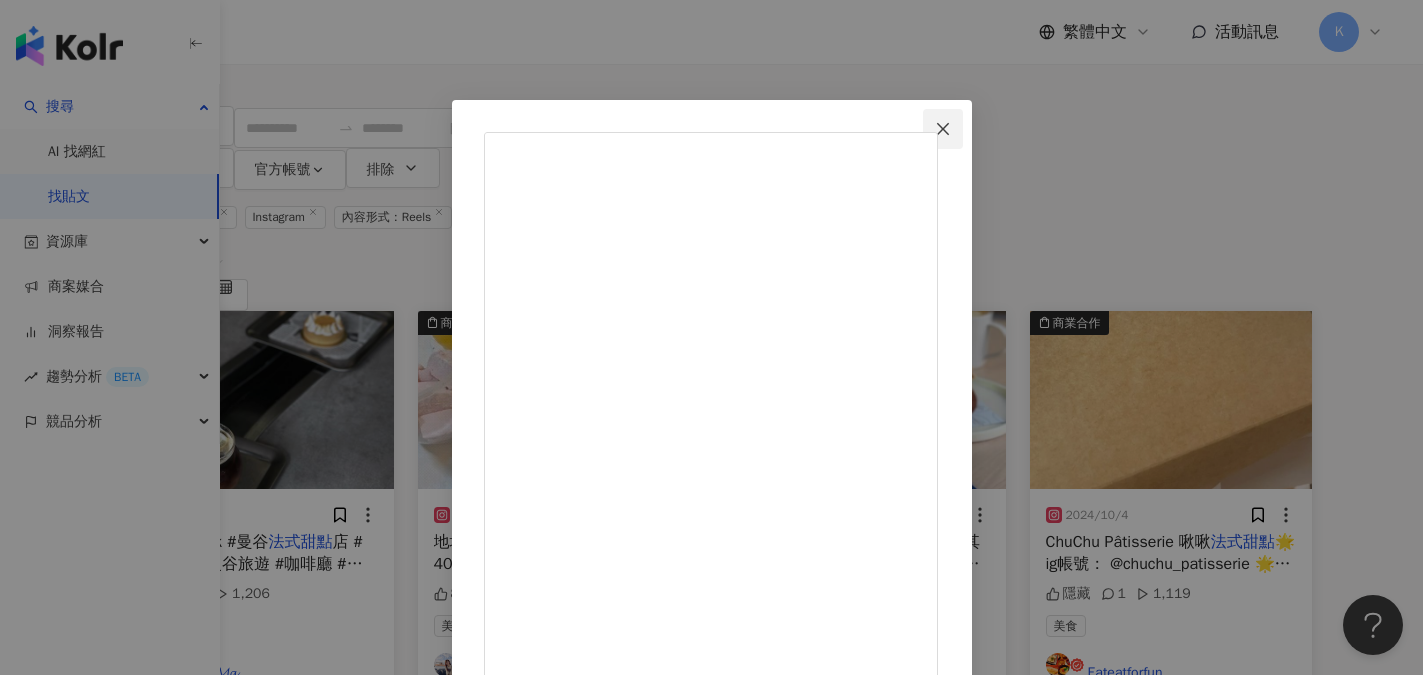 click at bounding box center (943, 129) 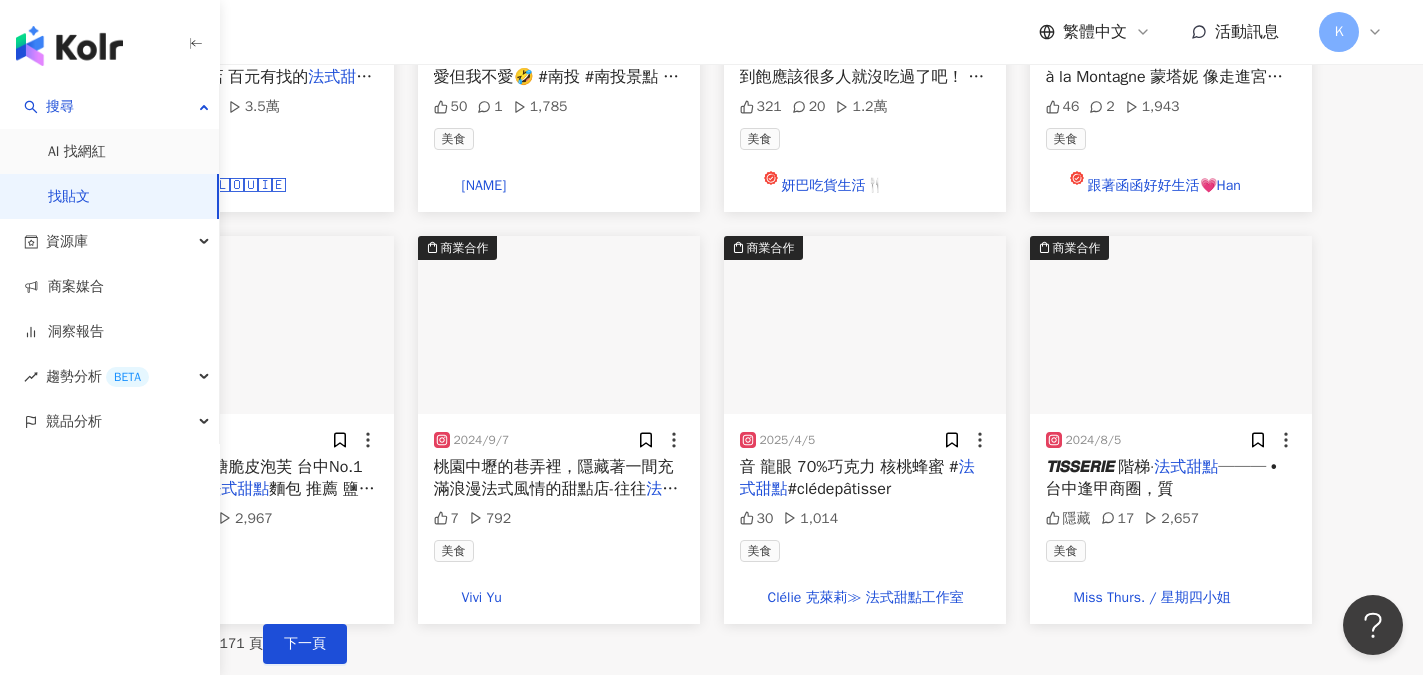 scroll, scrollTop: 1100, scrollLeft: 0, axis: vertical 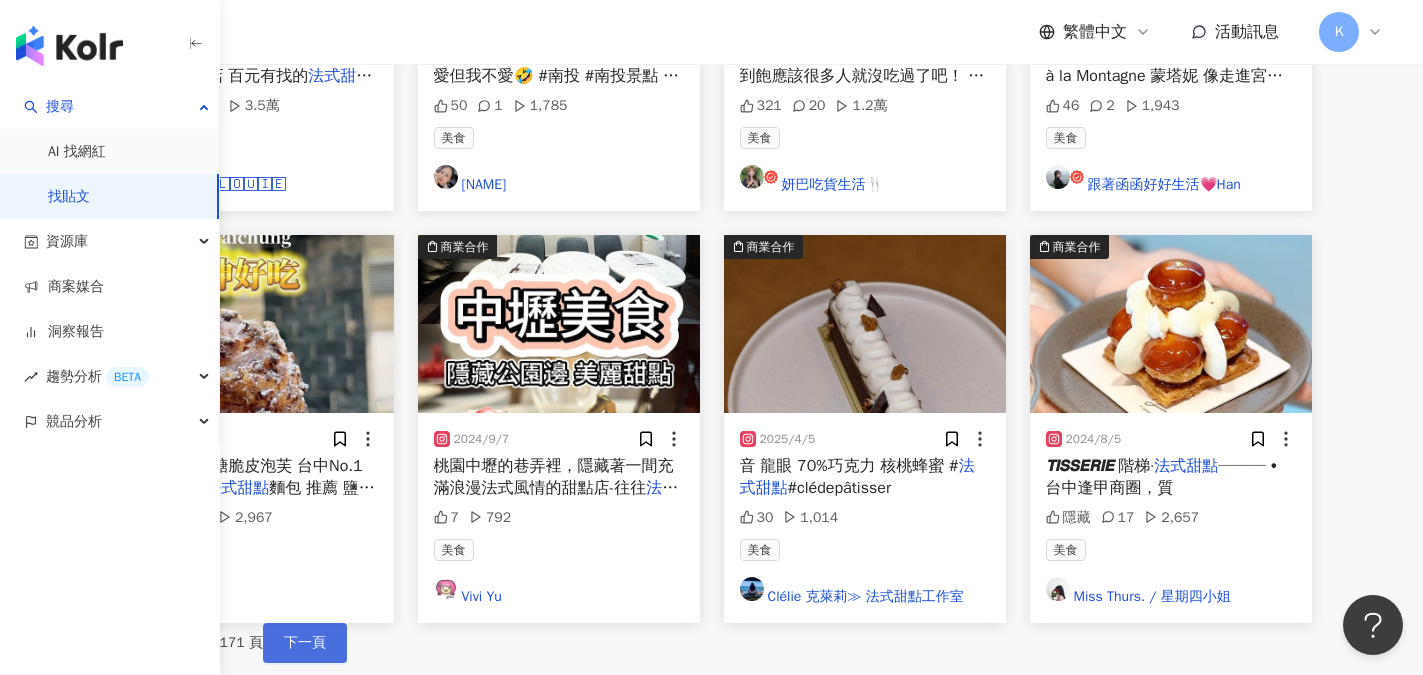 click on "下一頁" at bounding box center (305, 643) 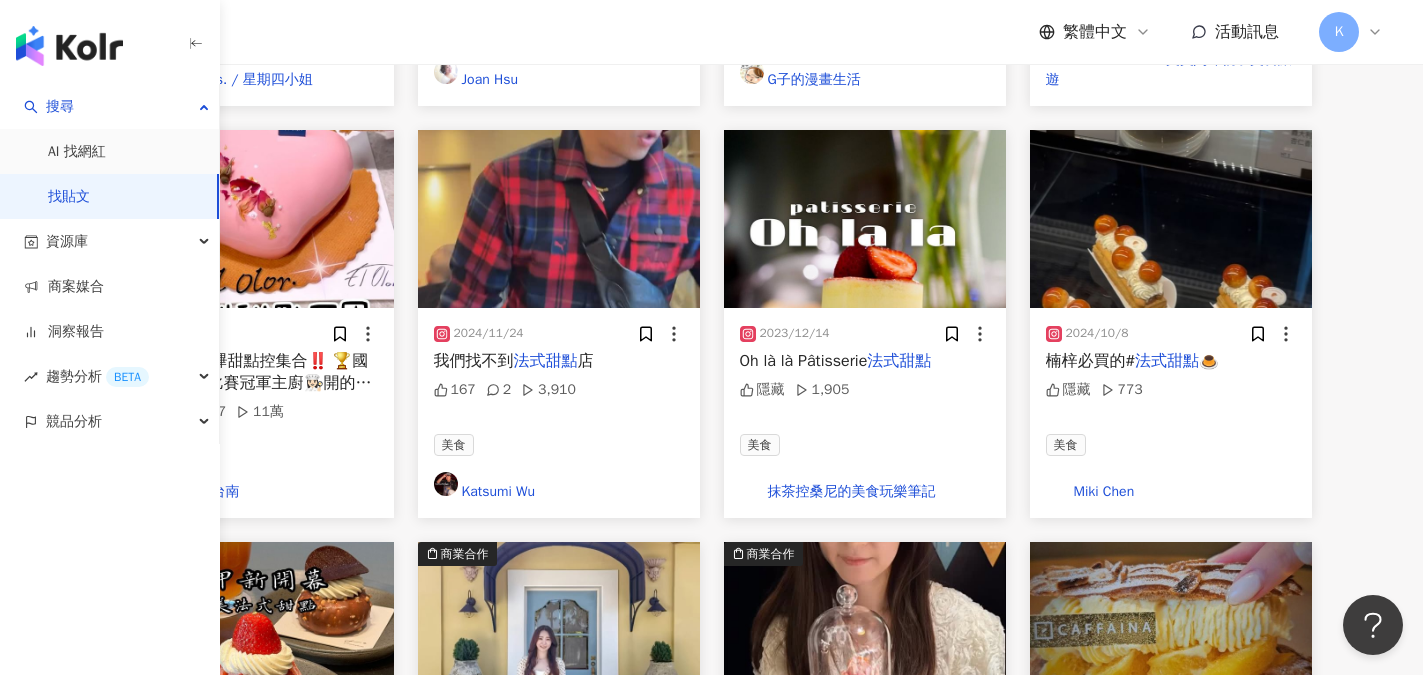 scroll, scrollTop: 800, scrollLeft: 0, axis: vertical 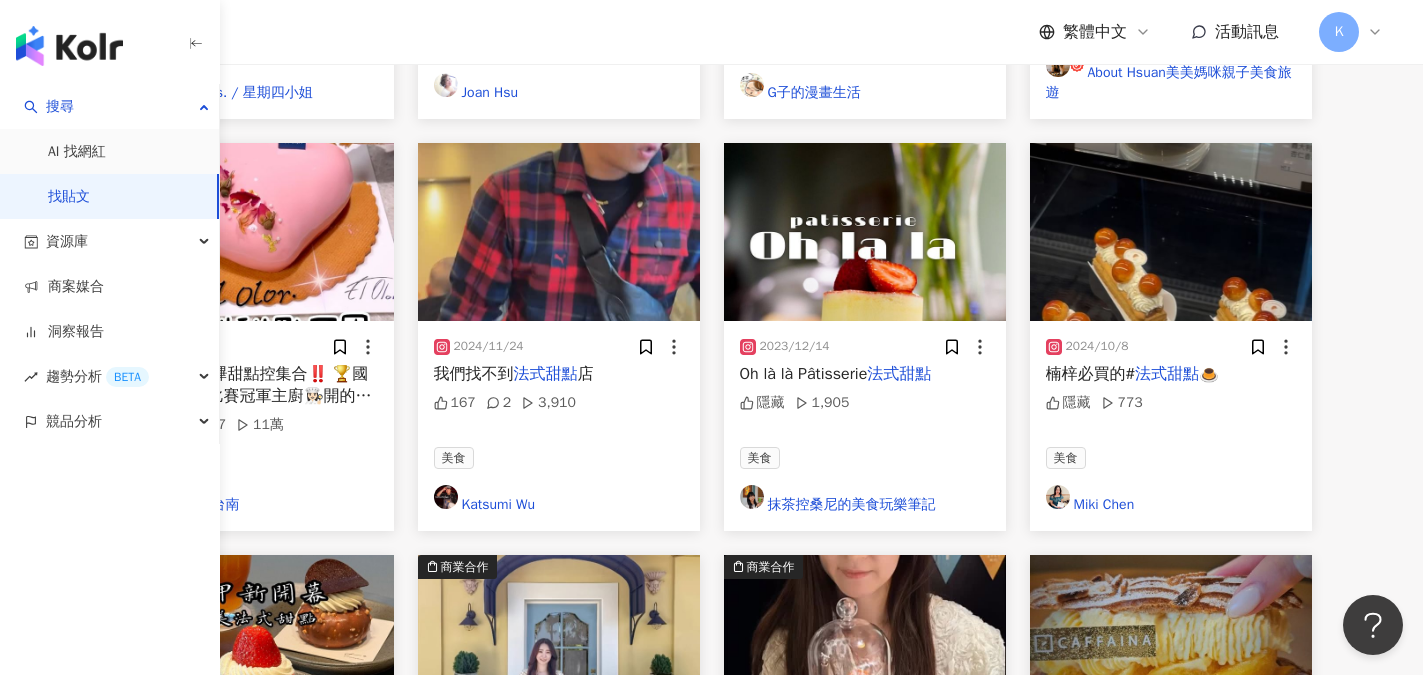 click at bounding box center [253, 644] 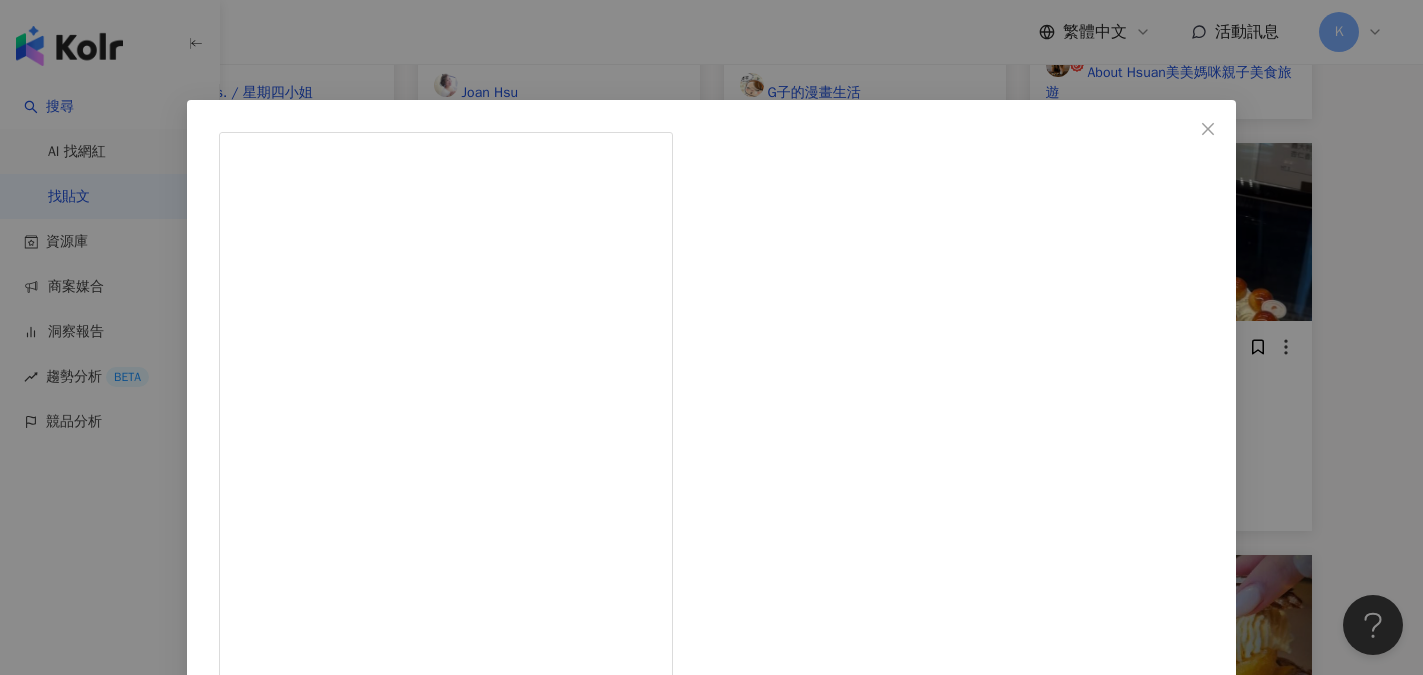 scroll, scrollTop: 0, scrollLeft: 0, axis: both 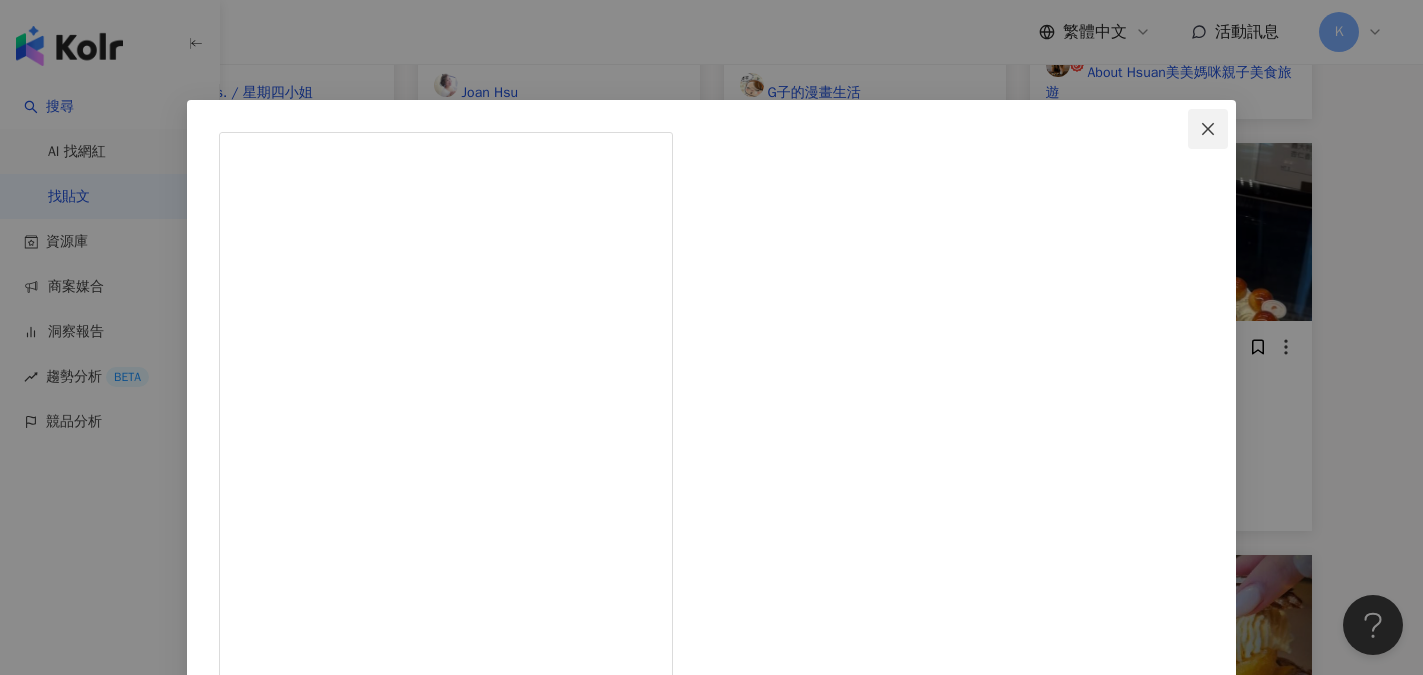 click 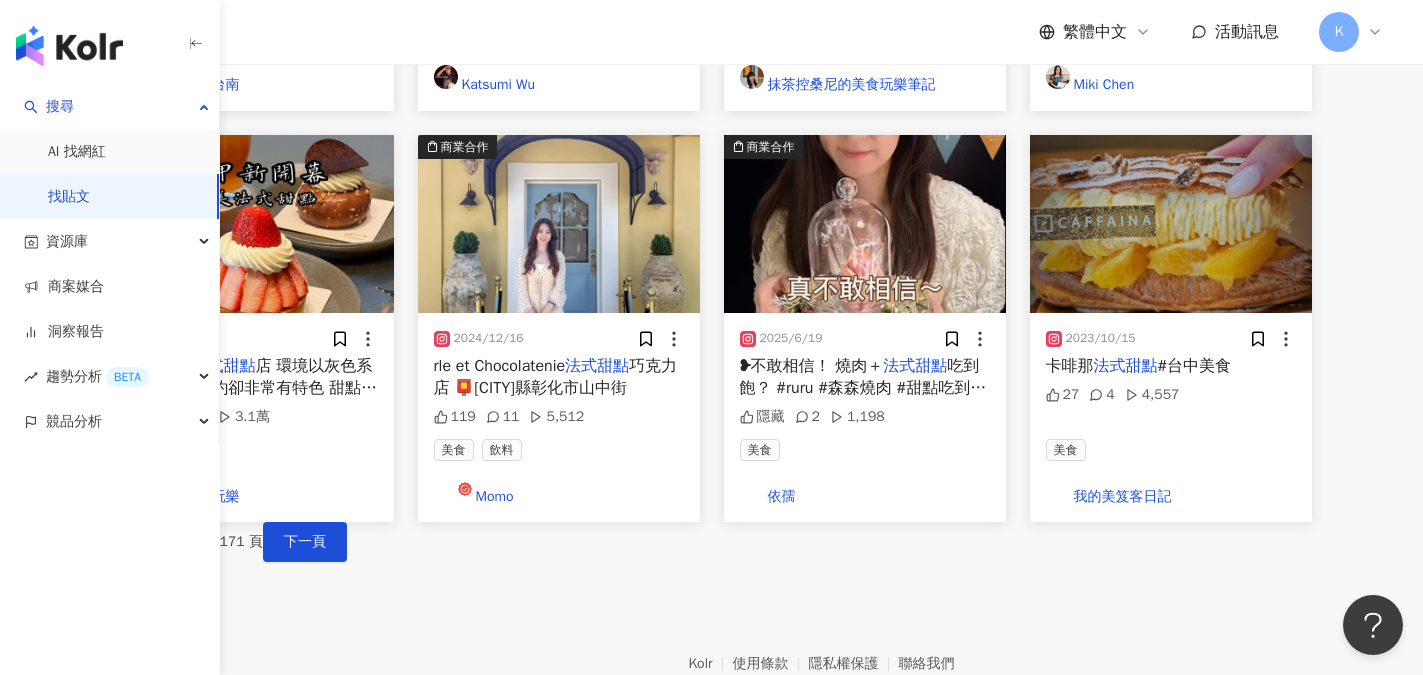 scroll, scrollTop: 1248, scrollLeft: 0, axis: vertical 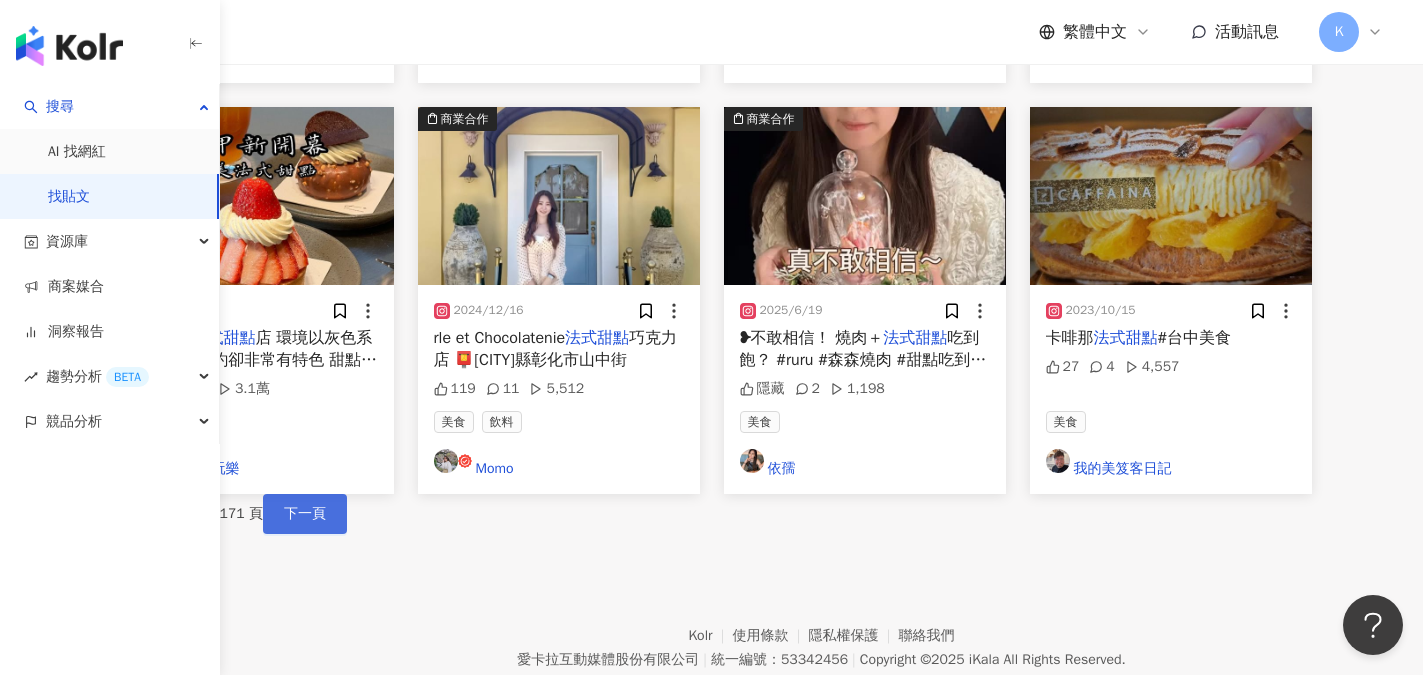 click on "下一頁" at bounding box center [305, 514] 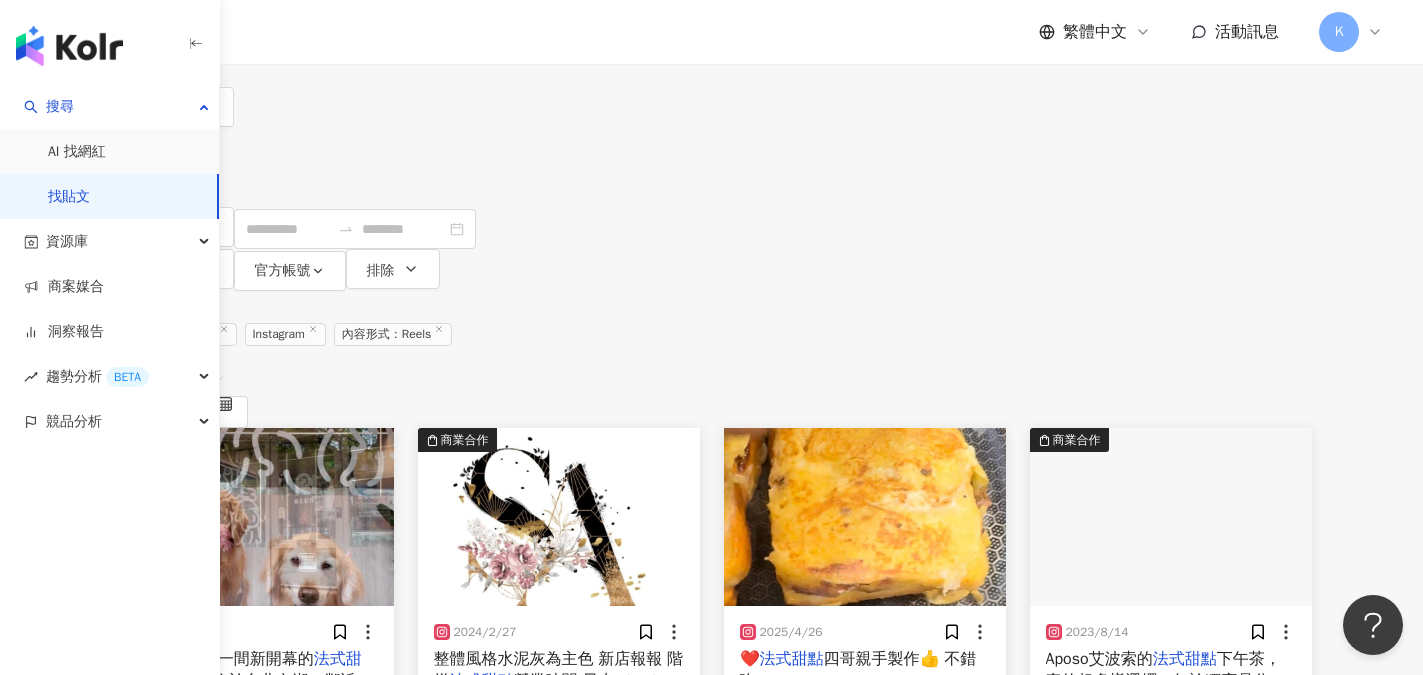 scroll, scrollTop: 100, scrollLeft: 0, axis: vertical 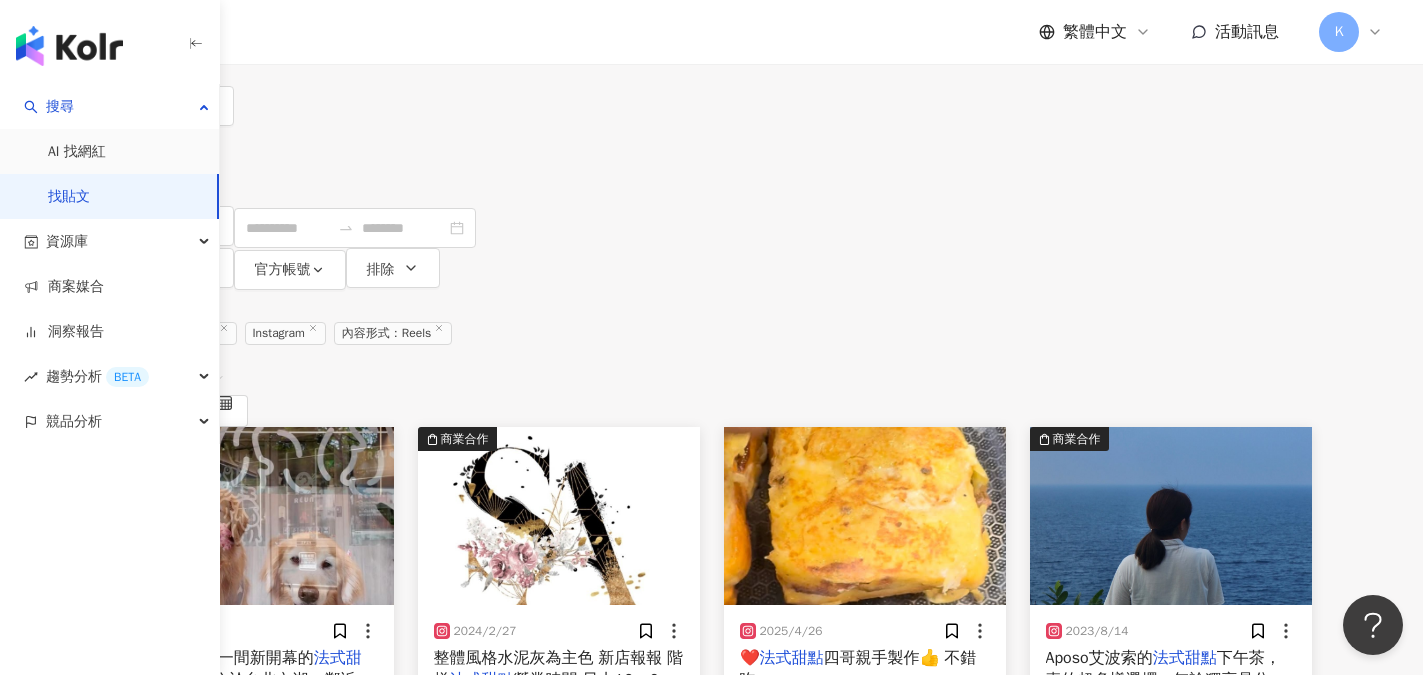 click on "追蹤數" at bounding box center [166, 186] 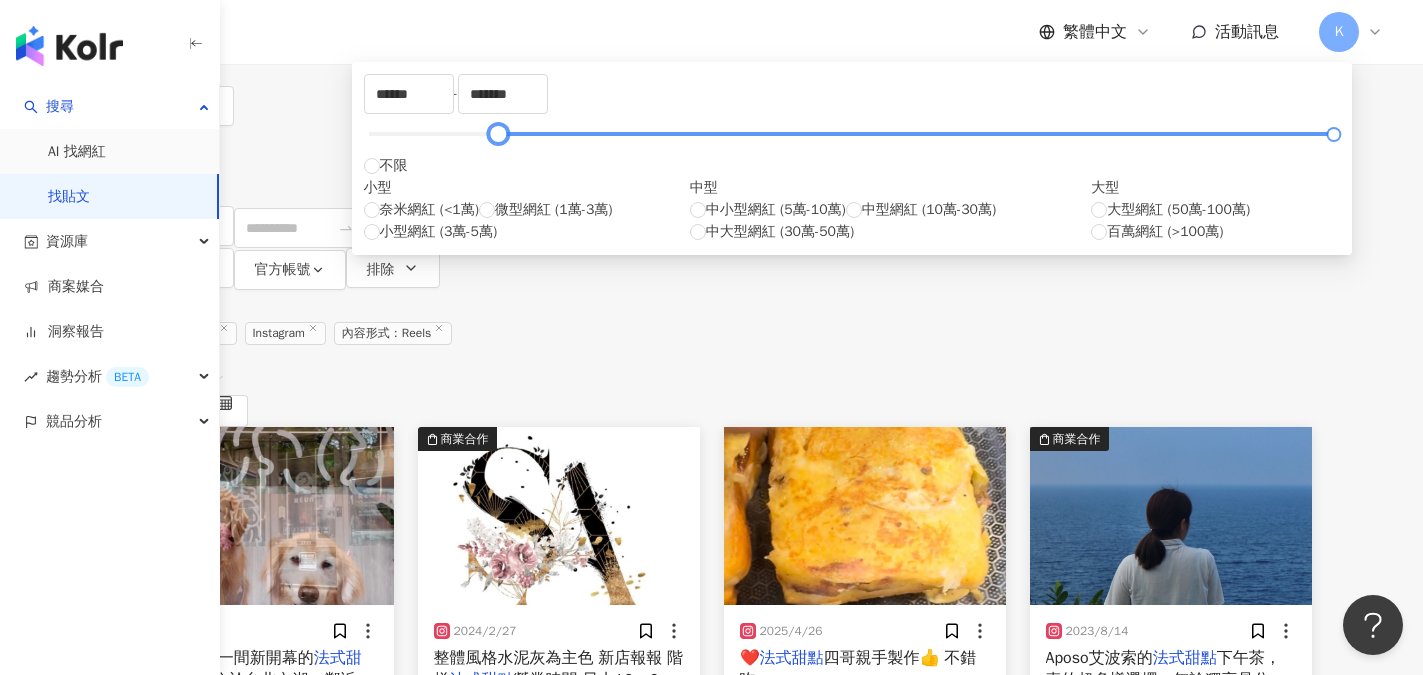 click at bounding box center (851, 134) 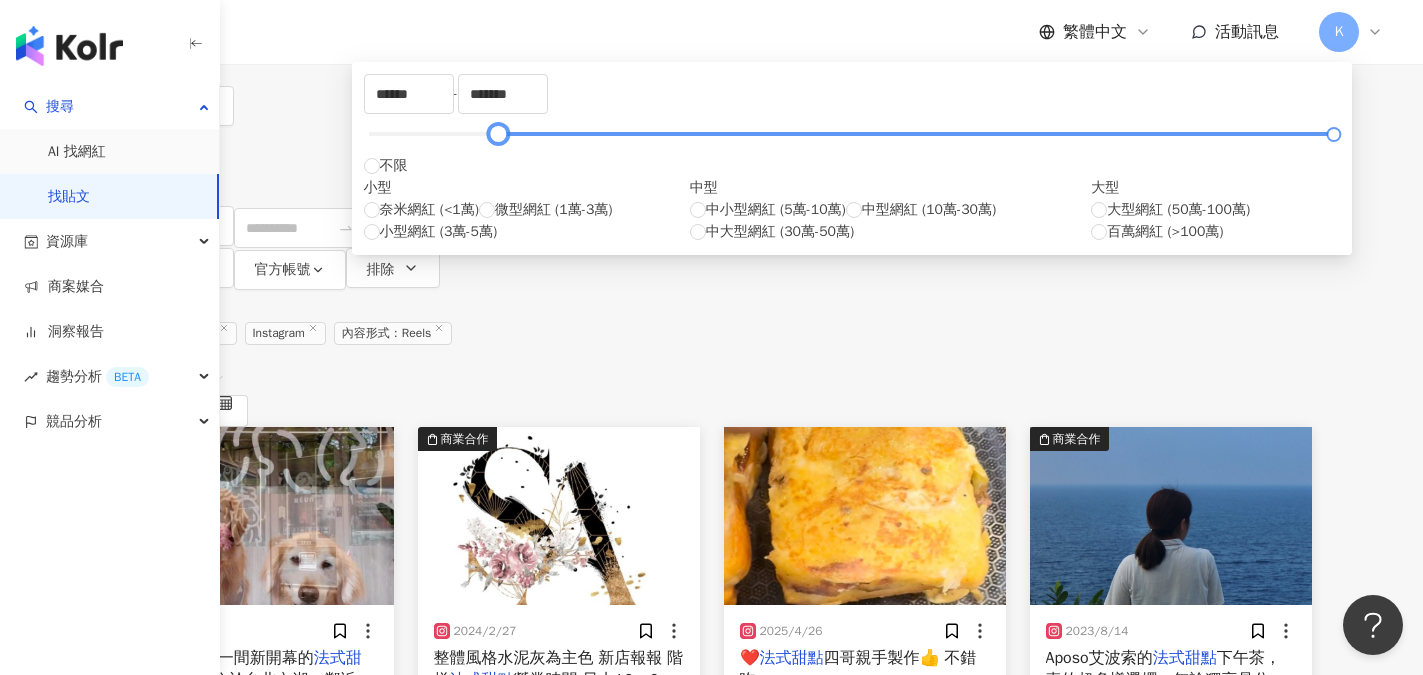 type on "******" 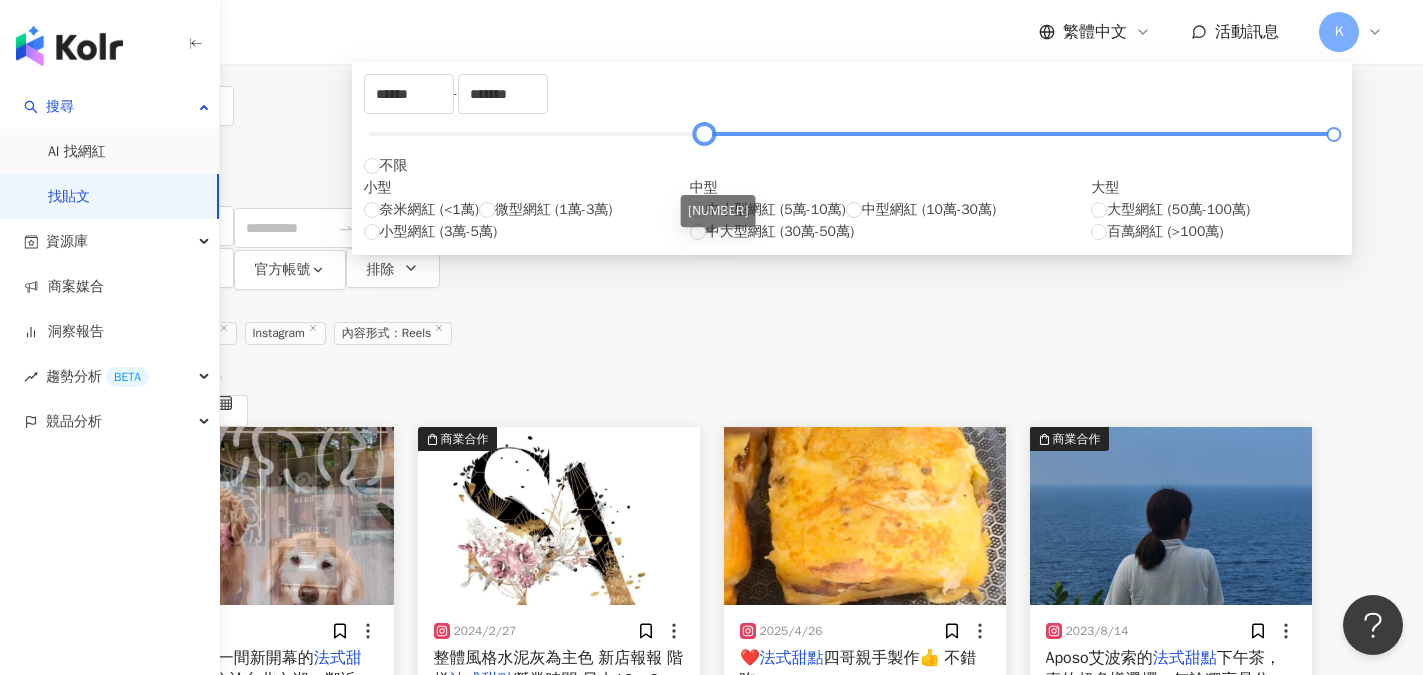 click at bounding box center [851, 134] 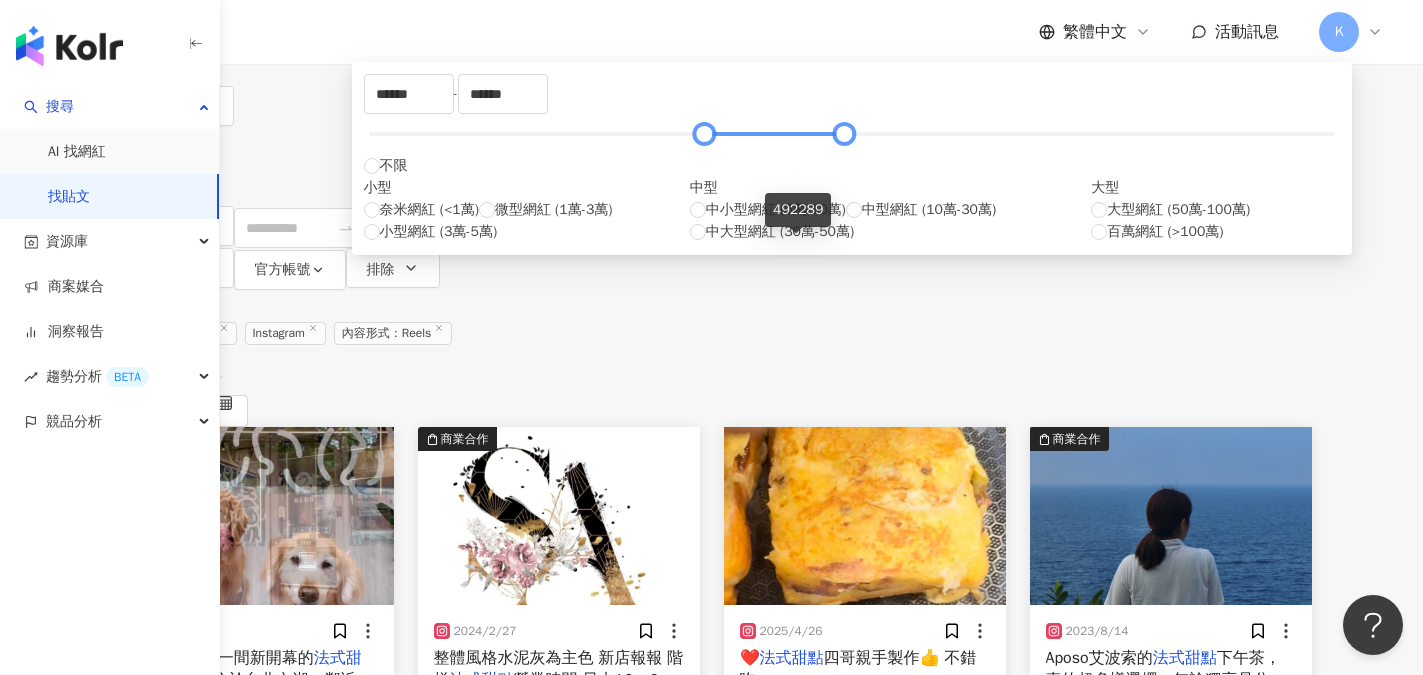 type on "******" 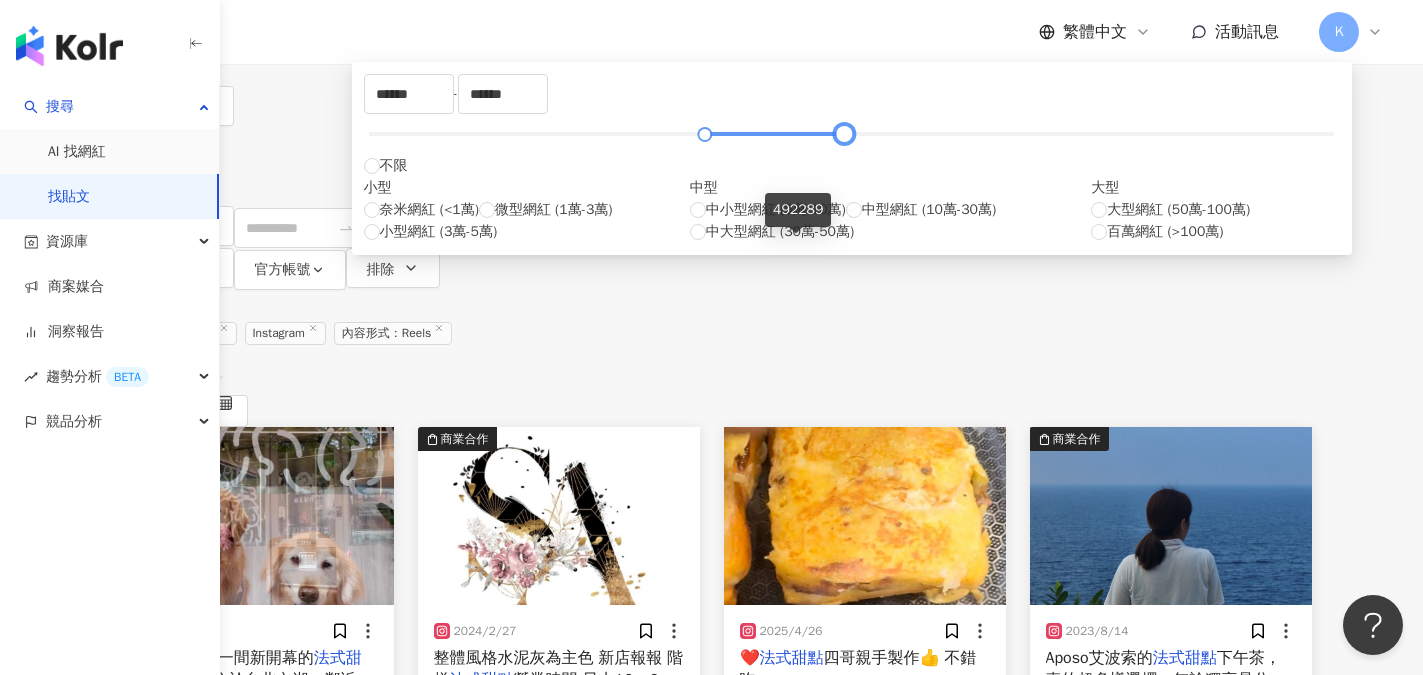 click at bounding box center (851, 134) 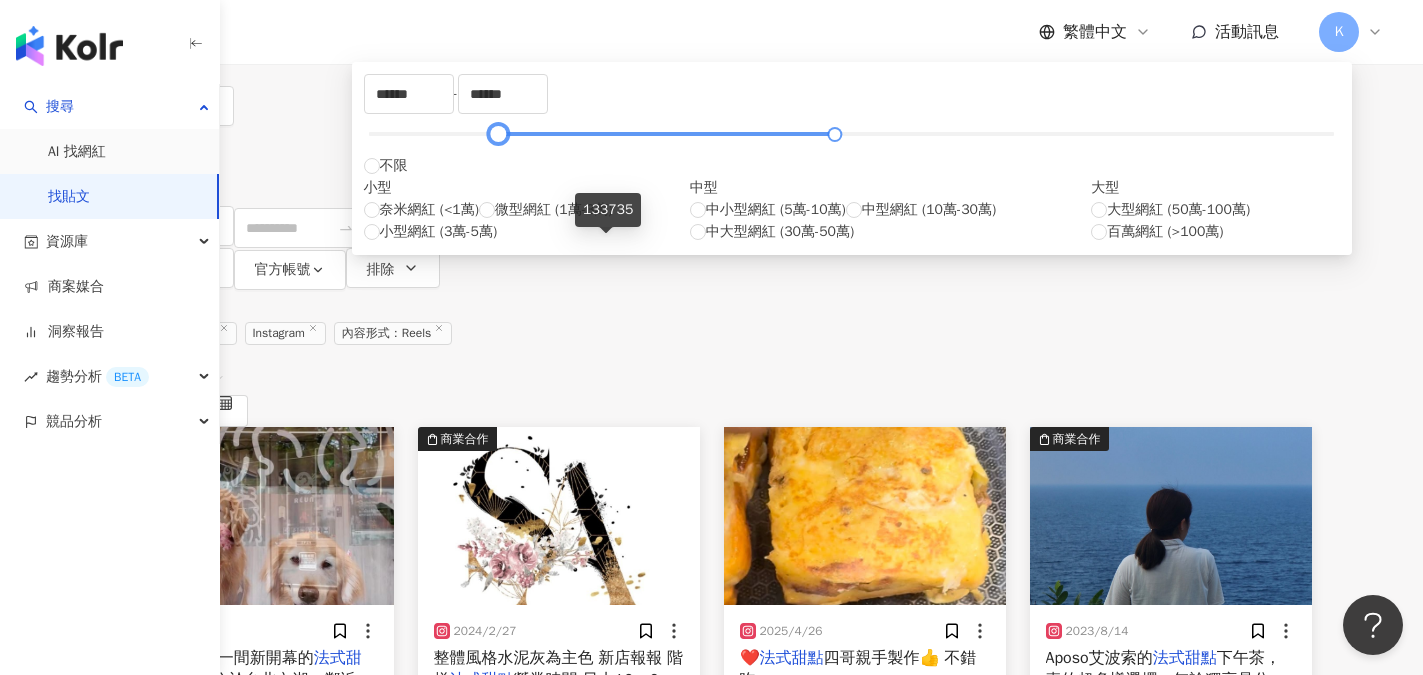 type on "******" 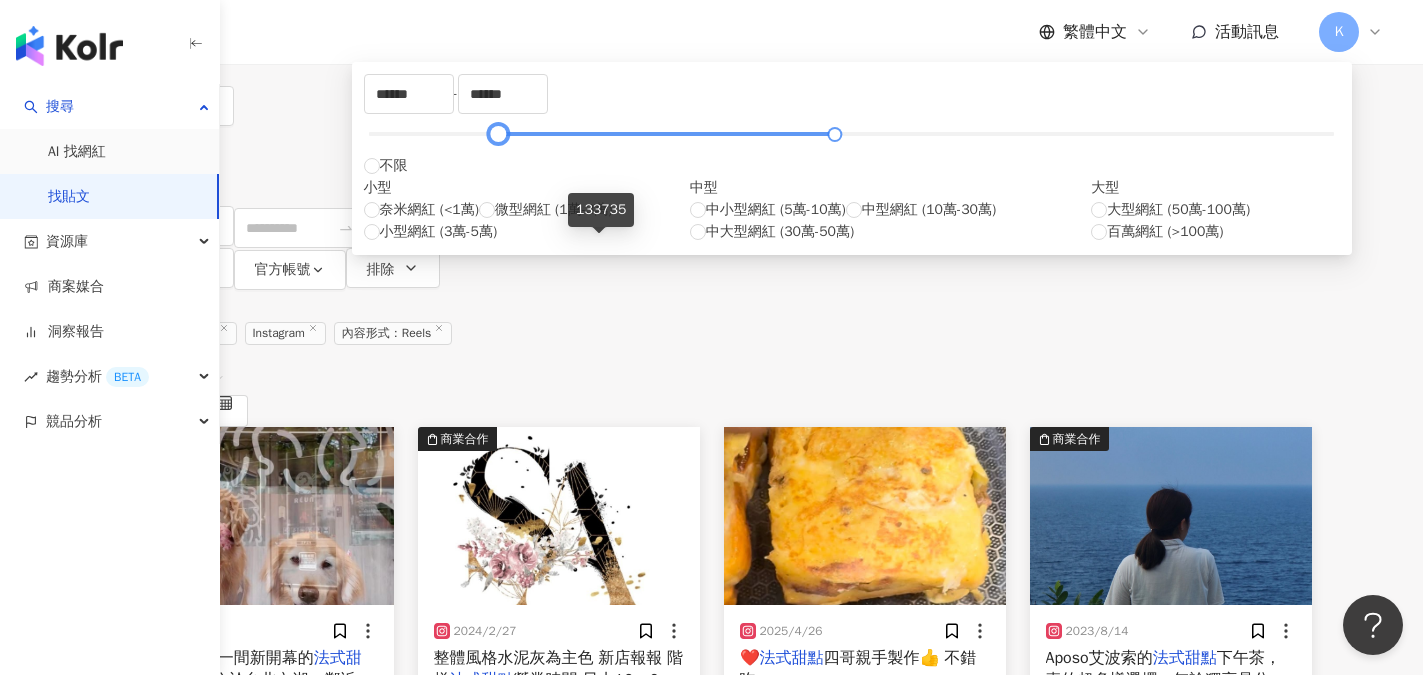 drag, startPoint x: 706, startPoint y: 247, endPoint x: 595, endPoint y: 239, distance: 111.28792 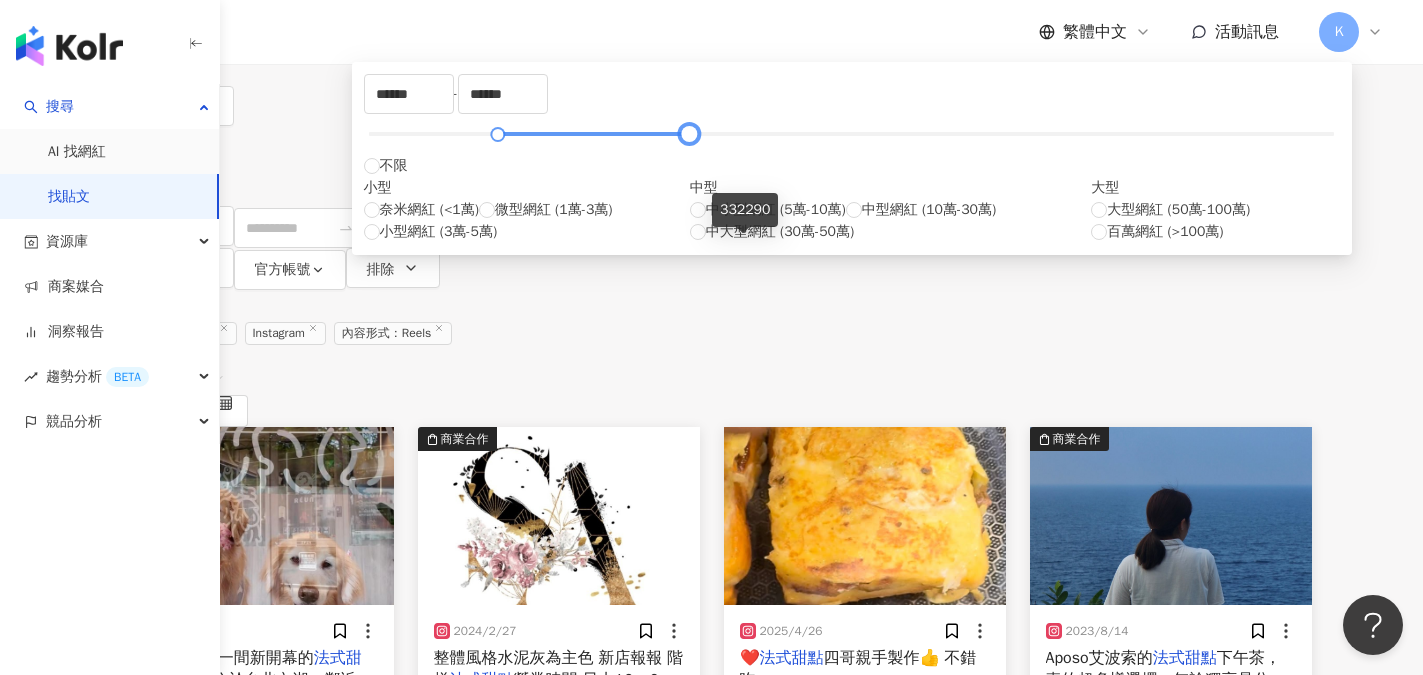 type on "******" 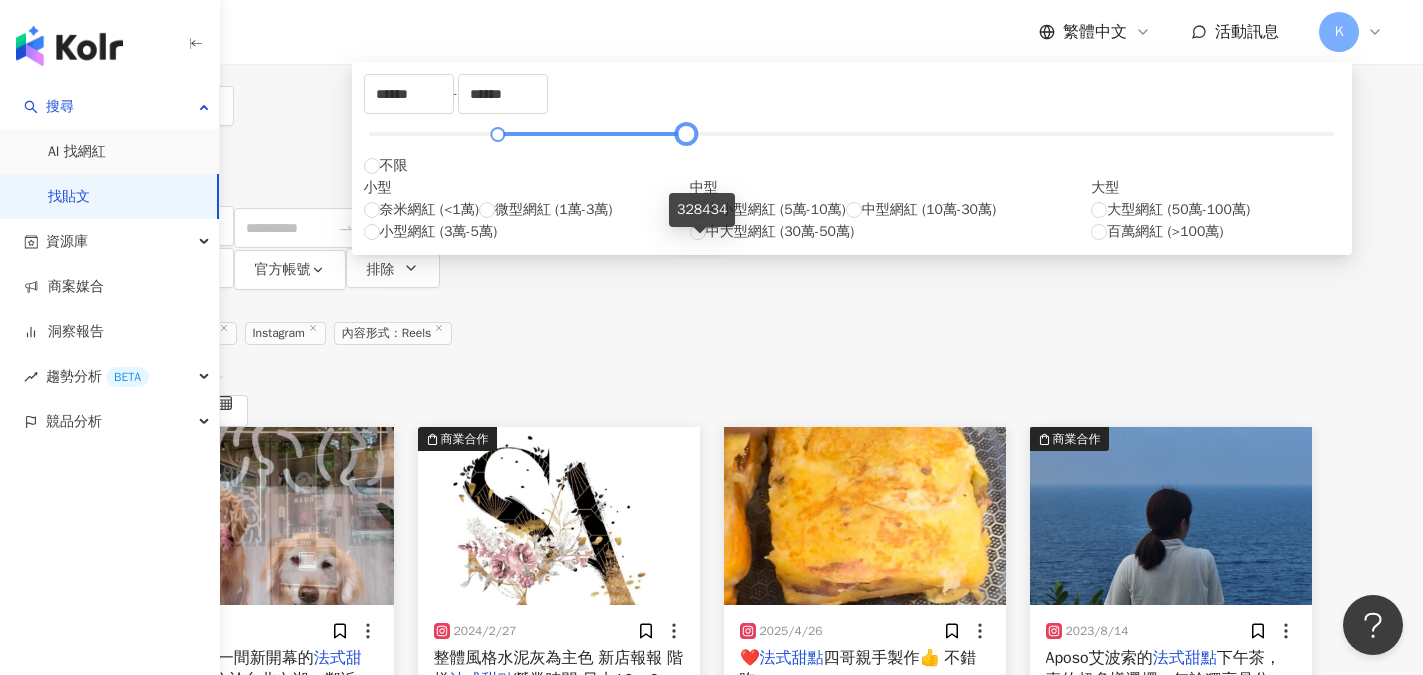 drag, startPoint x: 785, startPoint y: 239, endPoint x: 705, endPoint y: 239, distance: 80 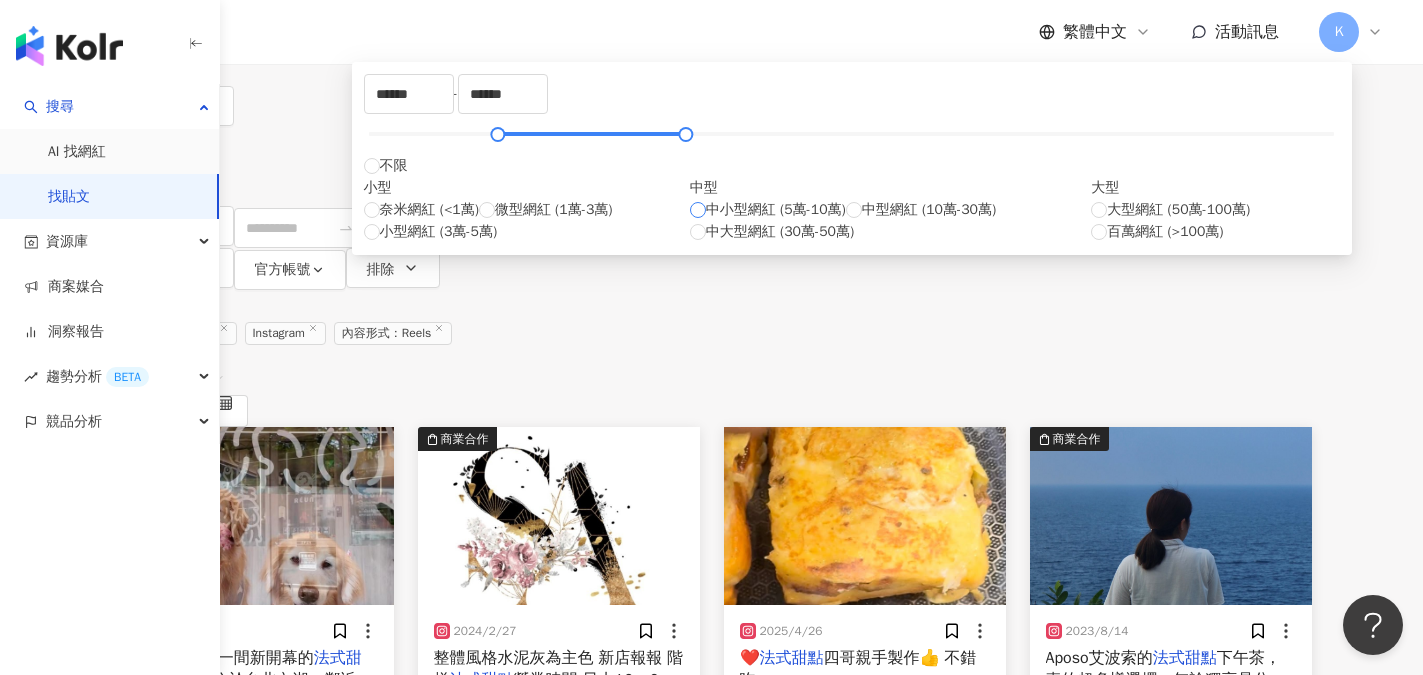 type on "*****" 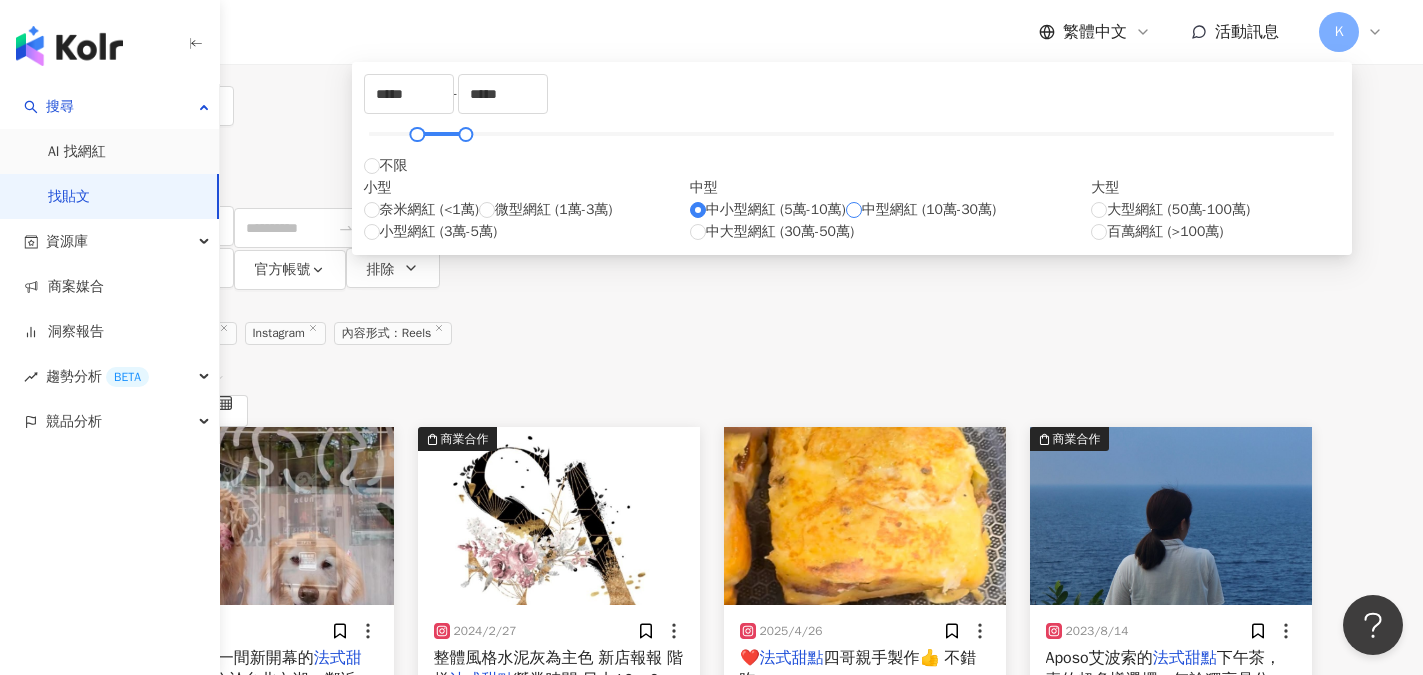 type on "******" 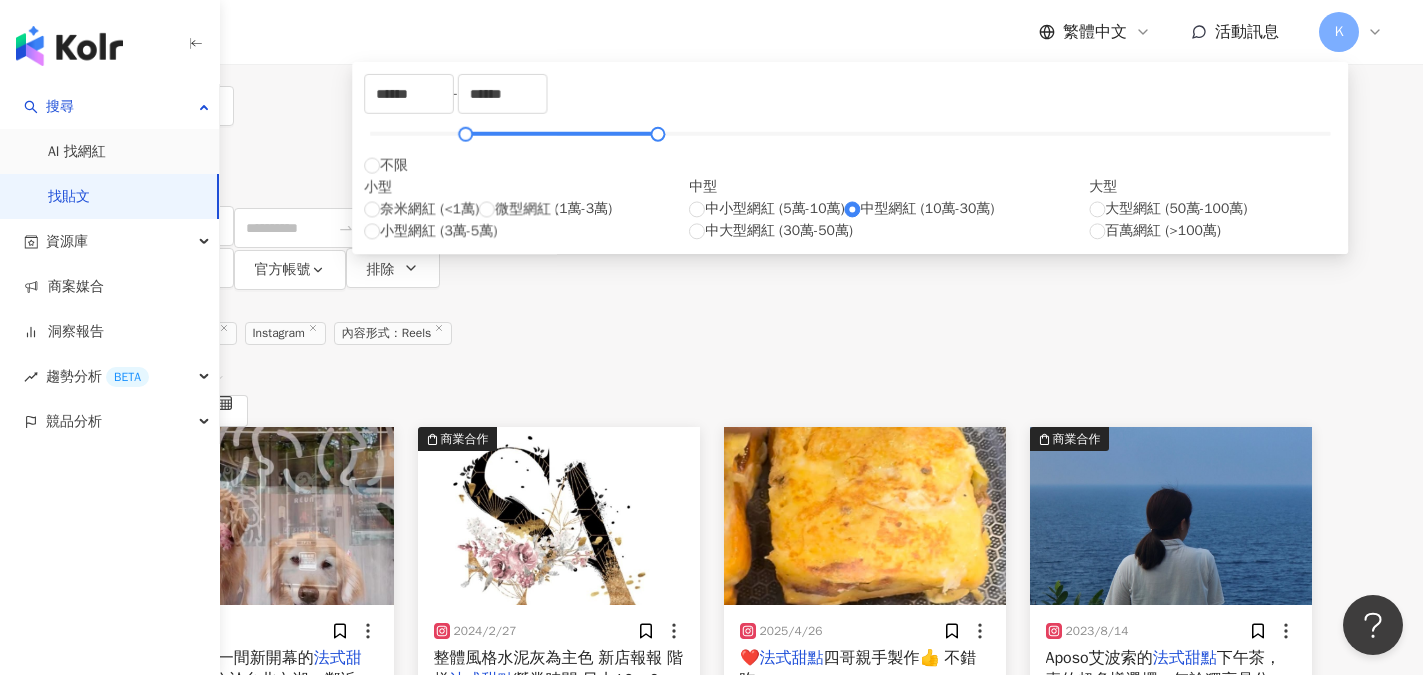 click on "內容形式 類型 追蹤數 發文時間 商業合作 官方帳號  排除  不限 貼文 全部影音 Reels 非 Reels 影音 ******  -  ****** 不限 小型 奈米網紅 (<1萬) 微型網紅 (1萬-3萬) 小型網紅 (3萬-5萬) 中型 中小型網紅 (5萬-10萬) 中型網紅 (10萬-30萬) 中大型網紅 (30萬-50萬) 大型 大型網紅 (50萬-100萬) 百萬網紅 (>100萬)" at bounding box center [712, 188] 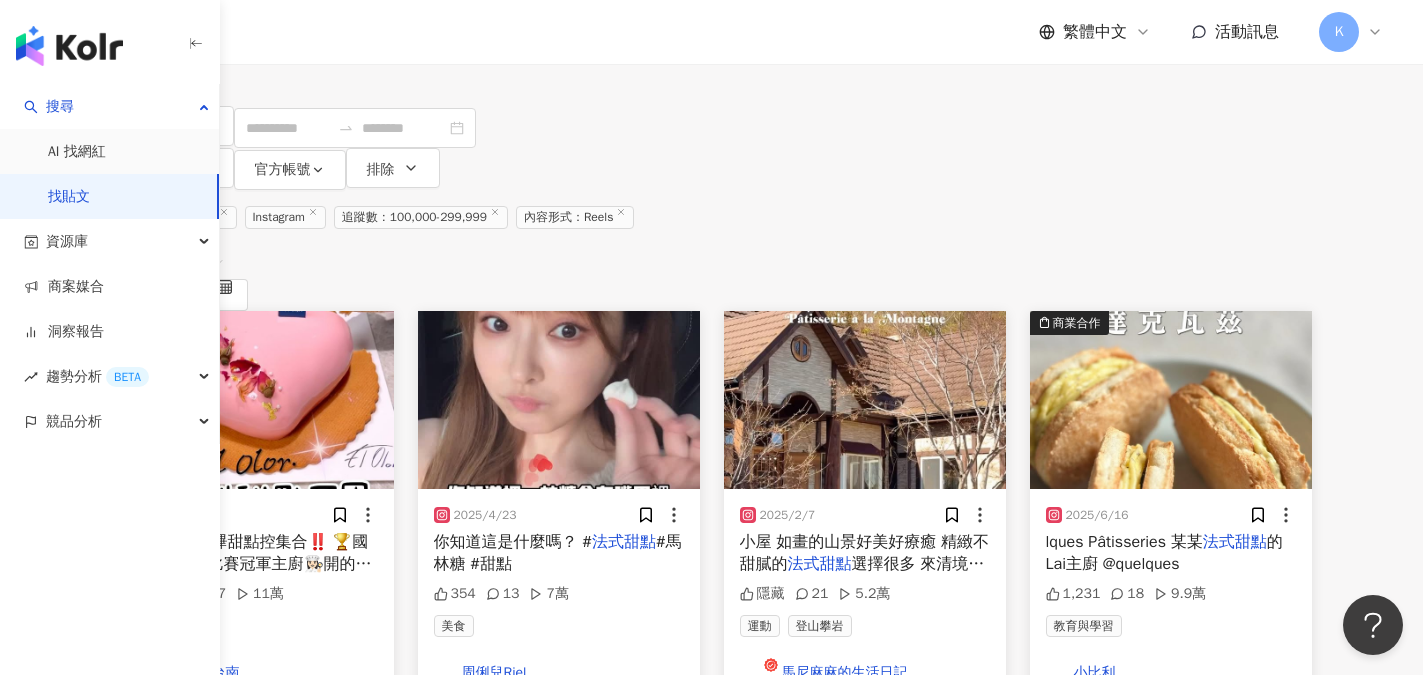 scroll, scrollTop: 200, scrollLeft: 0, axis: vertical 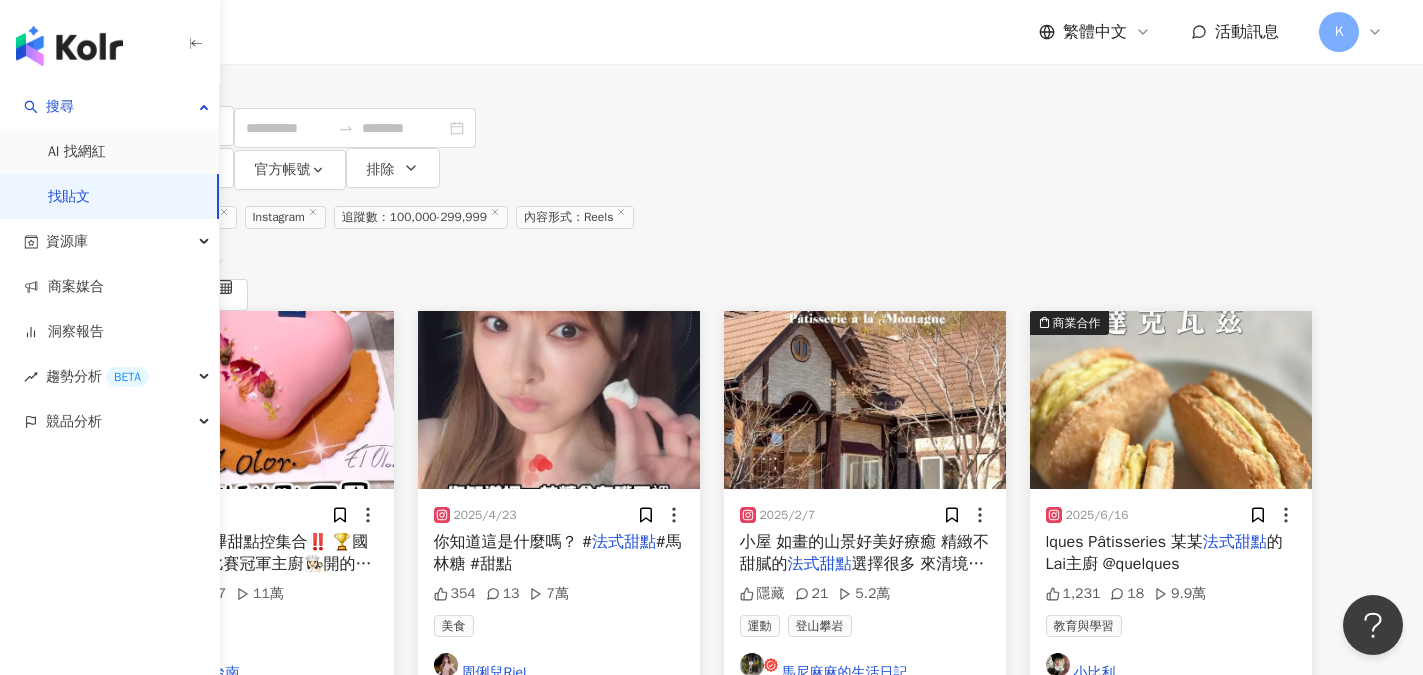 click at bounding box center (1171, 400) 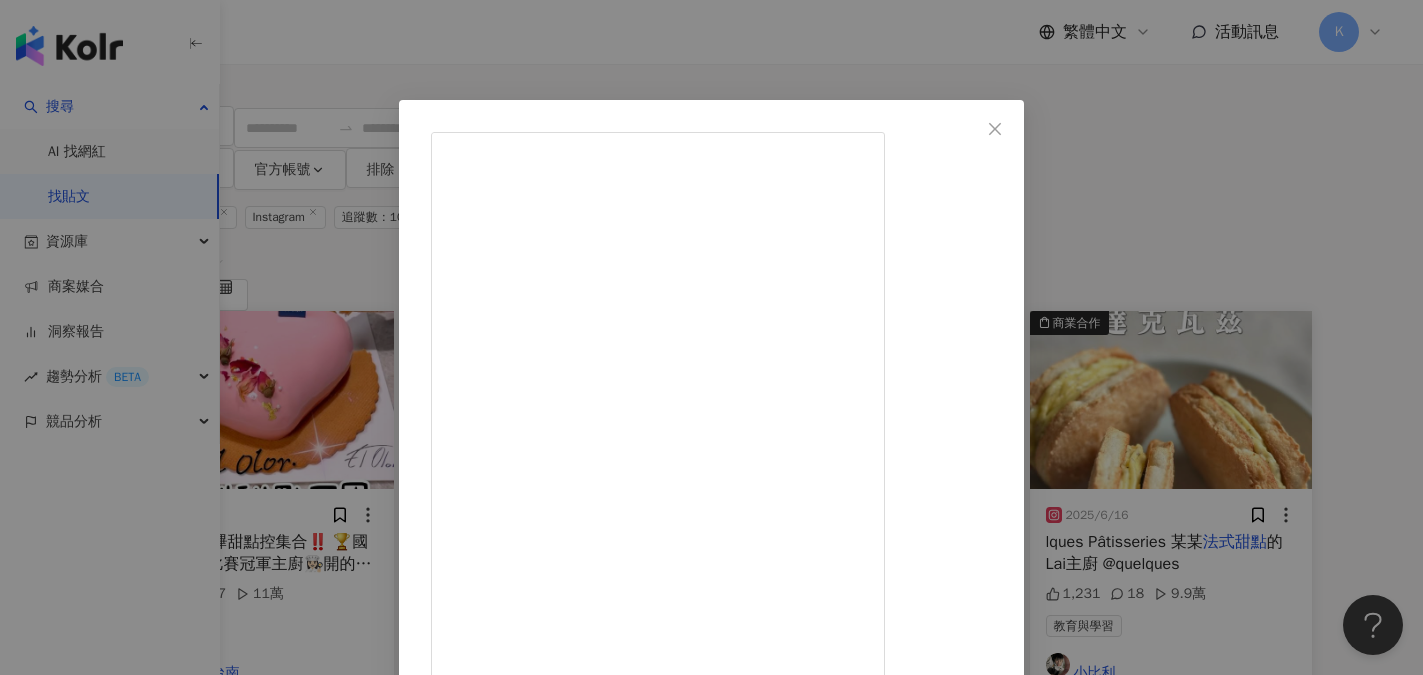 scroll, scrollTop: 200, scrollLeft: 0, axis: vertical 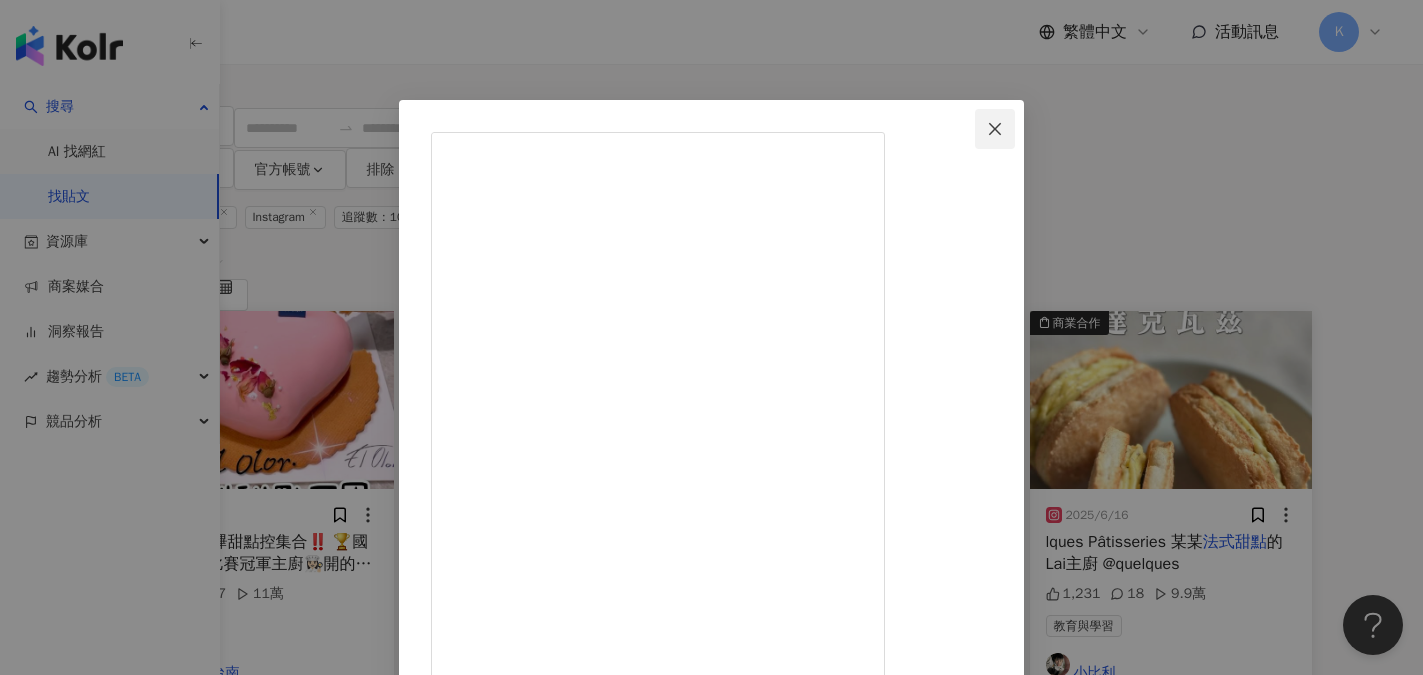 click 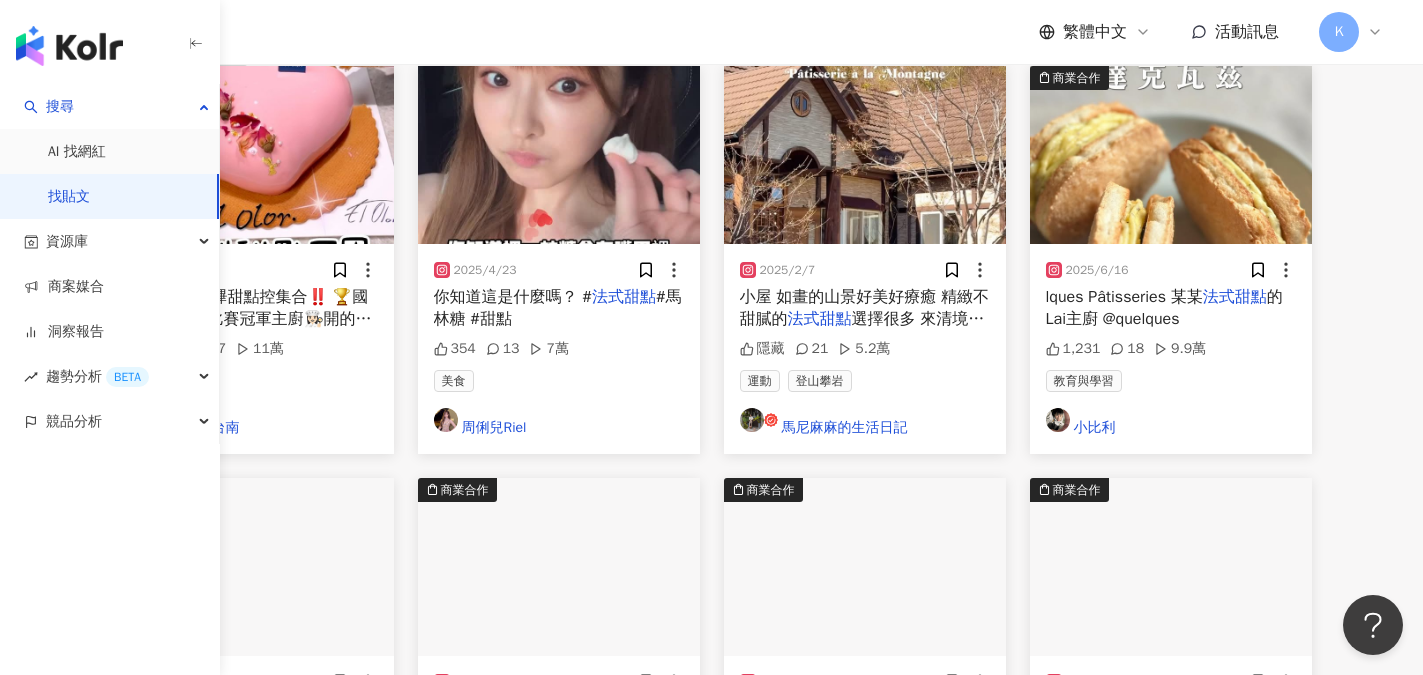 scroll, scrollTop: 500, scrollLeft: 0, axis: vertical 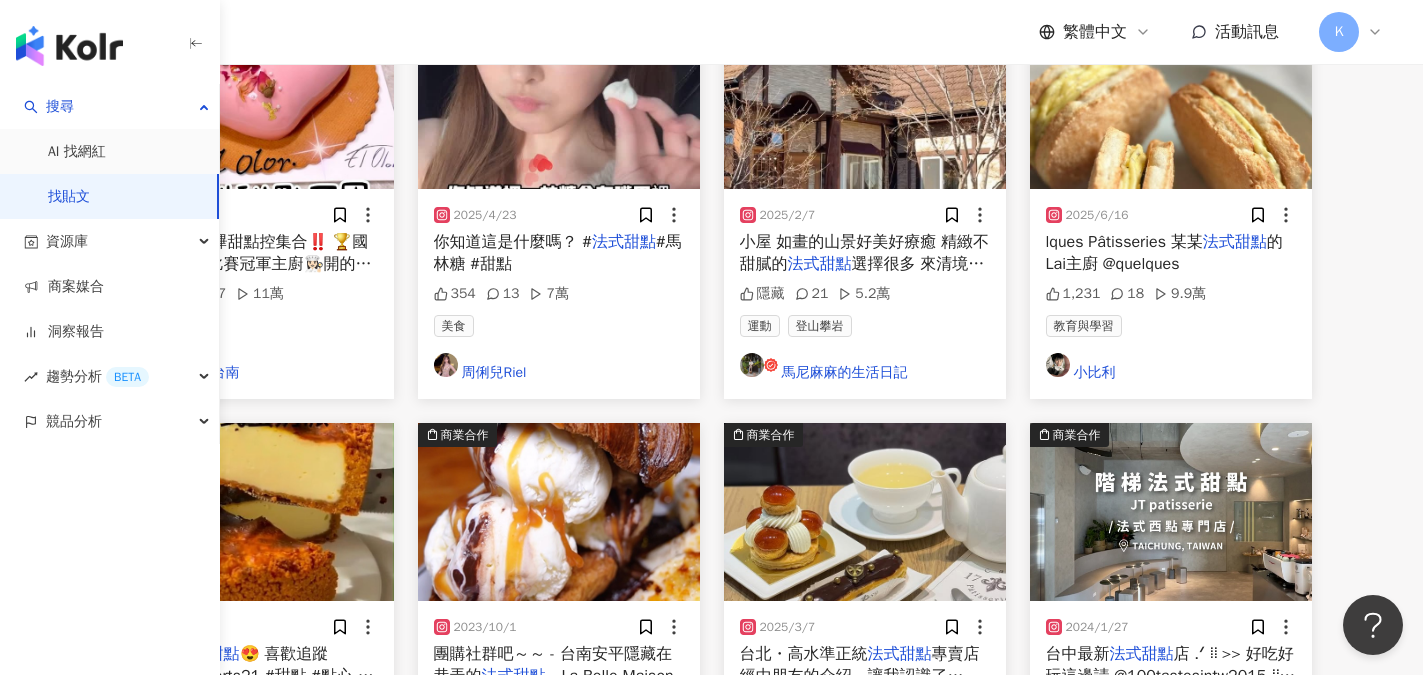 click at bounding box center [1171, 512] 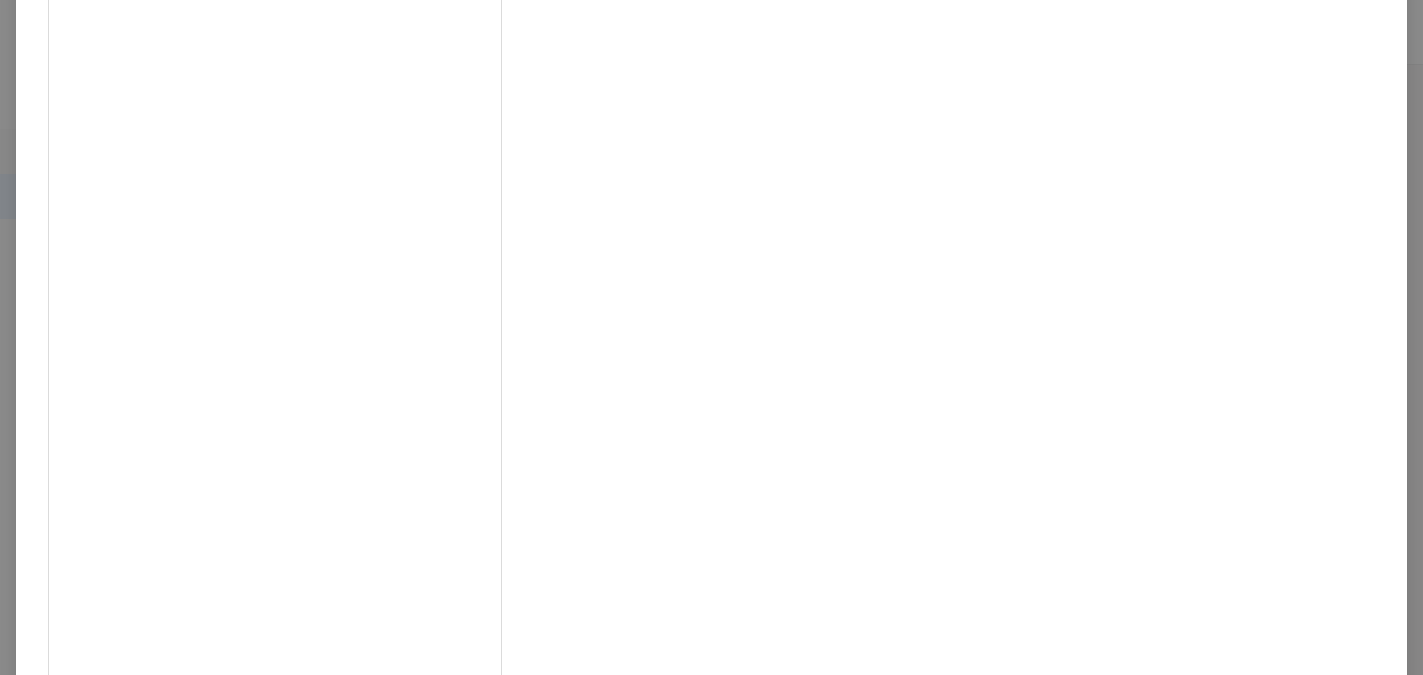 scroll, scrollTop: 0, scrollLeft: 0, axis: both 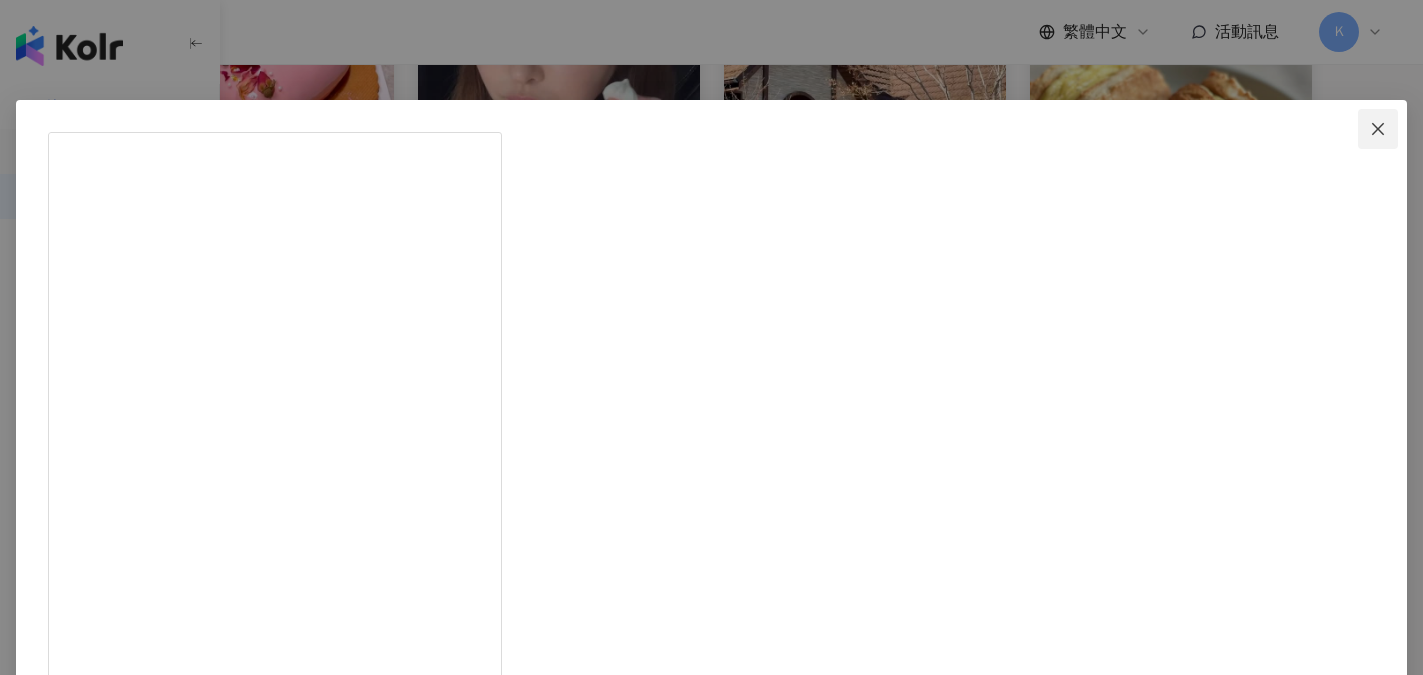click 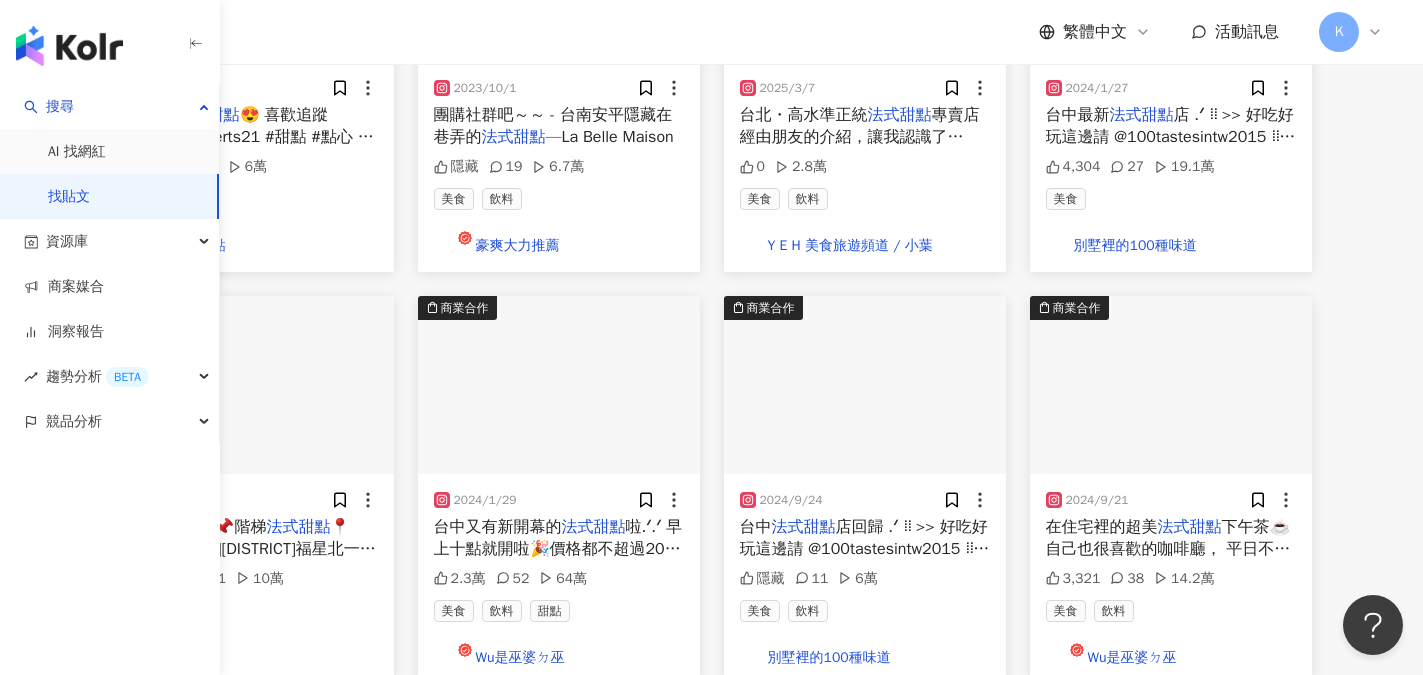 scroll, scrollTop: 1100, scrollLeft: 0, axis: vertical 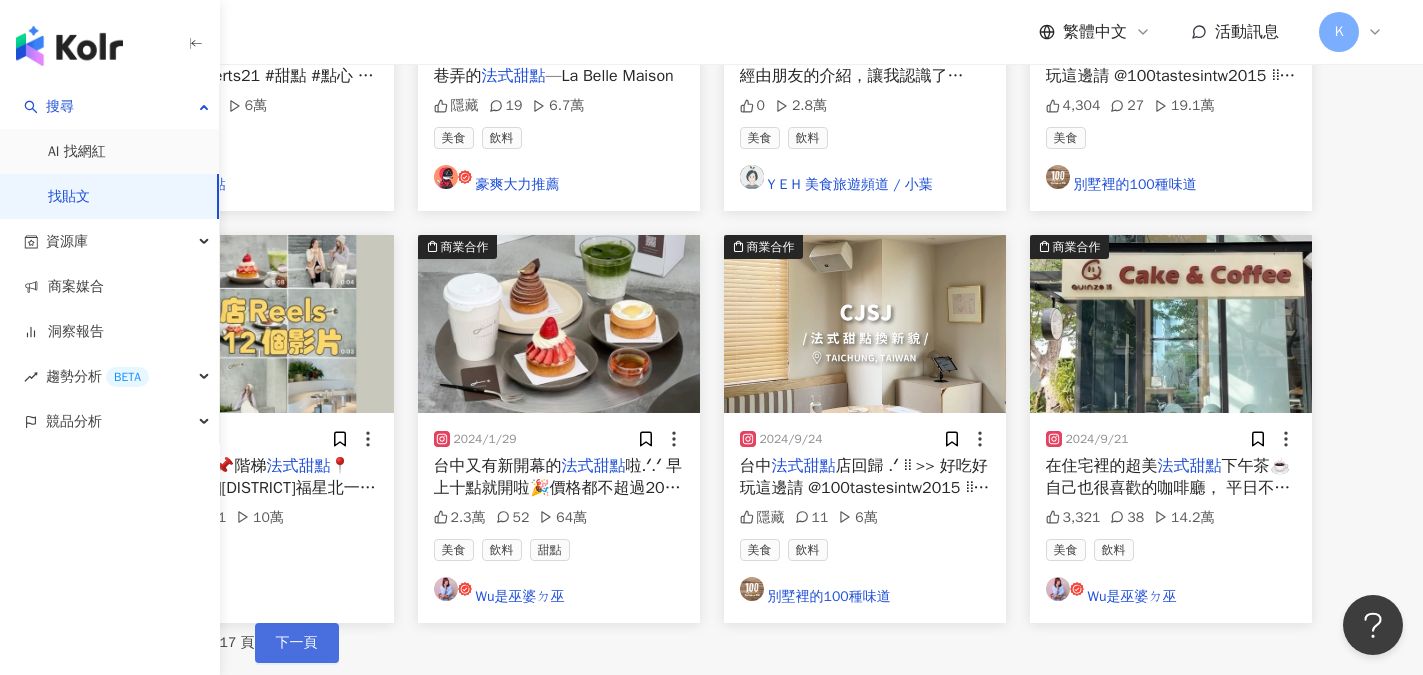 click on "下一頁" at bounding box center [297, 643] 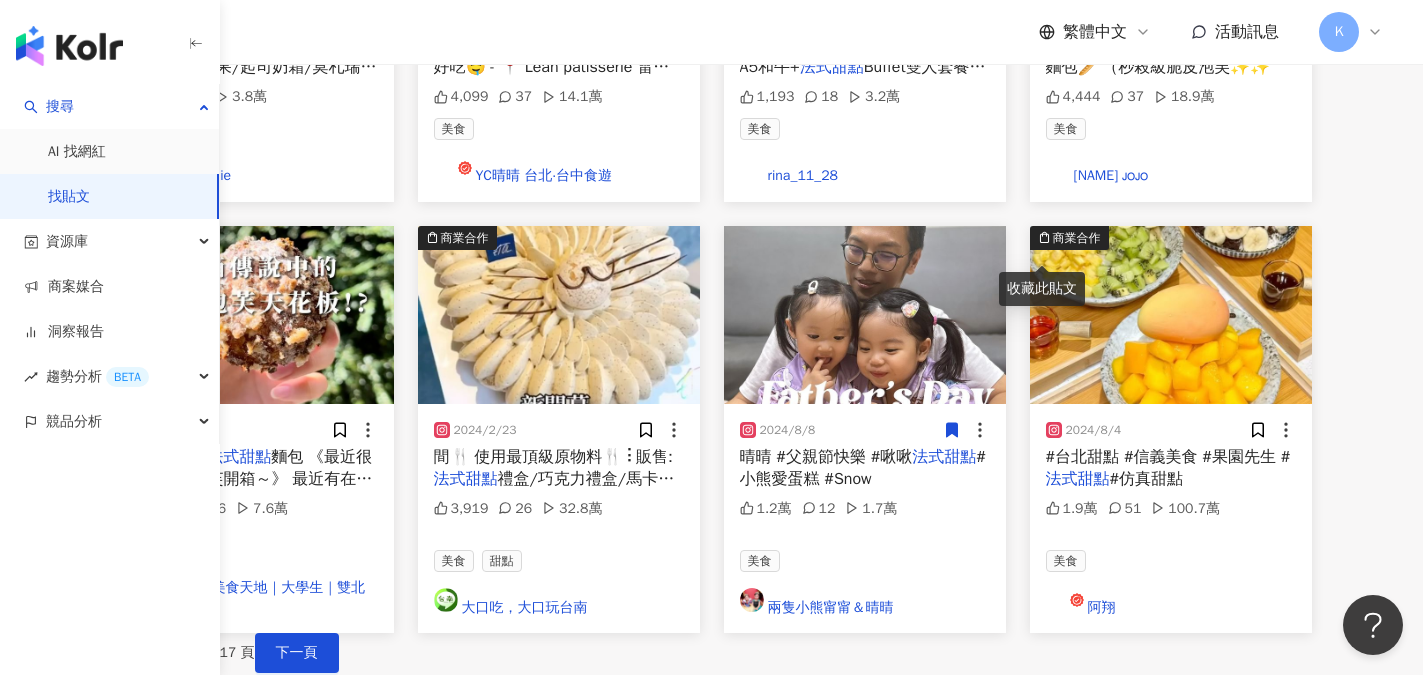 scroll, scrollTop: 1109, scrollLeft: 0, axis: vertical 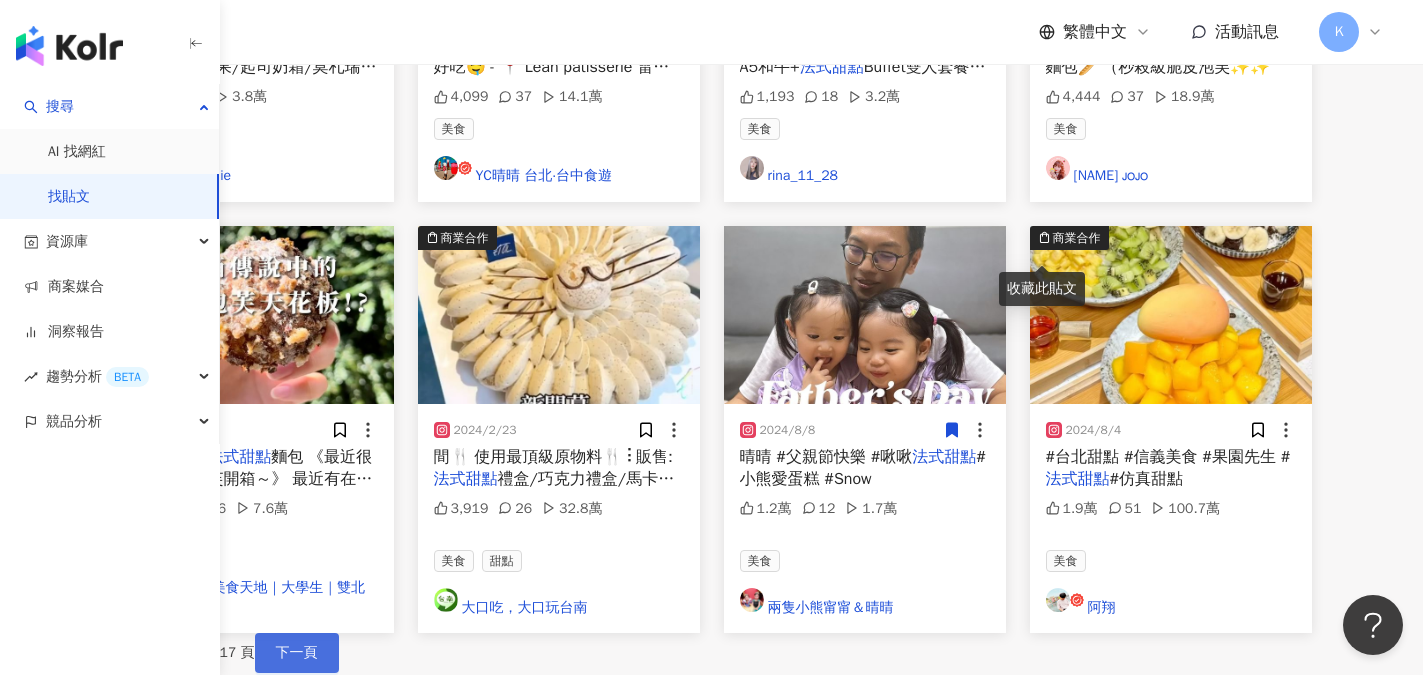 click on "下一頁" at bounding box center [297, 653] 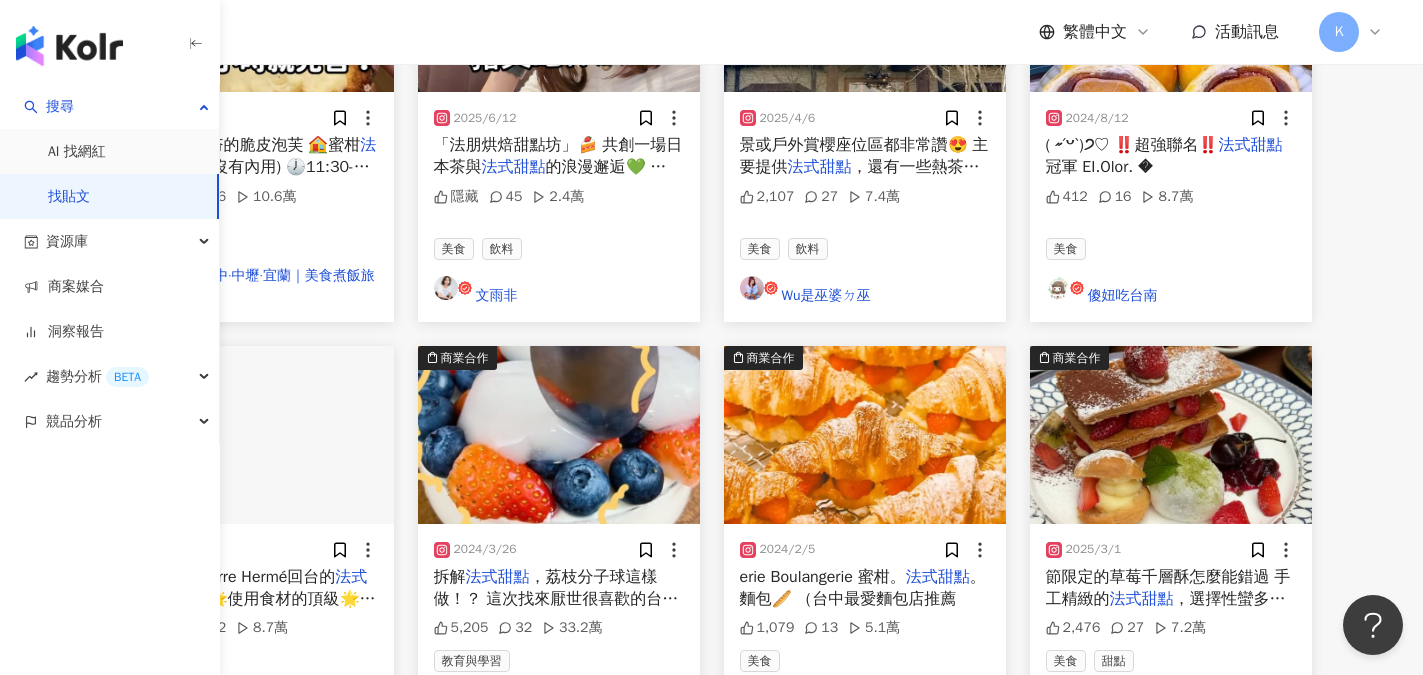 scroll, scrollTop: 1009, scrollLeft: 0, axis: vertical 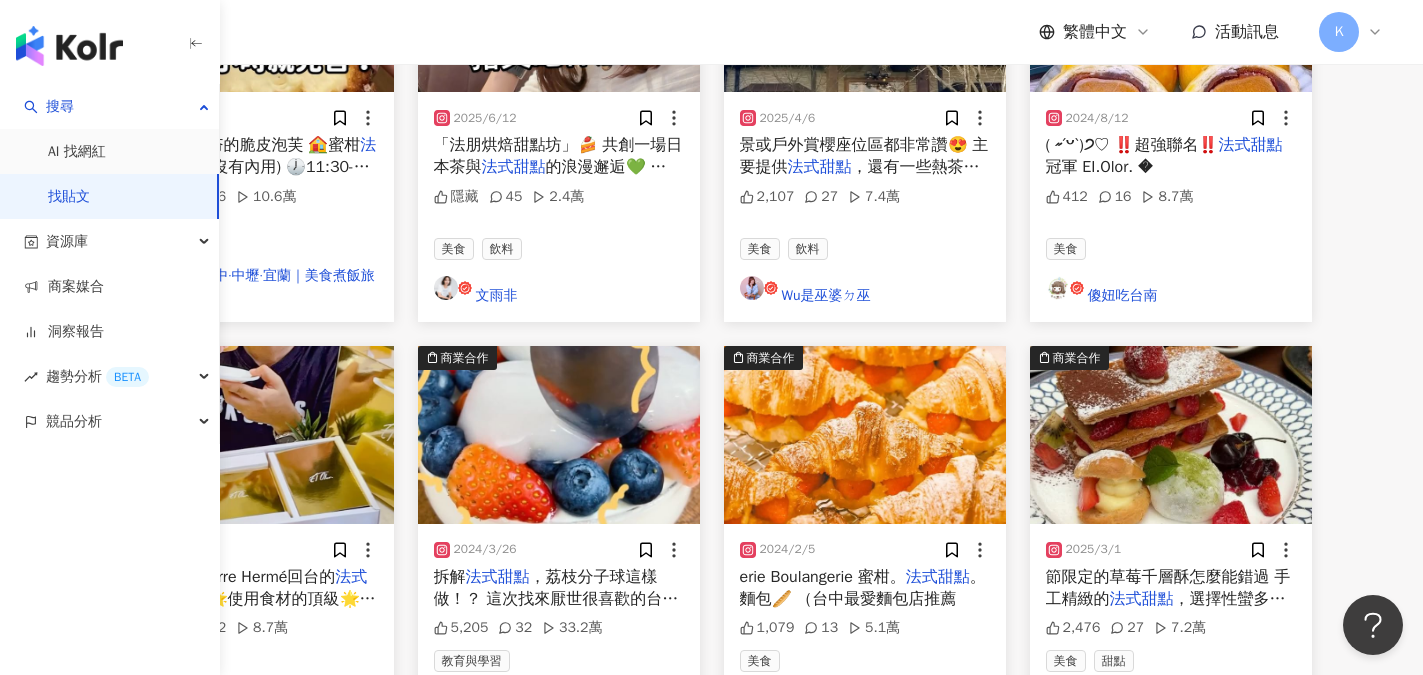 click on "下一頁" at bounding box center [297, 753] 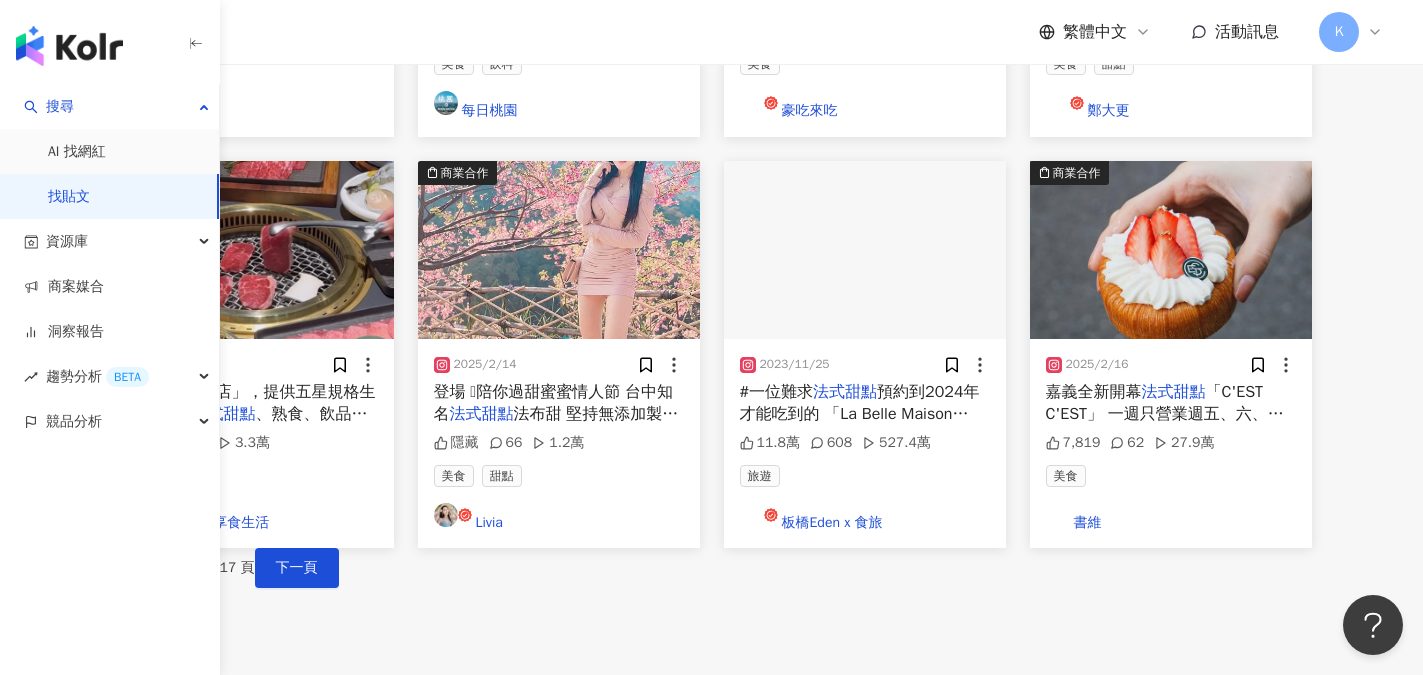 scroll, scrollTop: 1209, scrollLeft: 0, axis: vertical 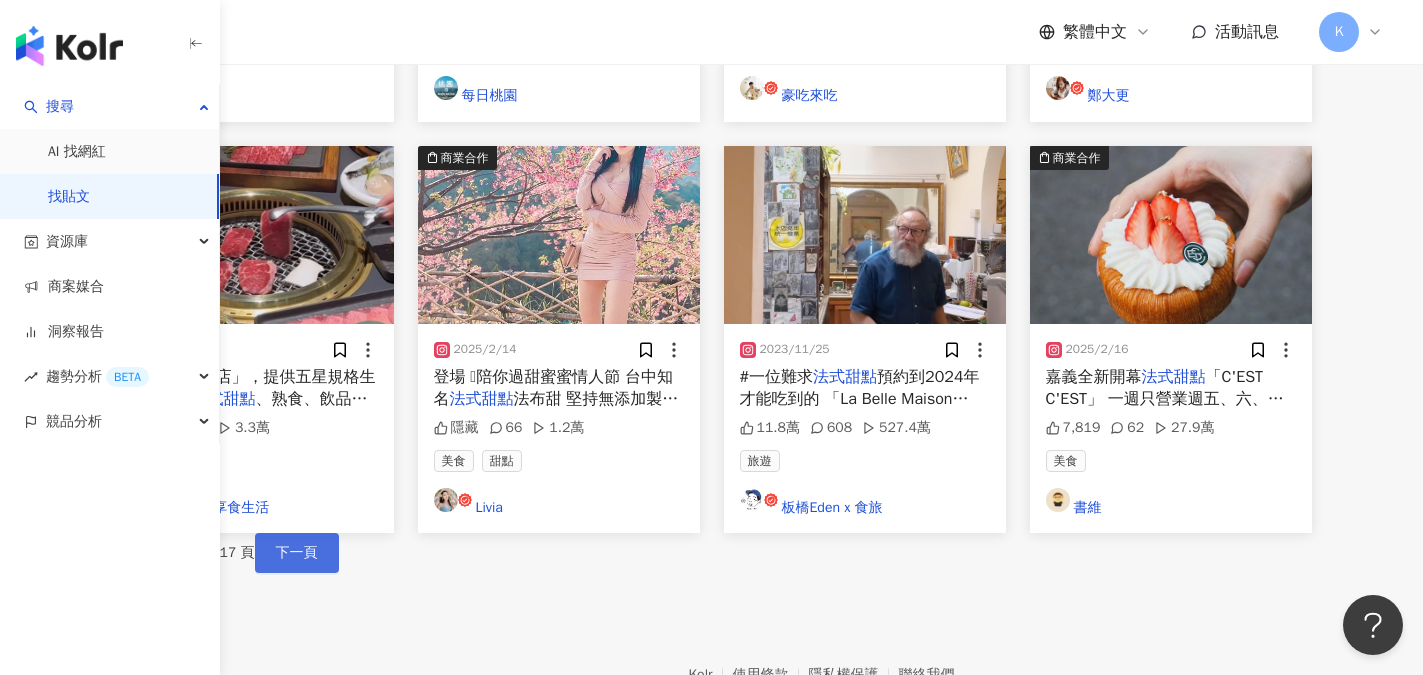 click on "下一頁" at bounding box center [297, 553] 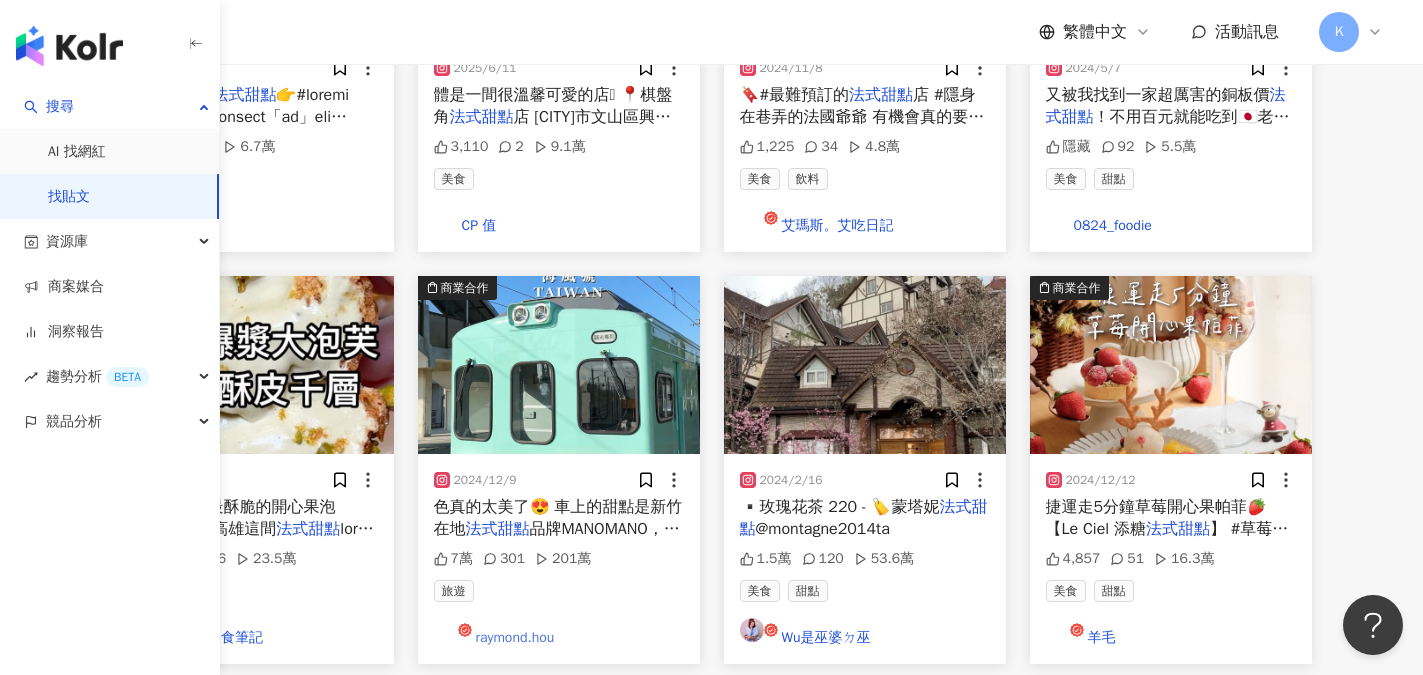 scroll, scrollTop: 600, scrollLeft: 0, axis: vertical 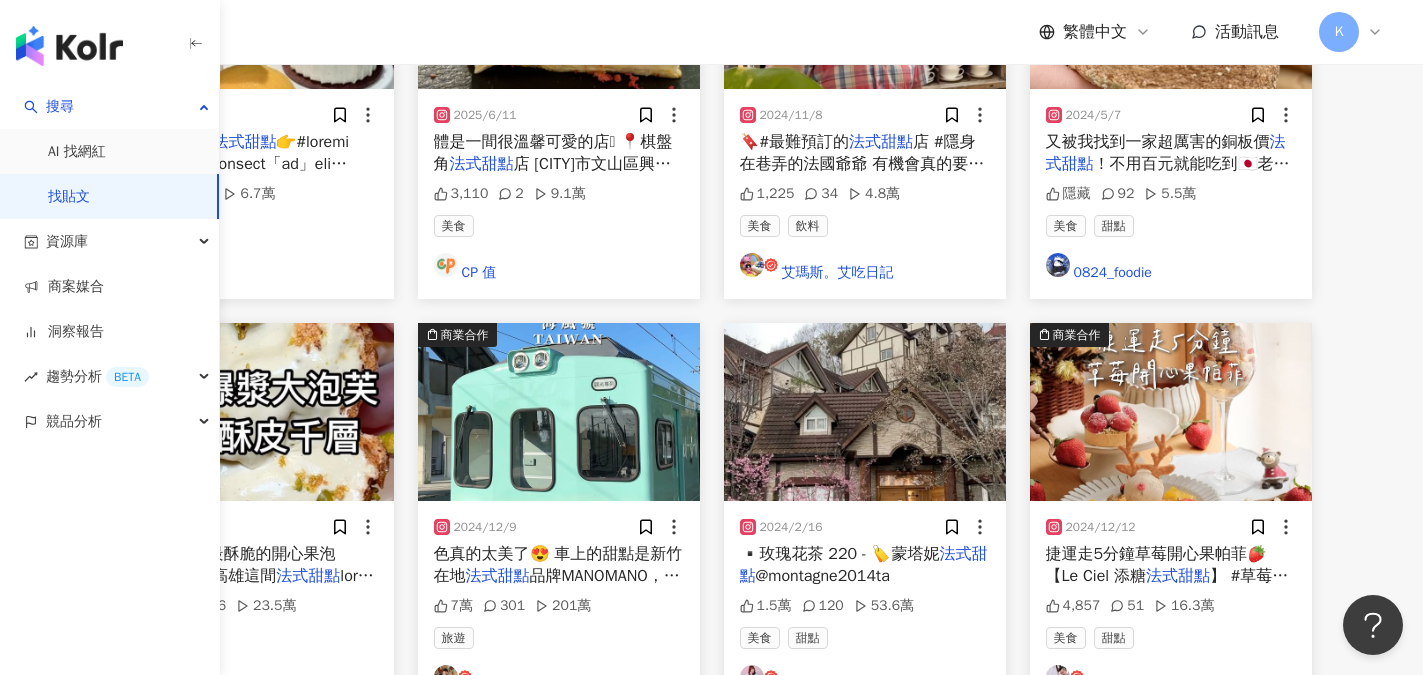 click on "raymond.hou" at bounding box center [559, 680] 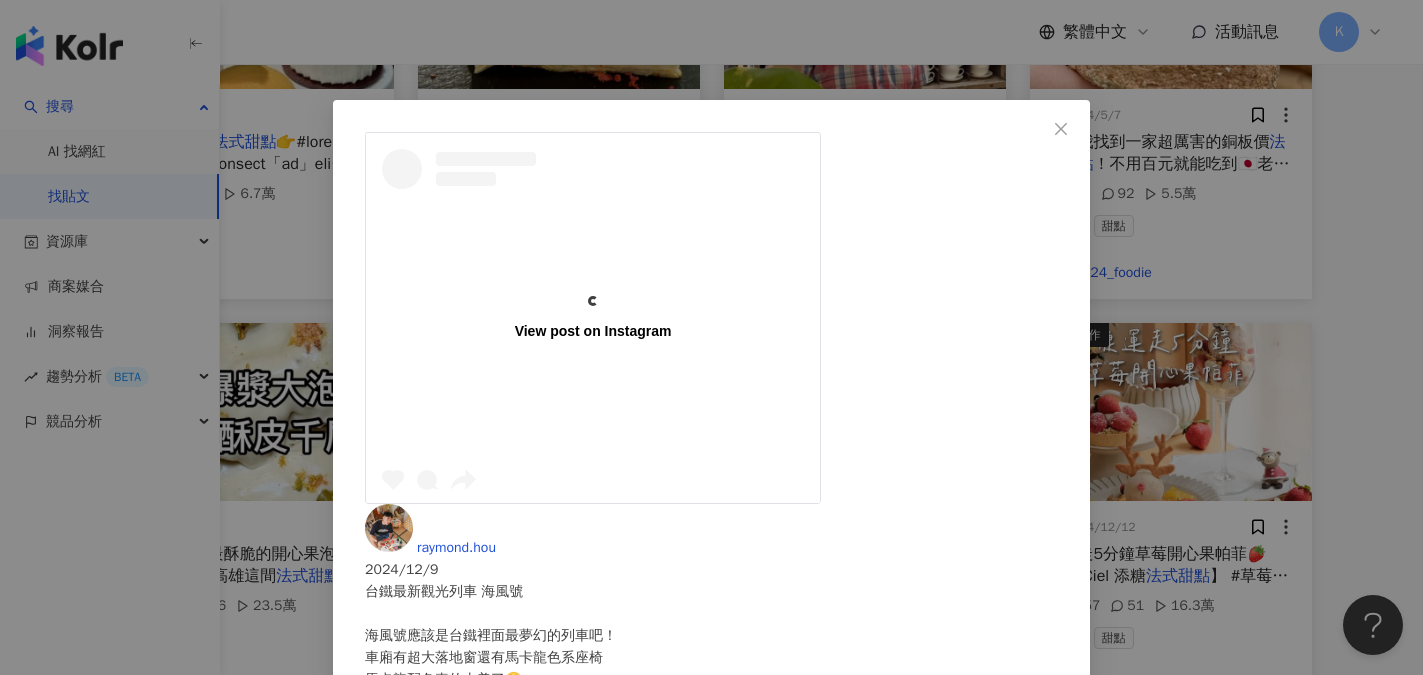 click on "查看原始貼文" at bounding box center (407, 855) 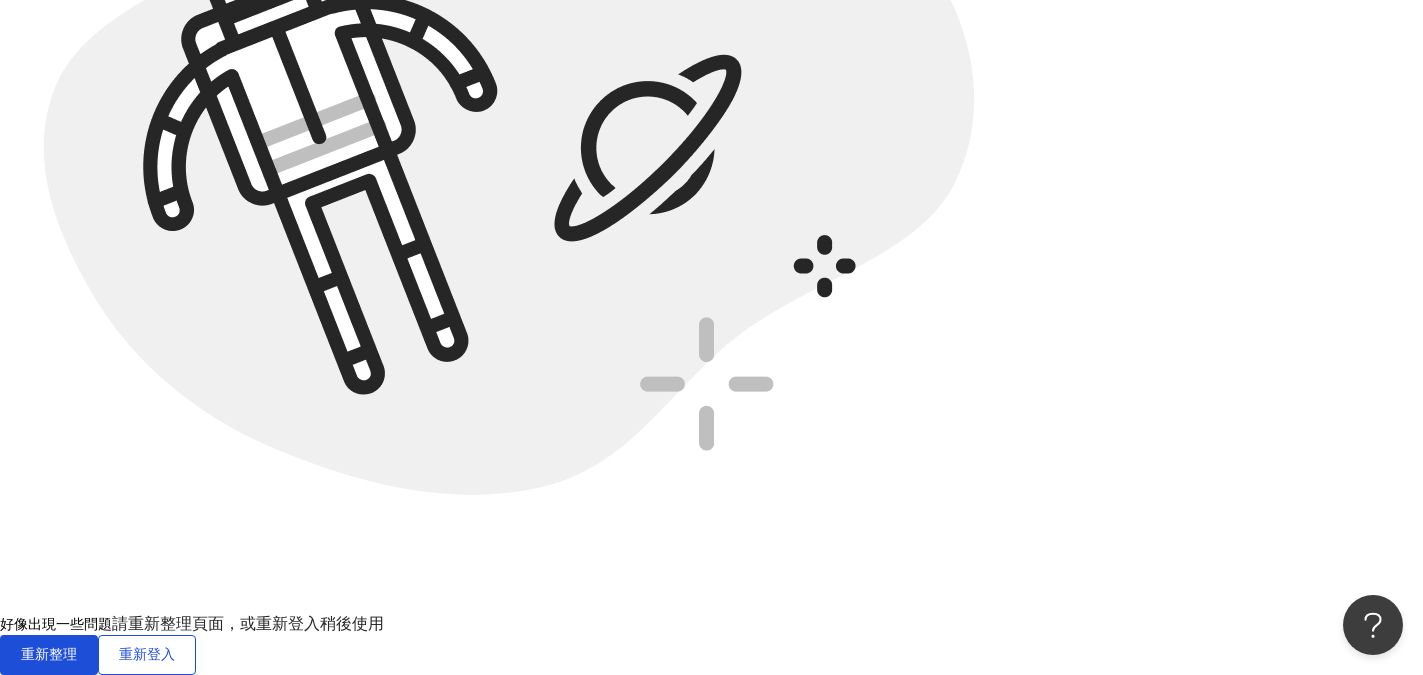 scroll, scrollTop: 92, scrollLeft: 0, axis: vertical 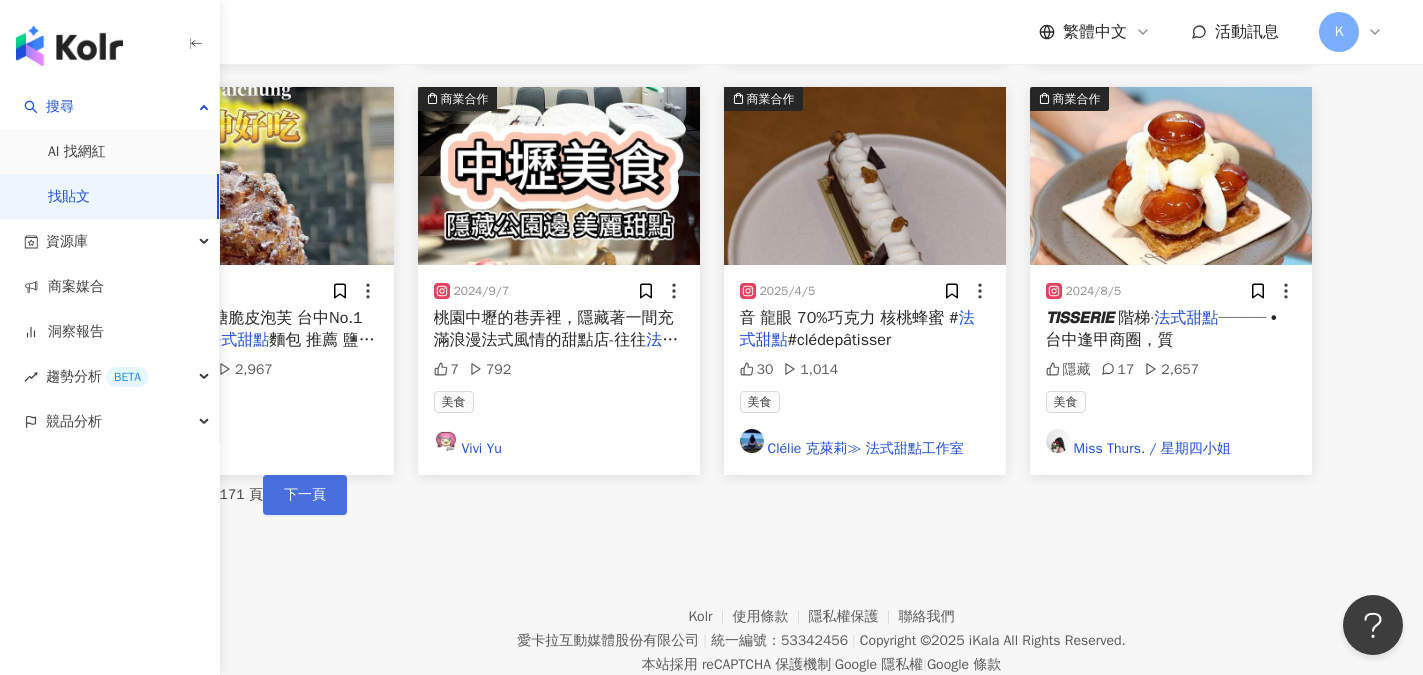click on "下一頁" at bounding box center (305, 495) 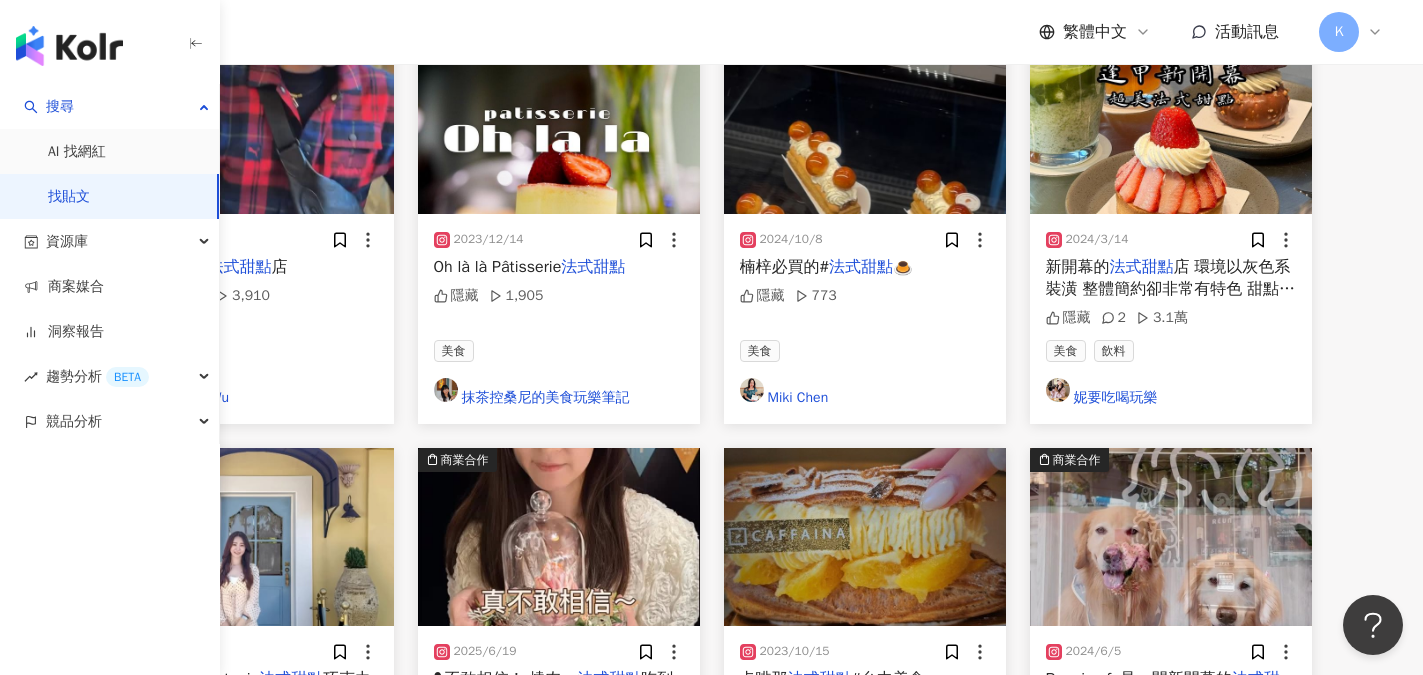 scroll, scrollTop: 1100, scrollLeft: 0, axis: vertical 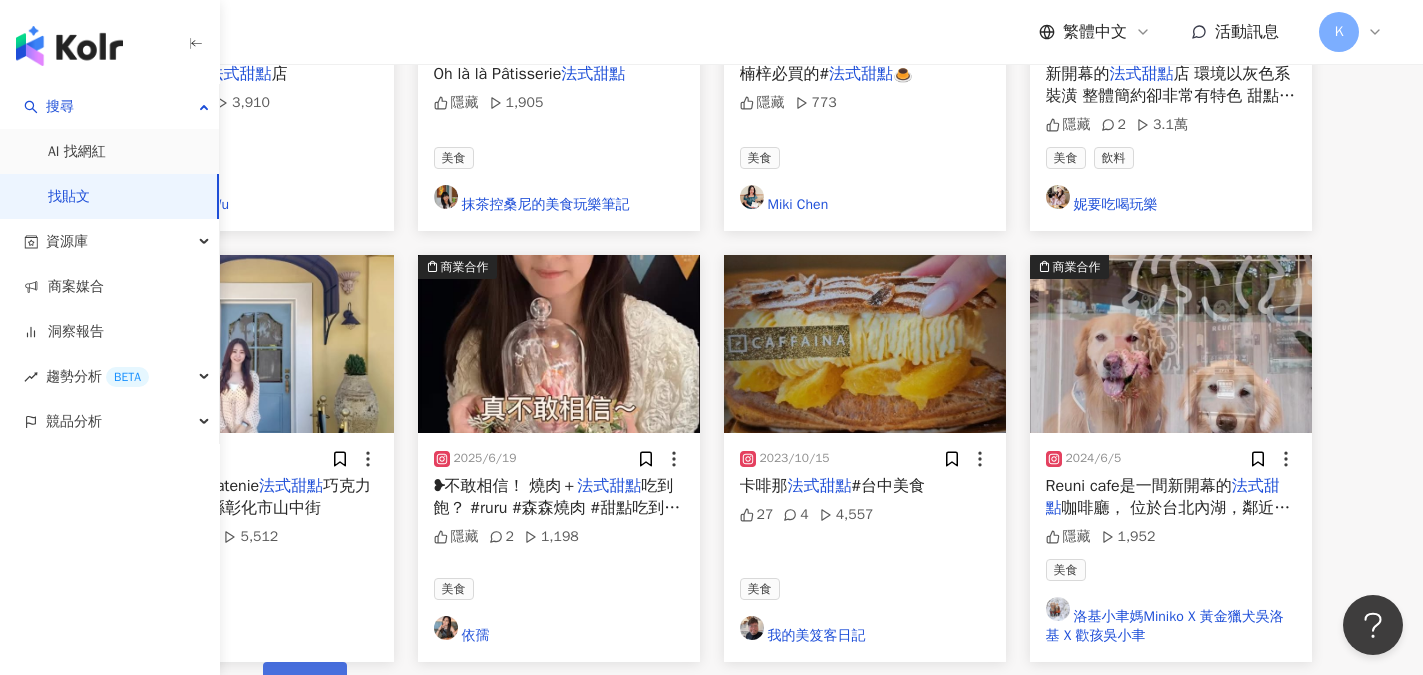 click on "下一頁" at bounding box center [305, 682] 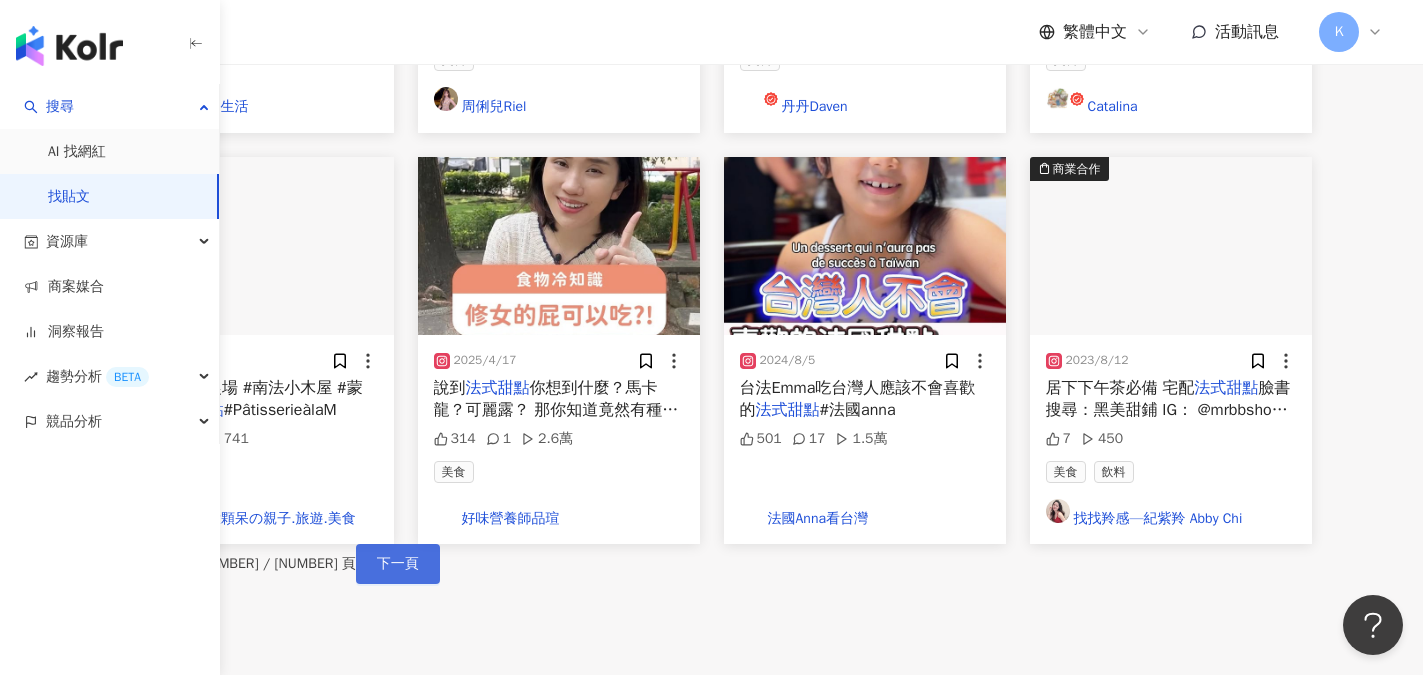 scroll, scrollTop: 1200, scrollLeft: 0, axis: vertical 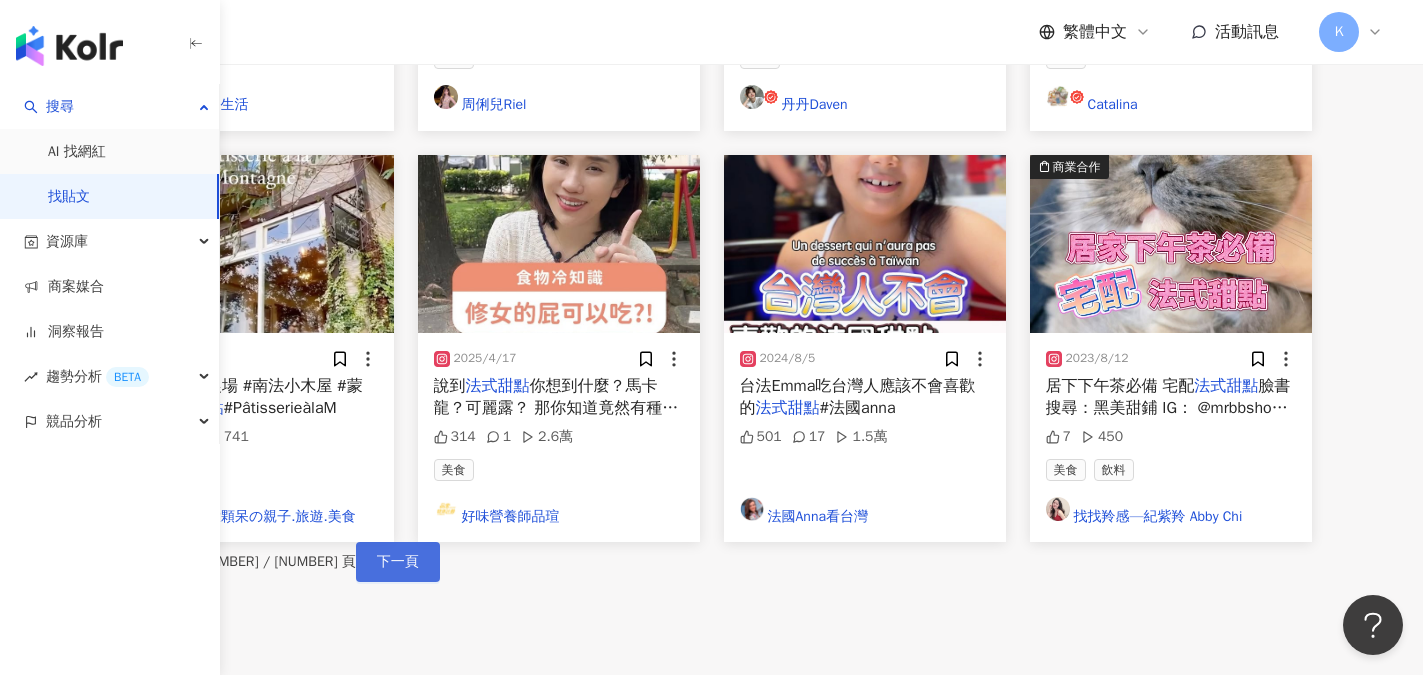 click on "下一頁" at bounding box center (398, 562) 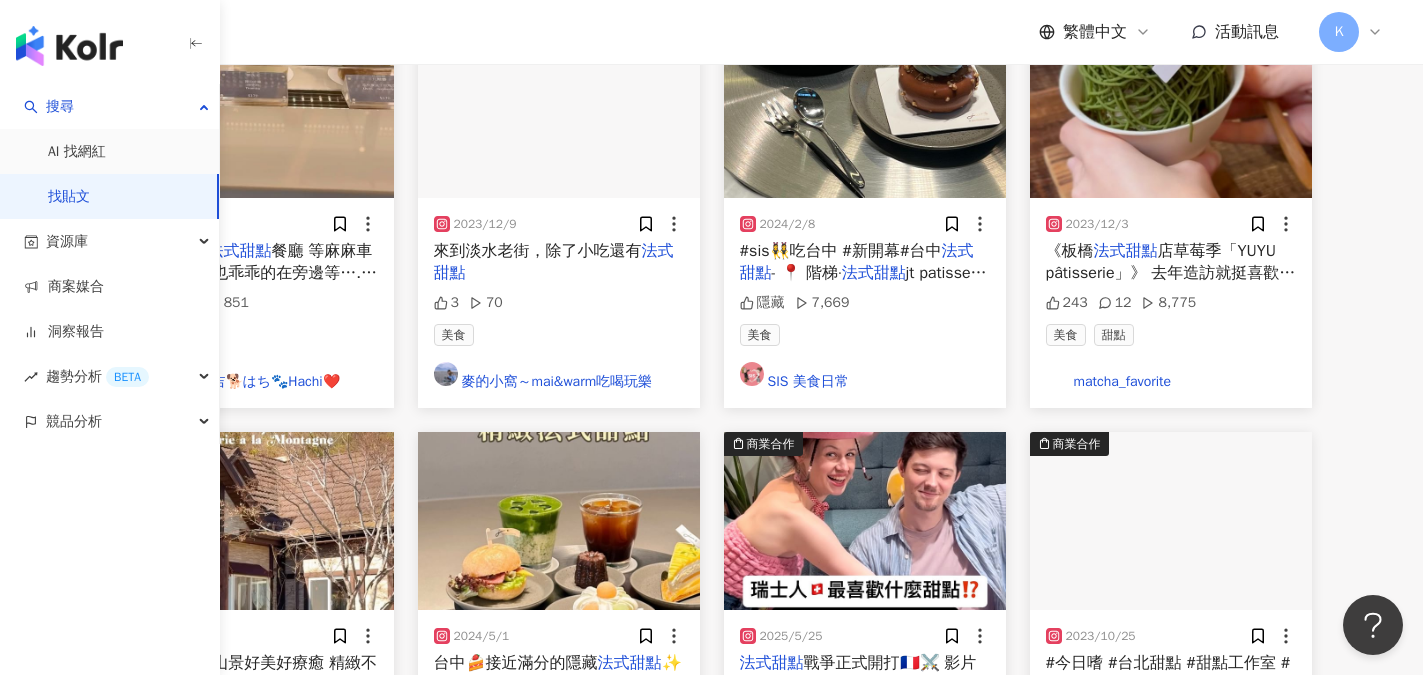 scroll, scrollTop: 890, scrollLeft: 0, axis: vertical 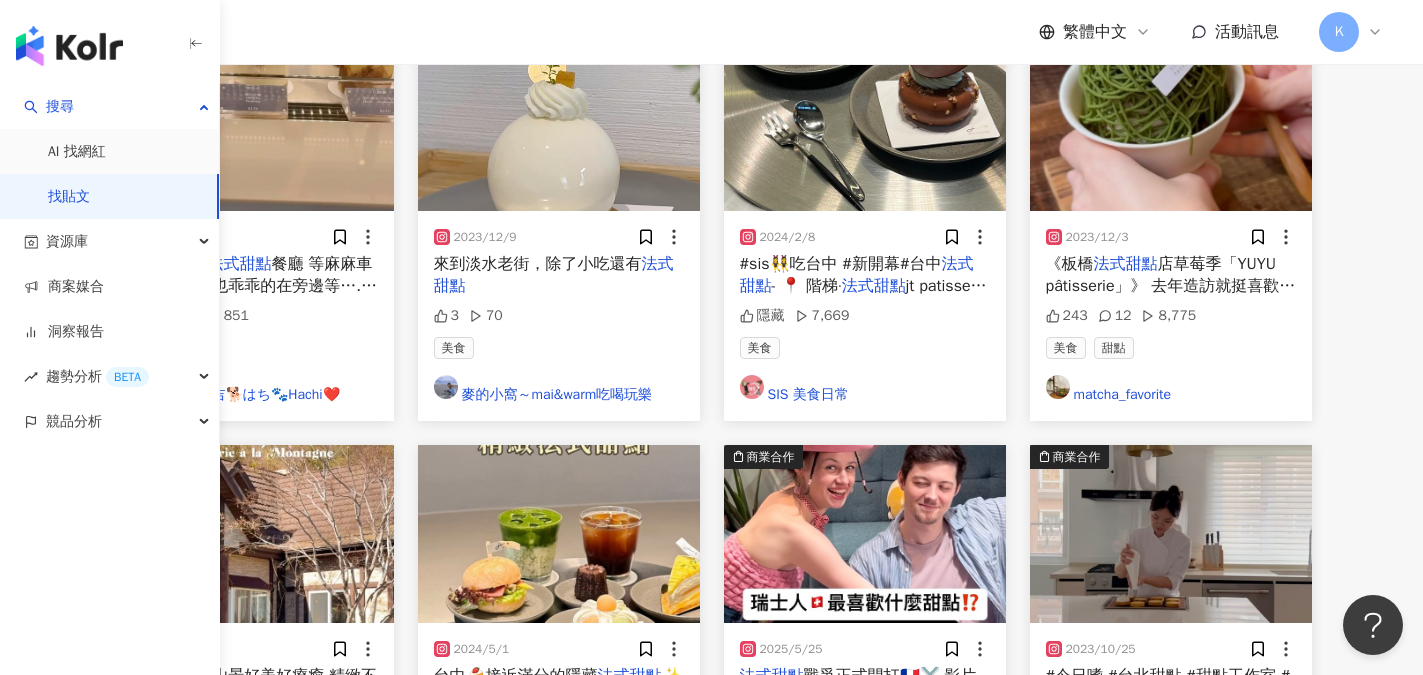 click on "繁體中文 活動訊息 K" at bounding box center (821, 32) 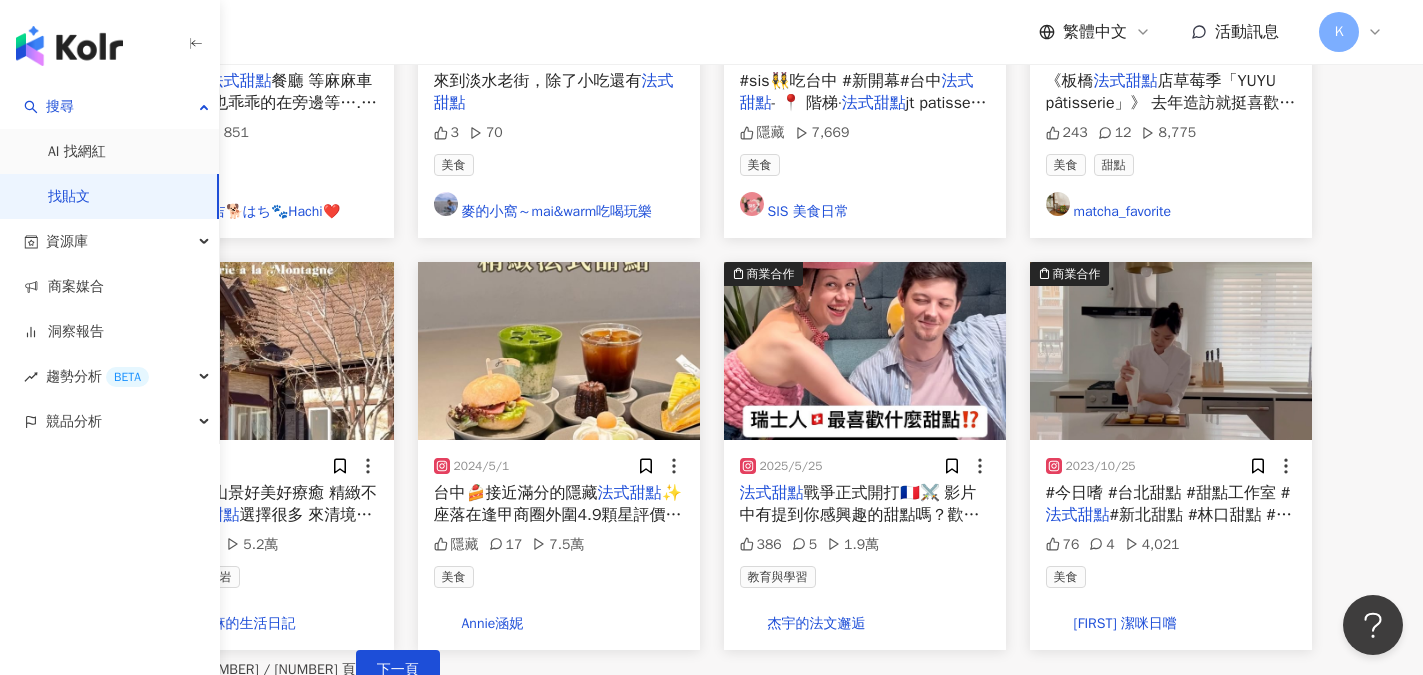 scroll, scrollTop: 1090, scrollLeft: 0, axis: vertical 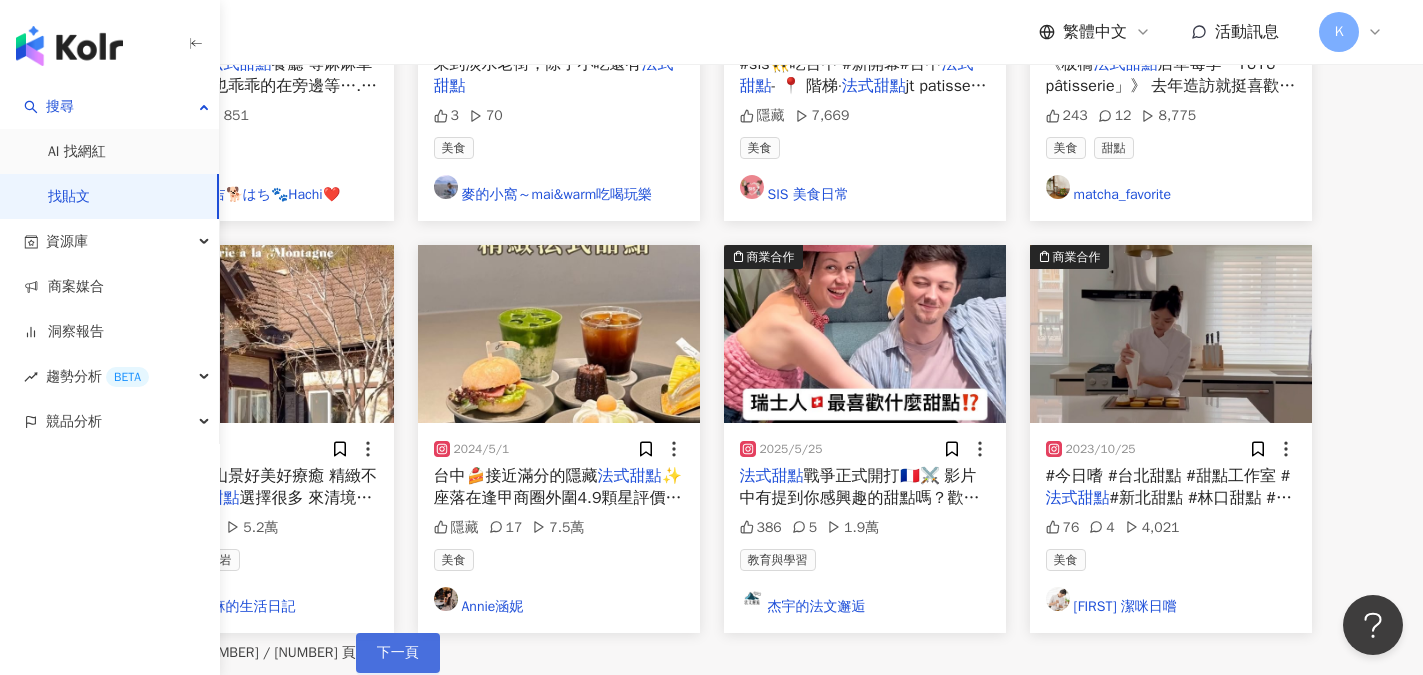 click on "下一頁" at bounding box center [398, 653] 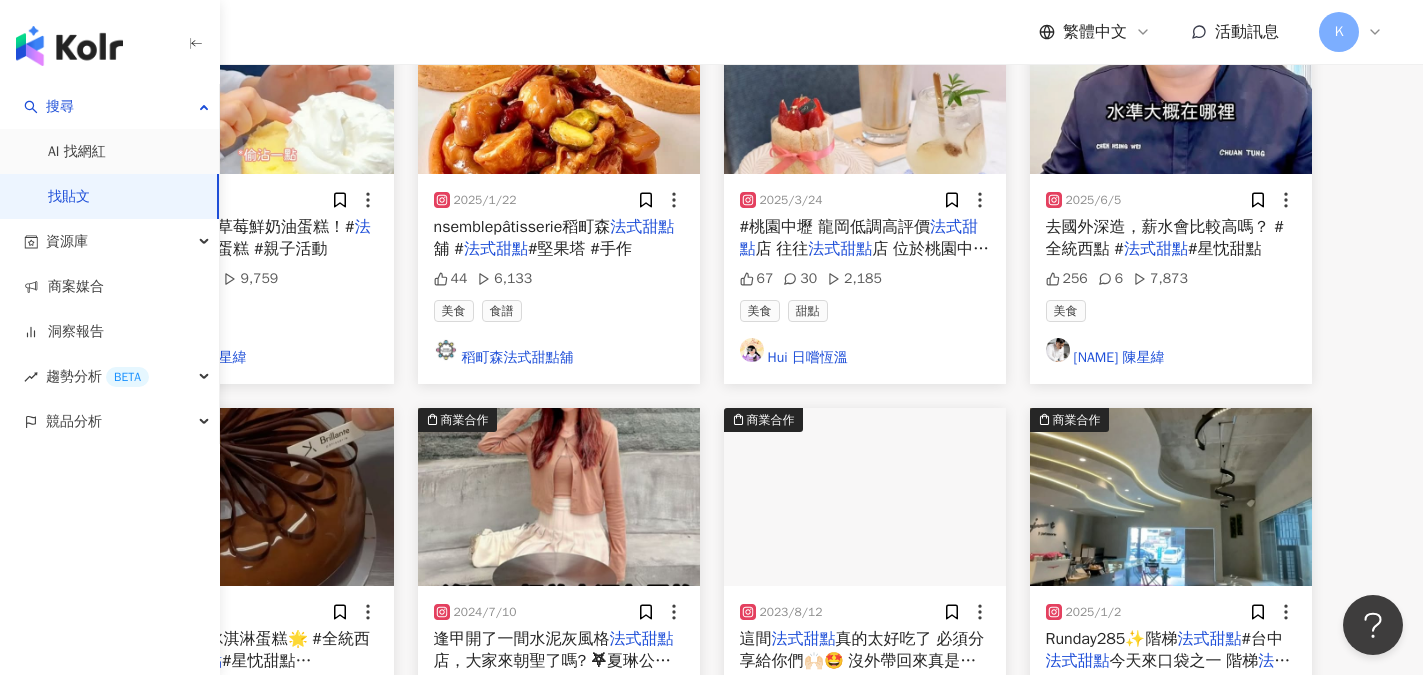 scroll, scrollTop: 1000, scrollLeft: 0, axis: vertical 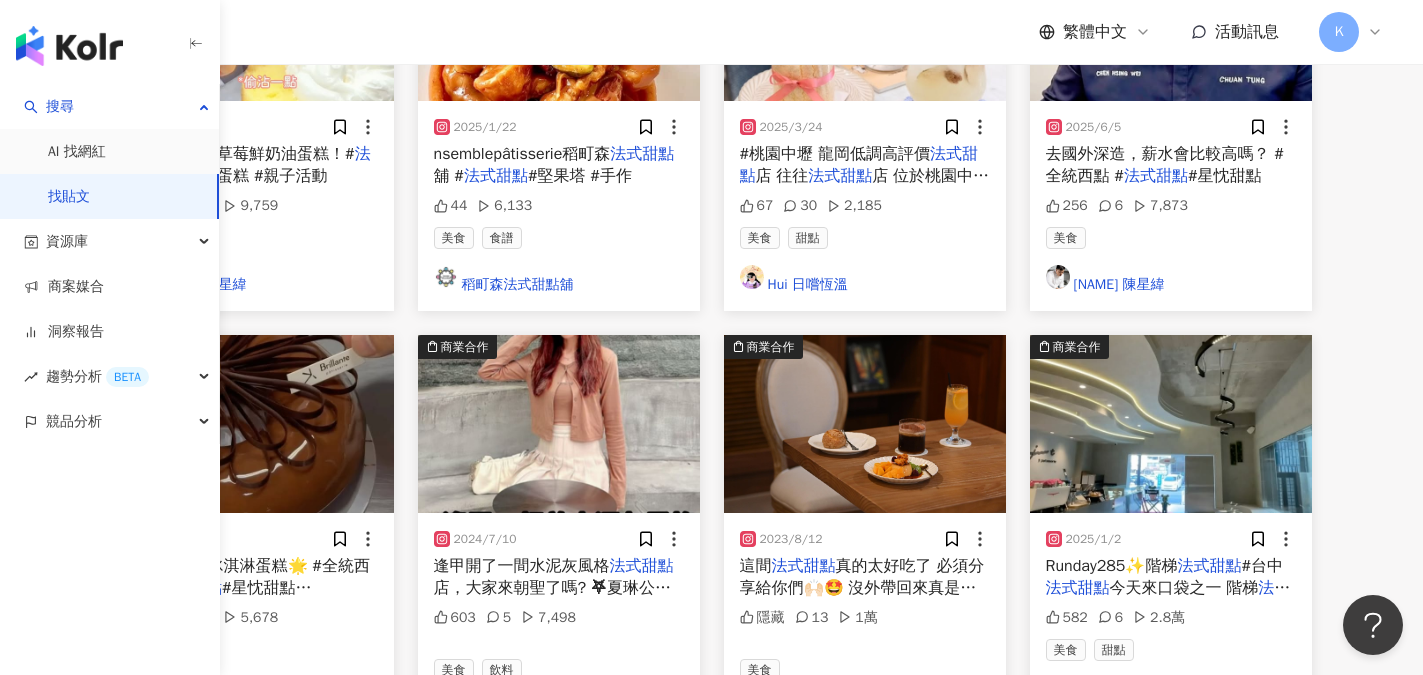 click on "下一頁" at bounding box center [305, 762] 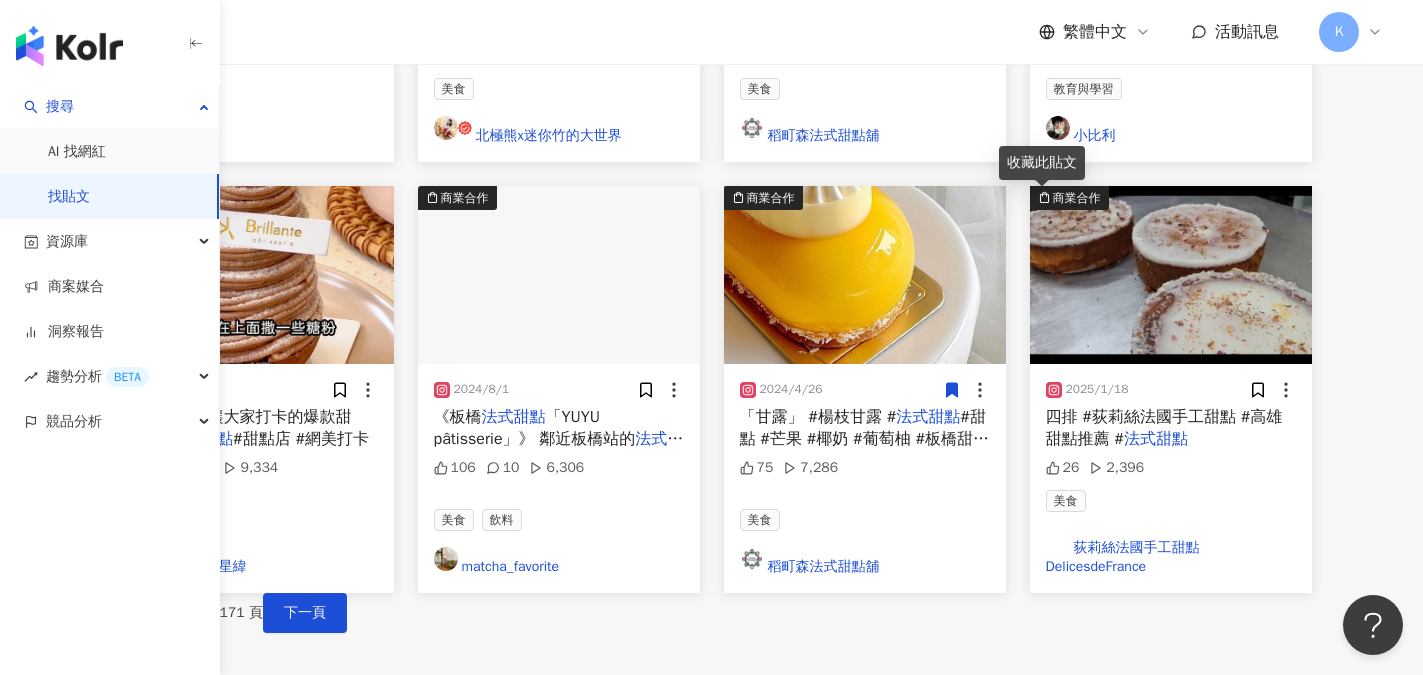 scroll, scrollTop: 1257, scrollLeft: 0, axis: vertical 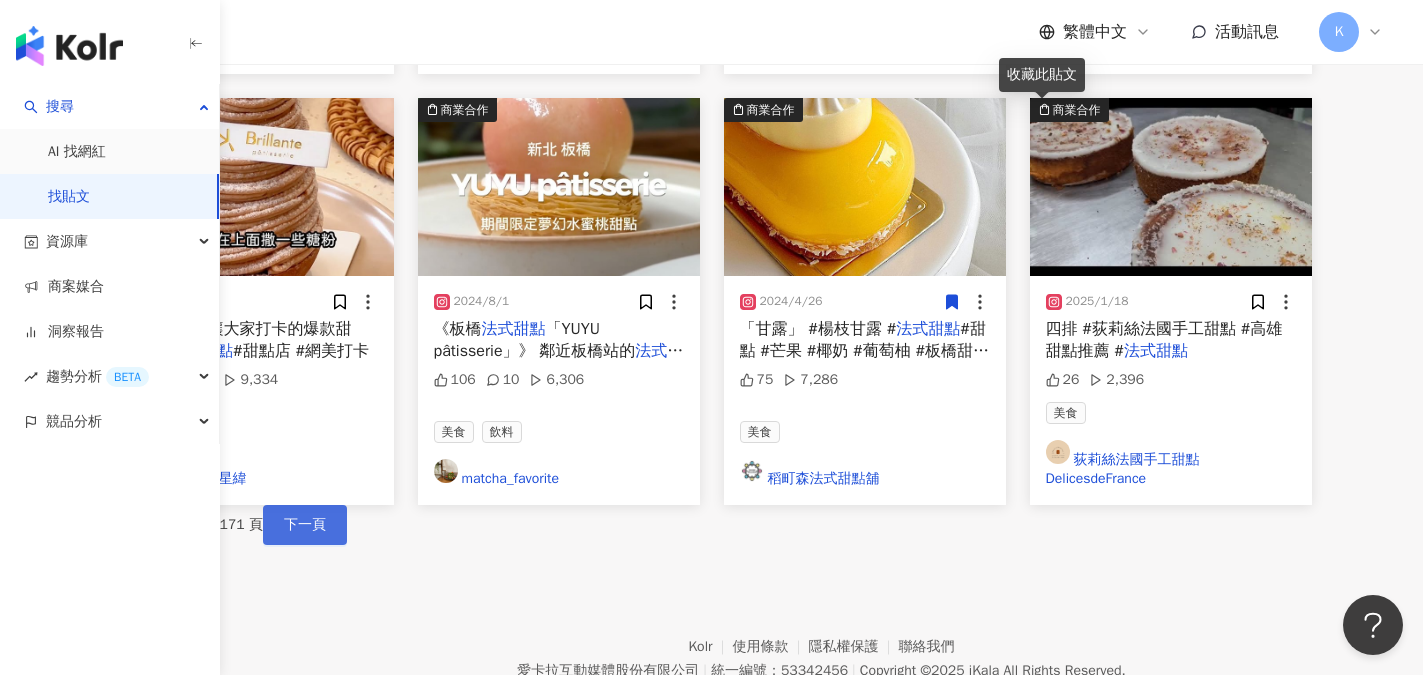 click on "下一頁" at bounding box center (305, 525) 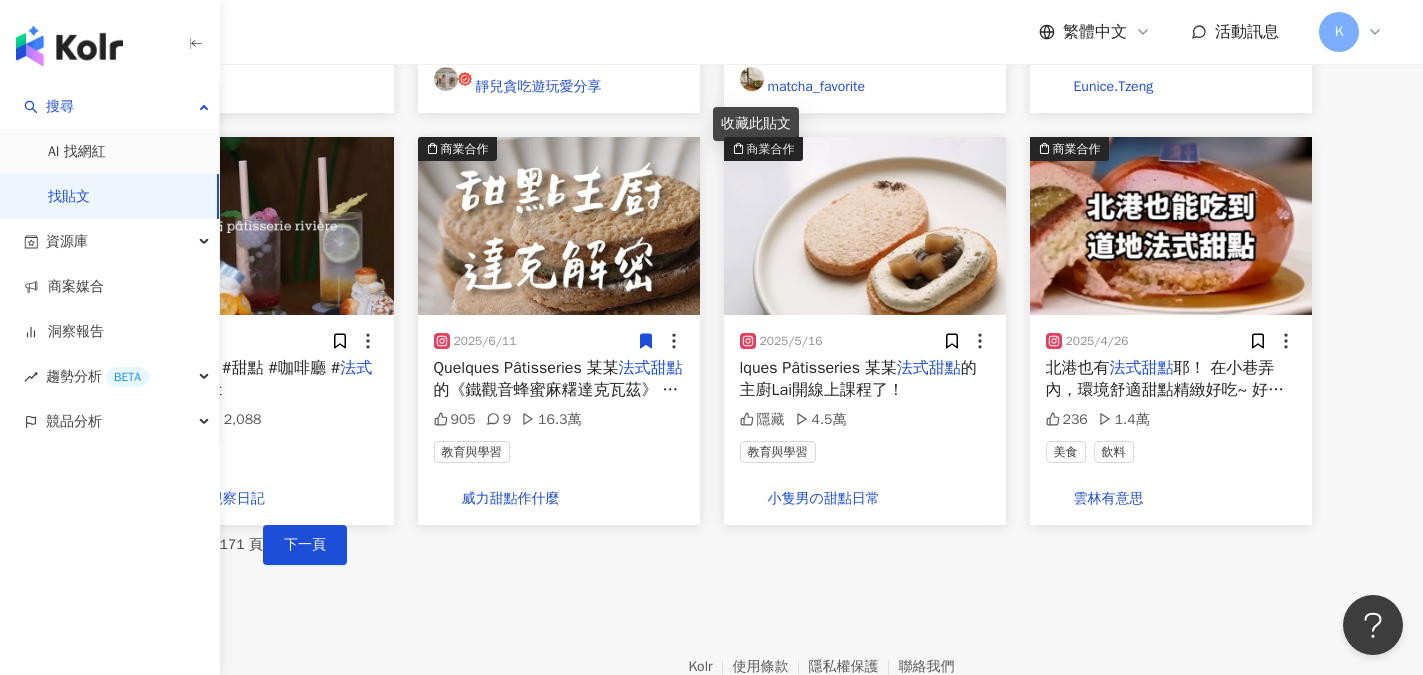 scroll, scrollTop: 1200, scrollLeft: 0, axis: vertical 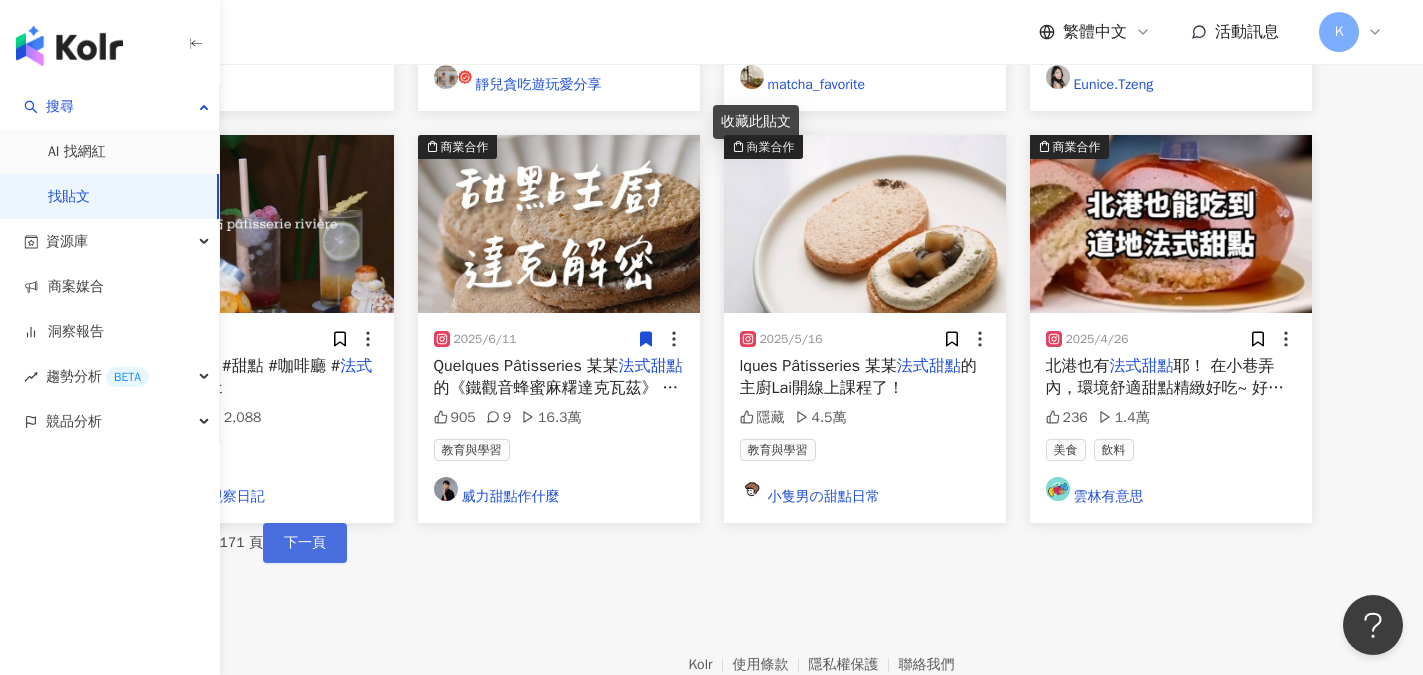 click on "下一頁" at bounding box center [305, 543] 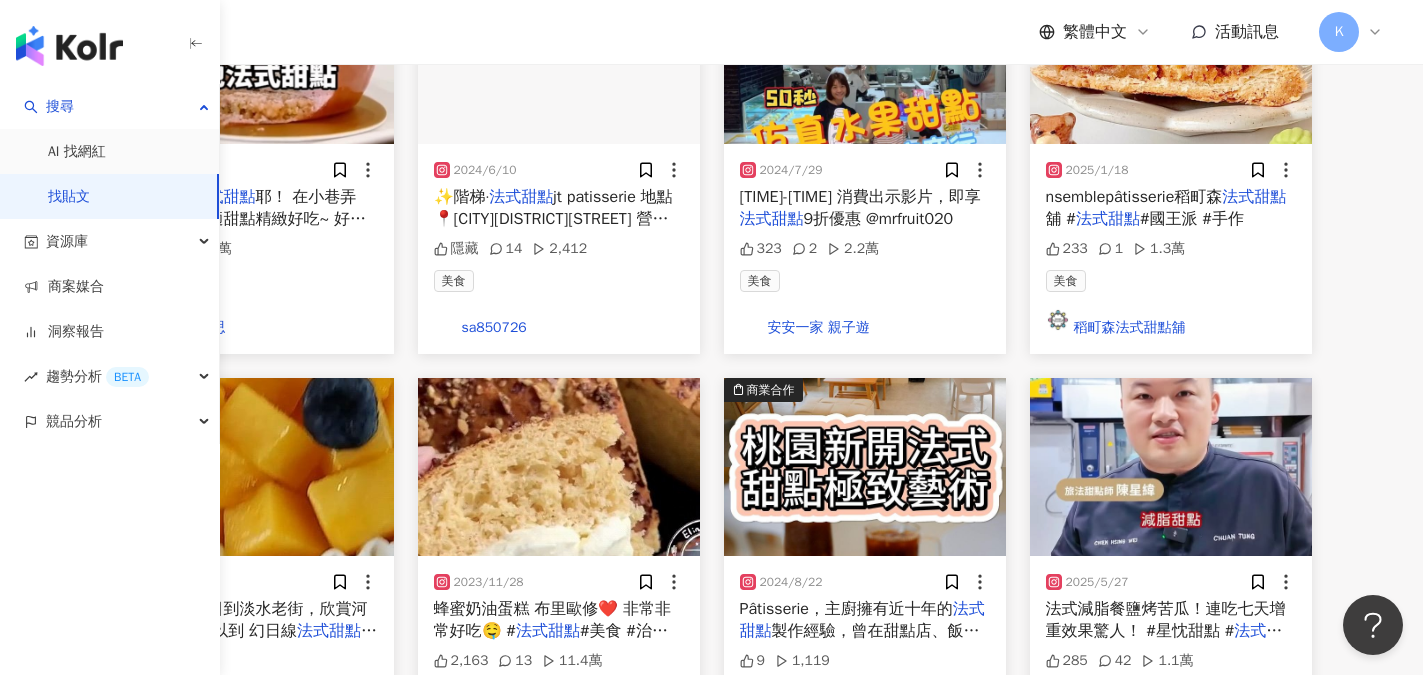 scroll, scrollTop: 509, scrollLeft: 0, axis: vertical 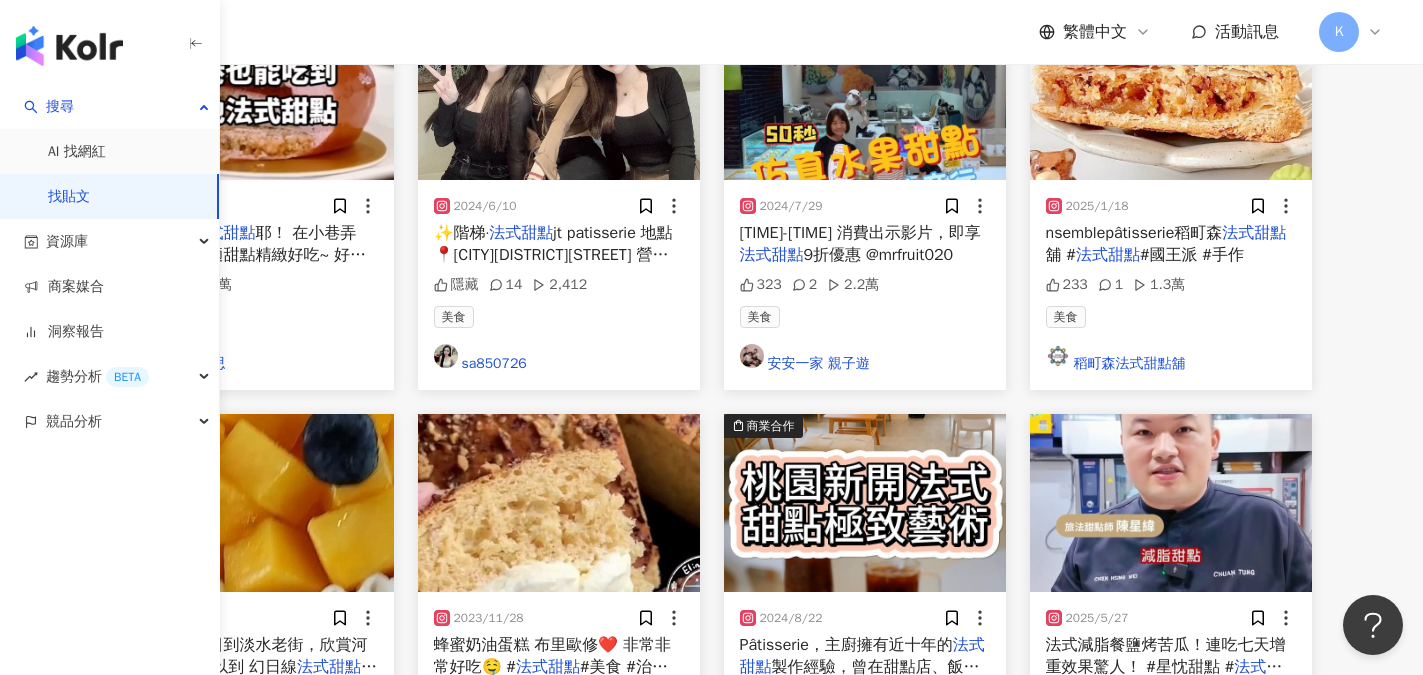 click at bounding box center (559, 503) 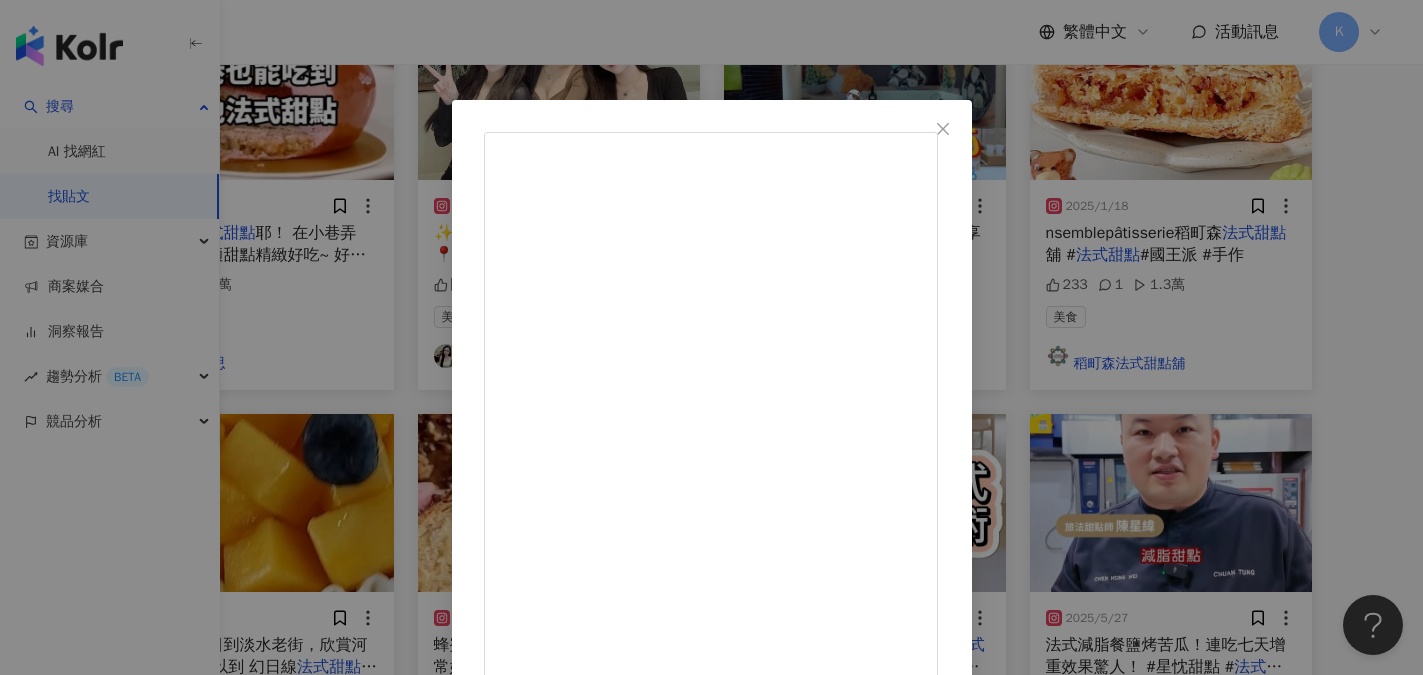 scroll, scrollTop: 100, scrollLeft: 0, axis: vertical 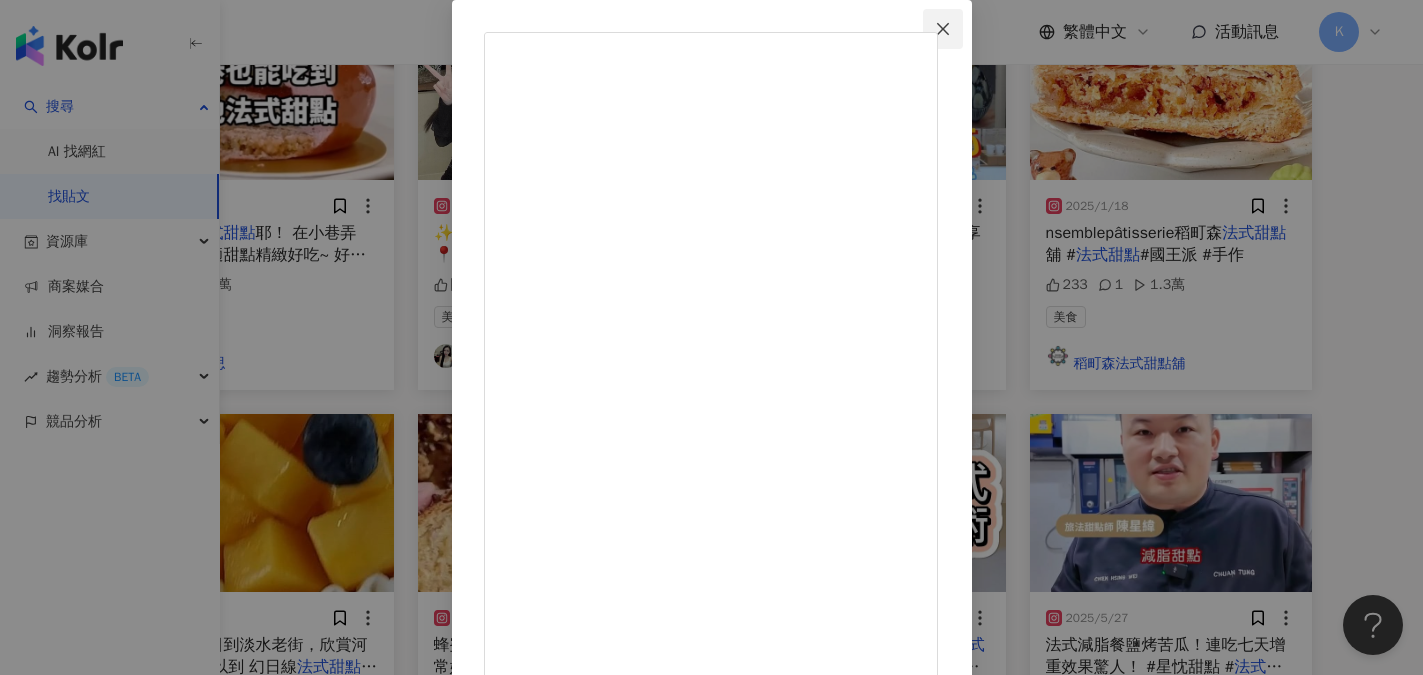 click 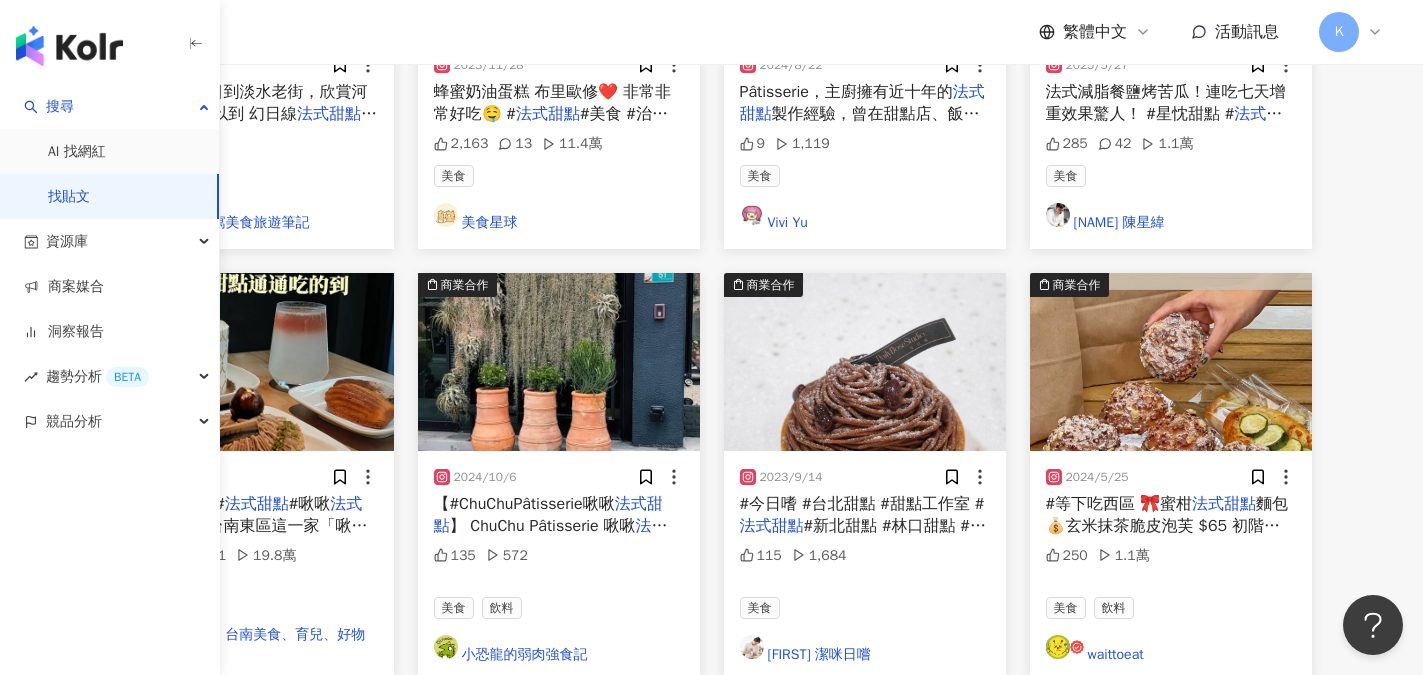 scroll, scrollTop: 1257, scrollLeft: 0, axis: vertical 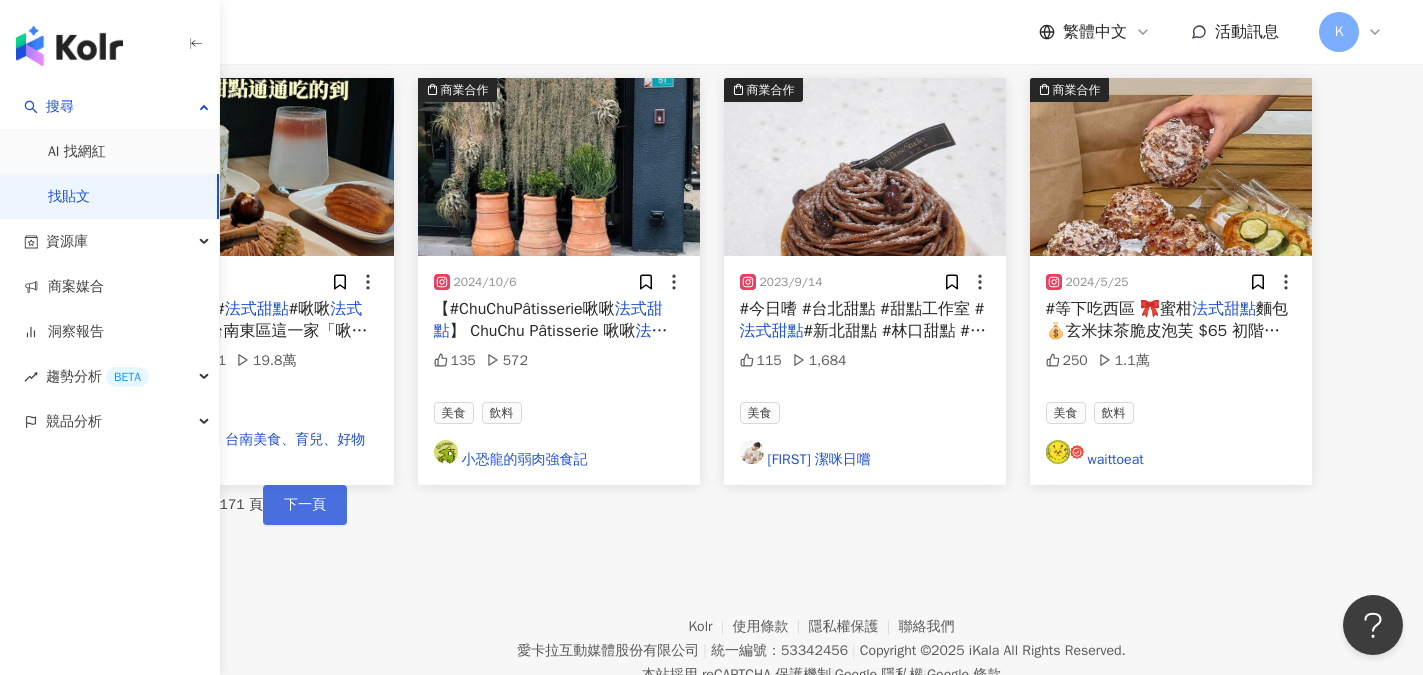 click on "下一頁" at bounding box center (305, 505) 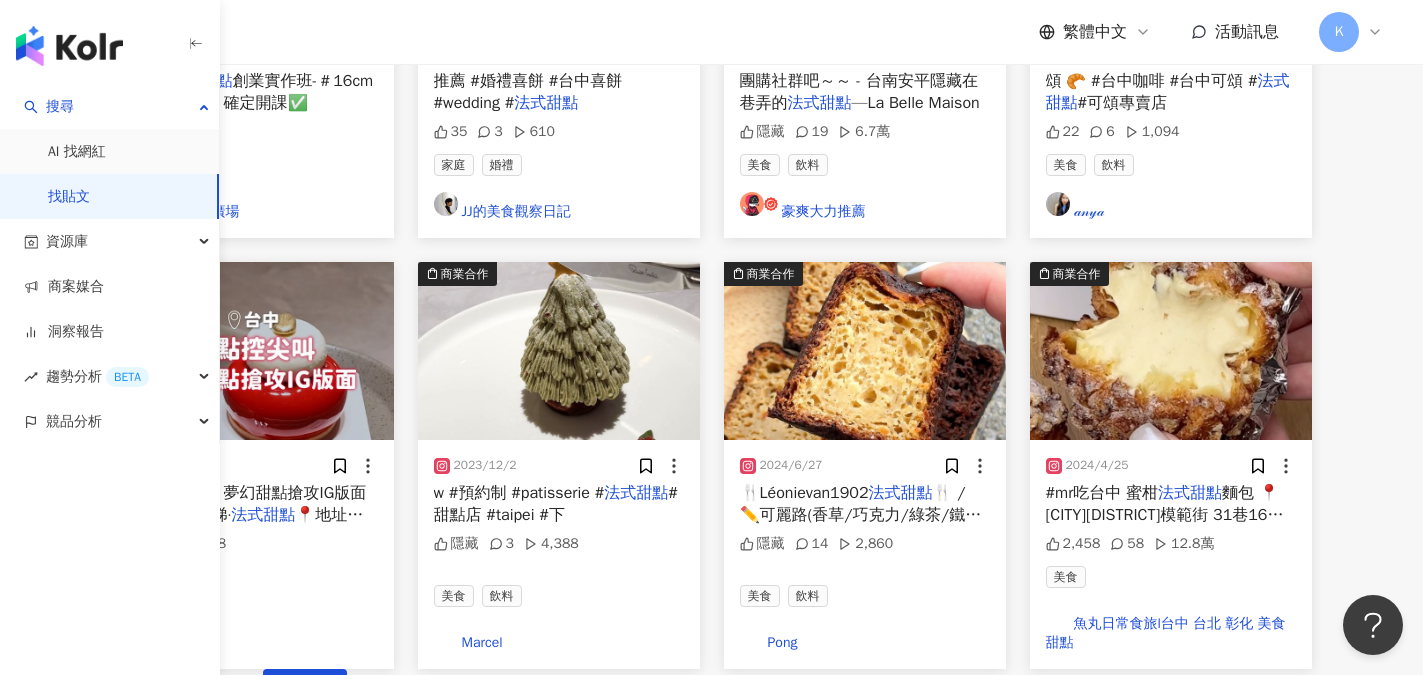 scroll, scrollTop: 1100, scrollLeft: 0, axis: vertical 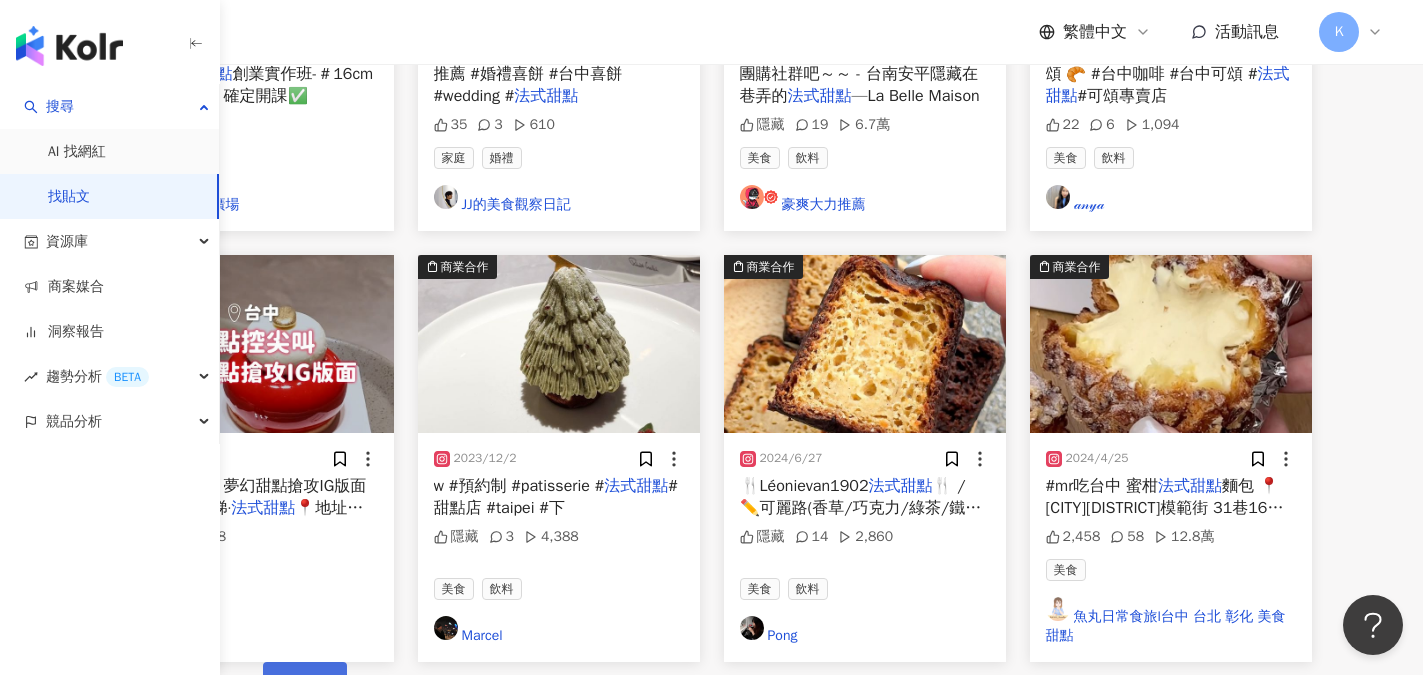 click on "下一頁" at bounding box center (305, 682) 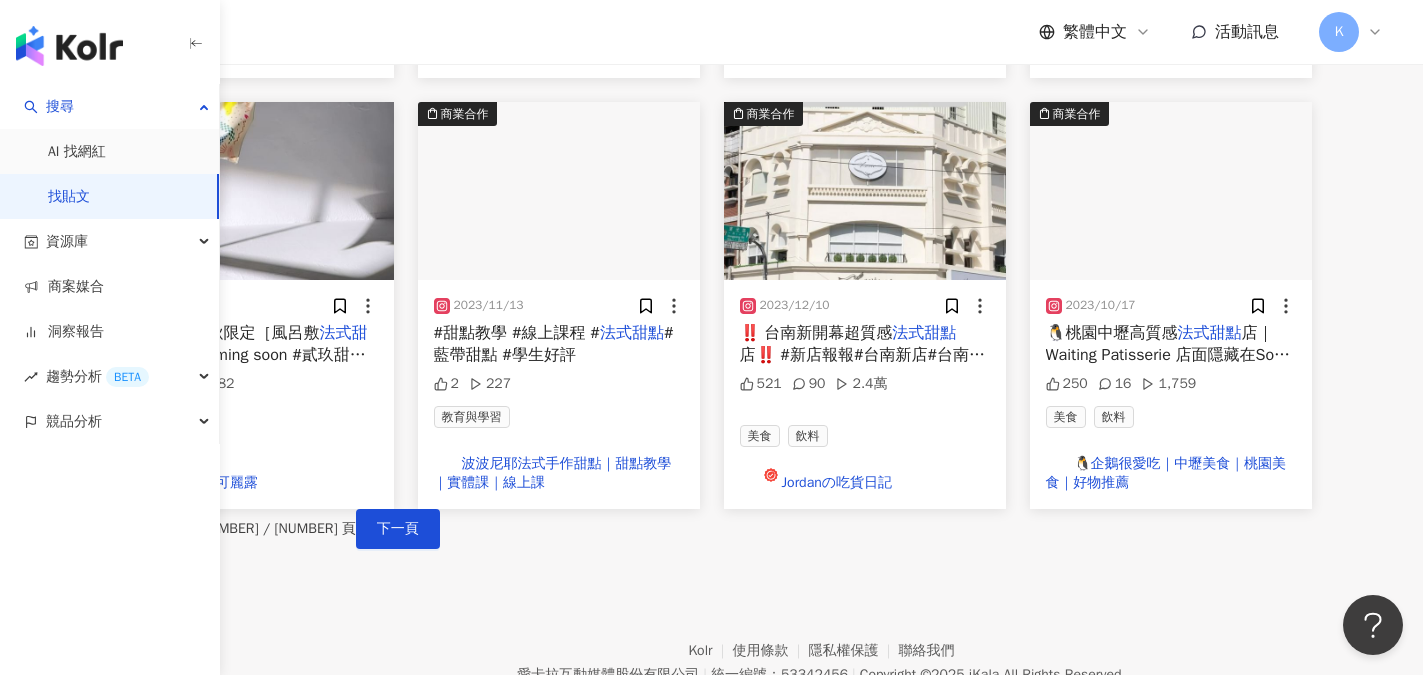 scroll, scrollTop: 1257, scrollLeft: 0, axis: vertical 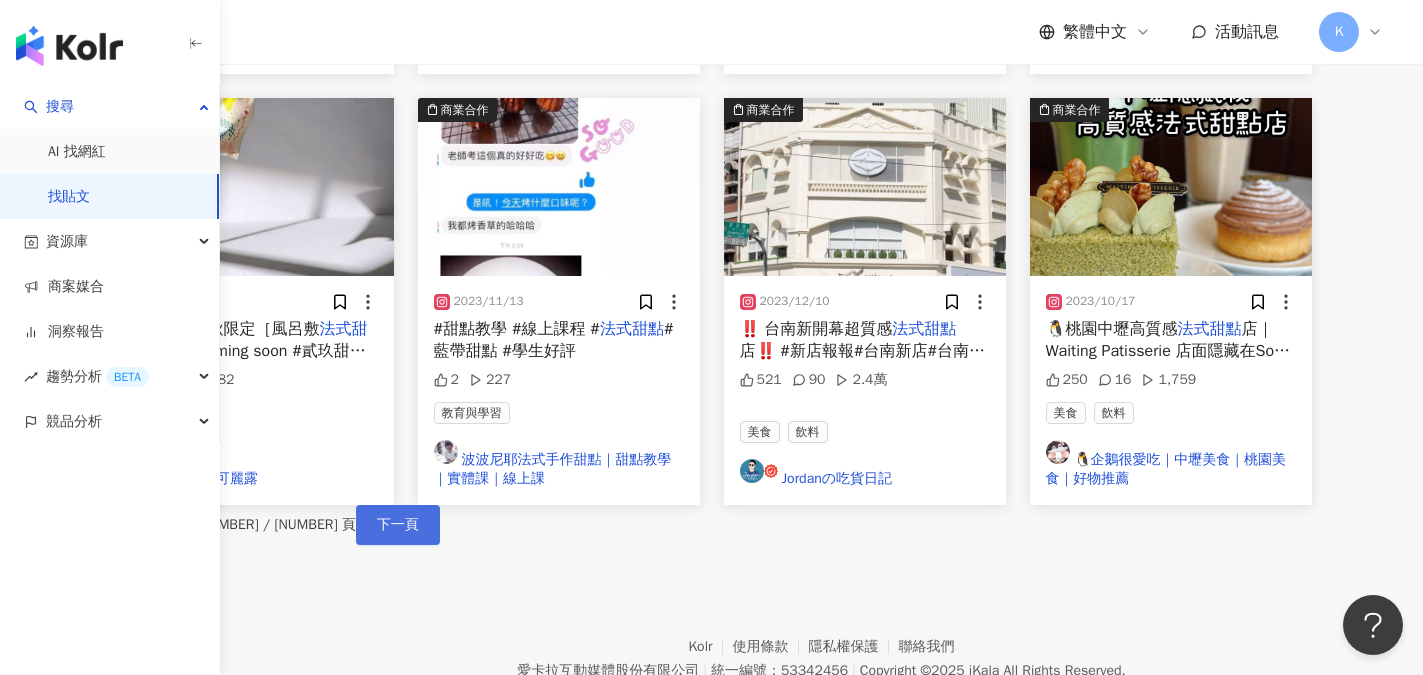 click on "下一頁" at bounding box center [398, 525] 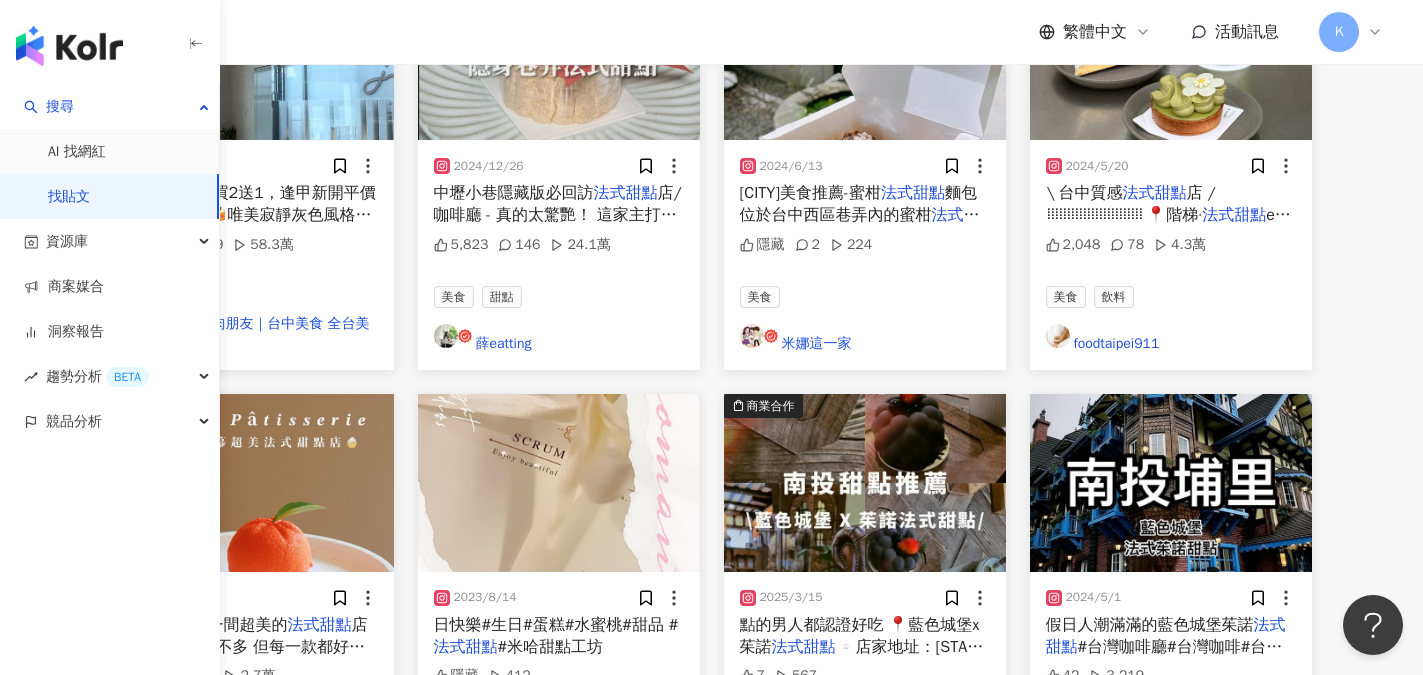 scroll, scrollTop: 957, scrollLeft: 0, axis: vertical 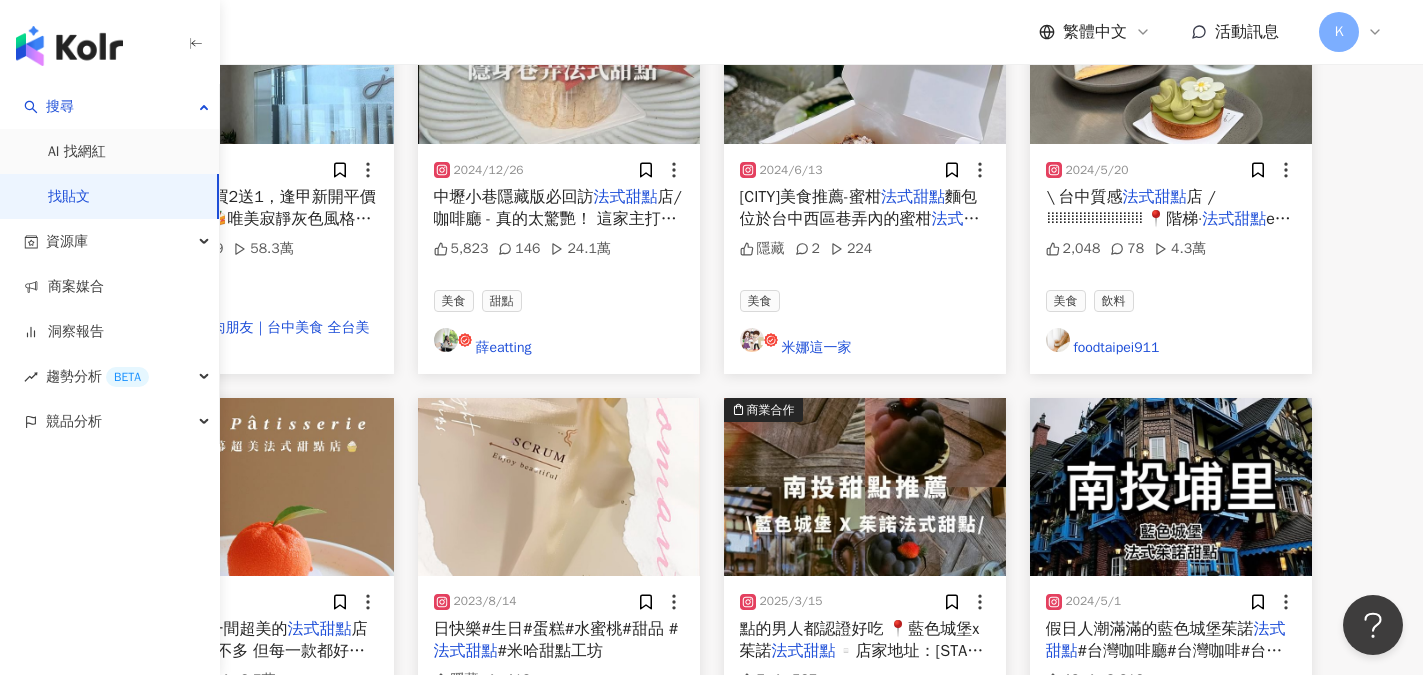 click on "林口新開幕一間超美的" at bounding box center (208, 629) 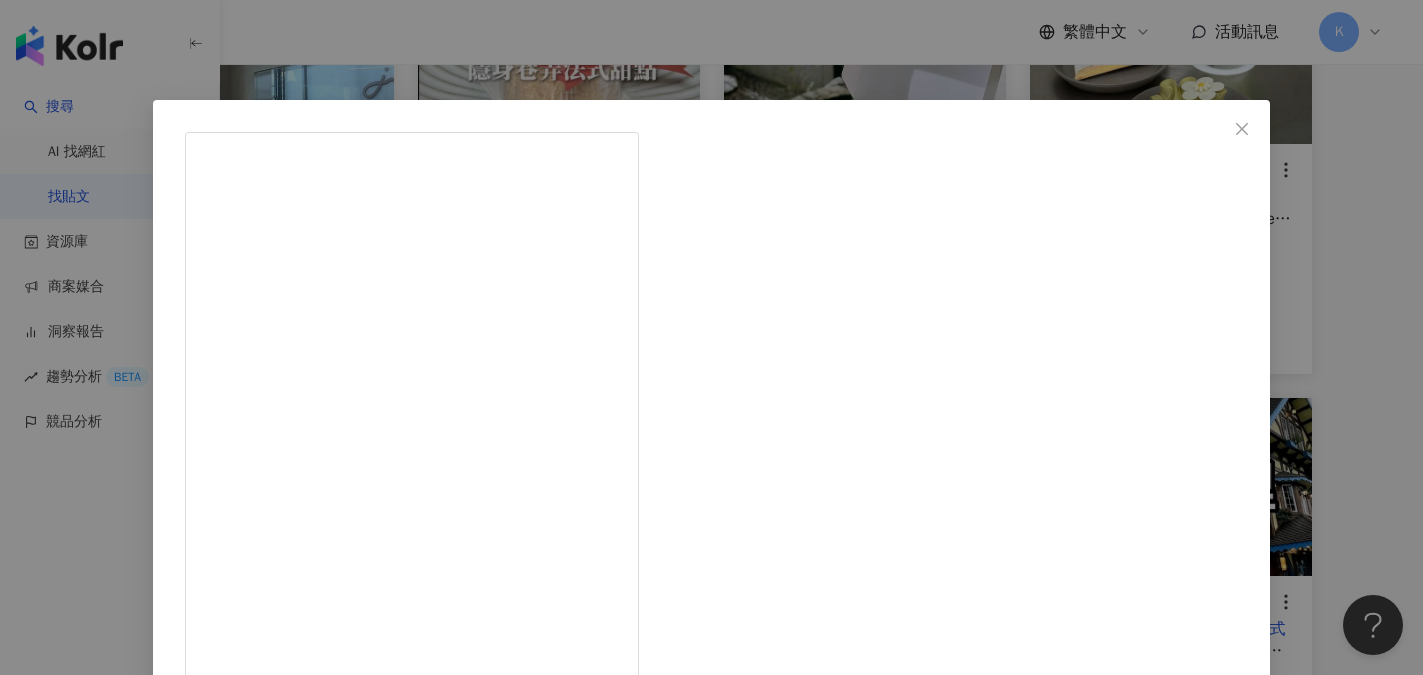 scroll, scrollTop: 111, scrollLeft: 0, axis: vertical 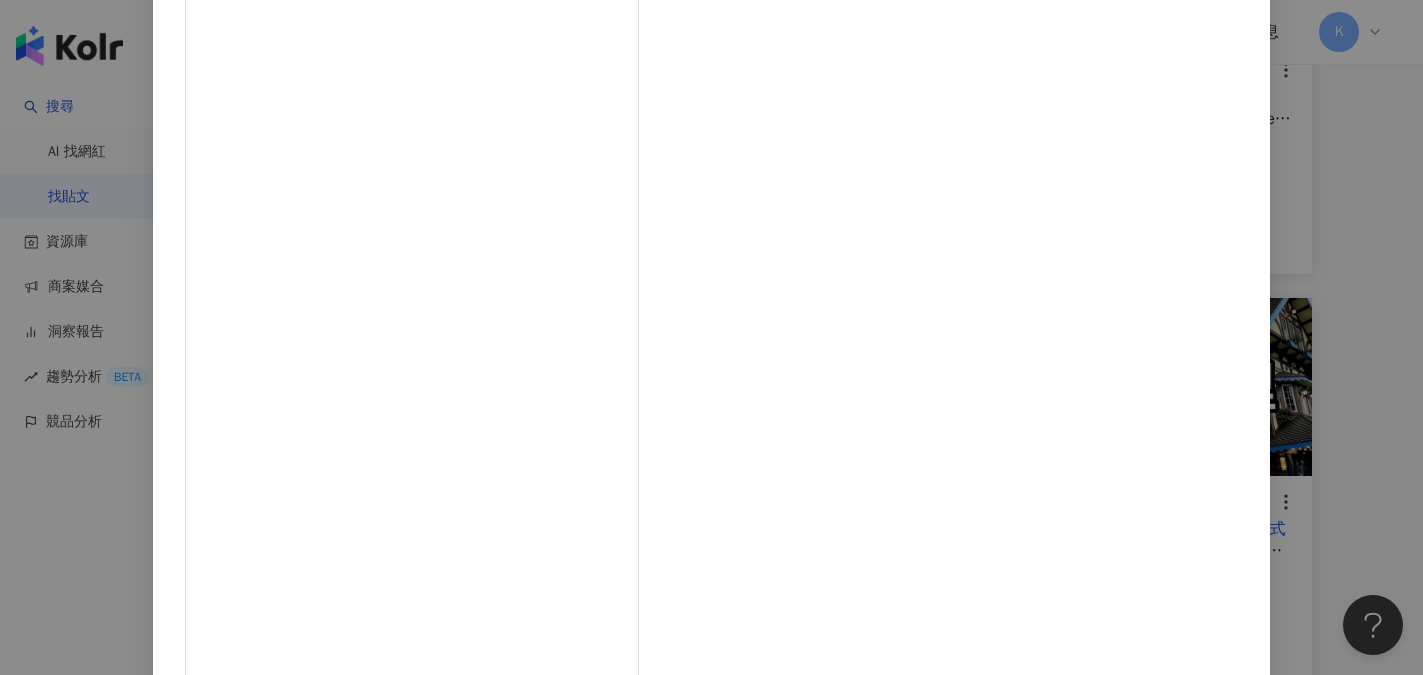 click on "查看原始貼文" at bounding box center (227, 1398) 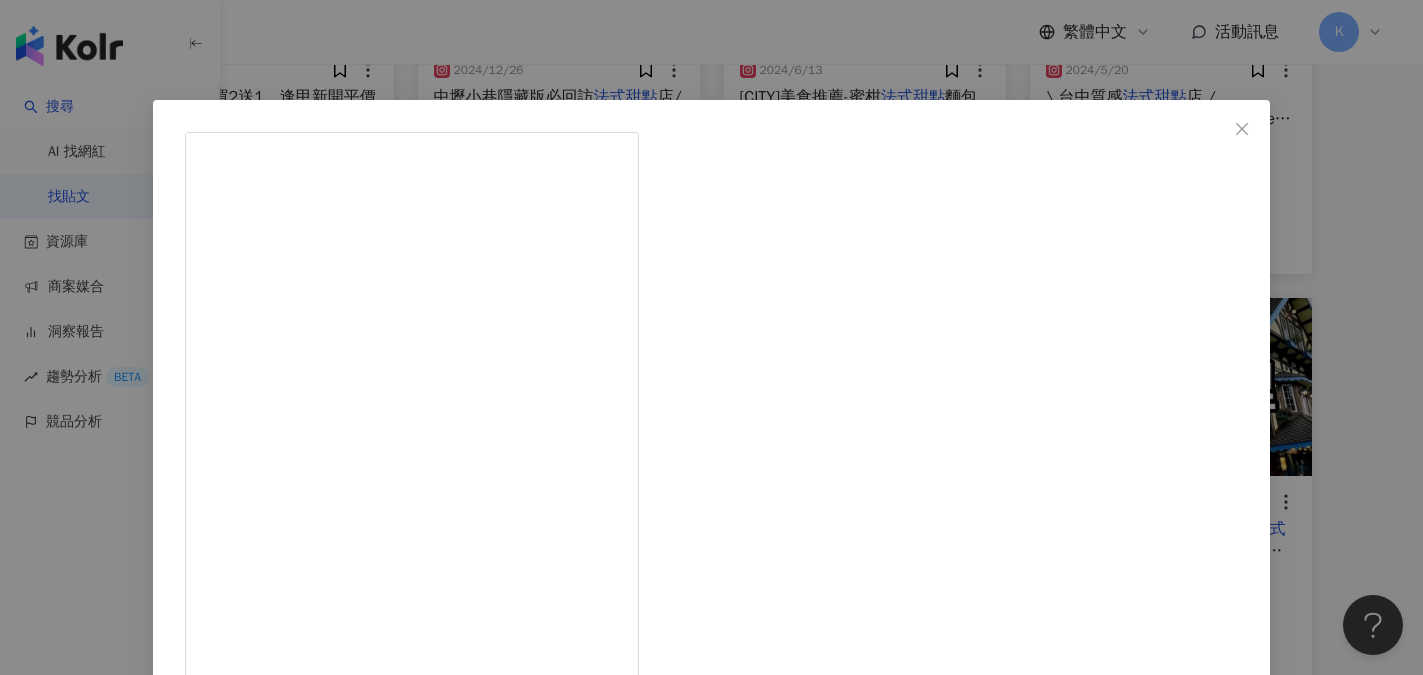 scroll, scrollTop: 0, scrollLeft: 0, axis: both 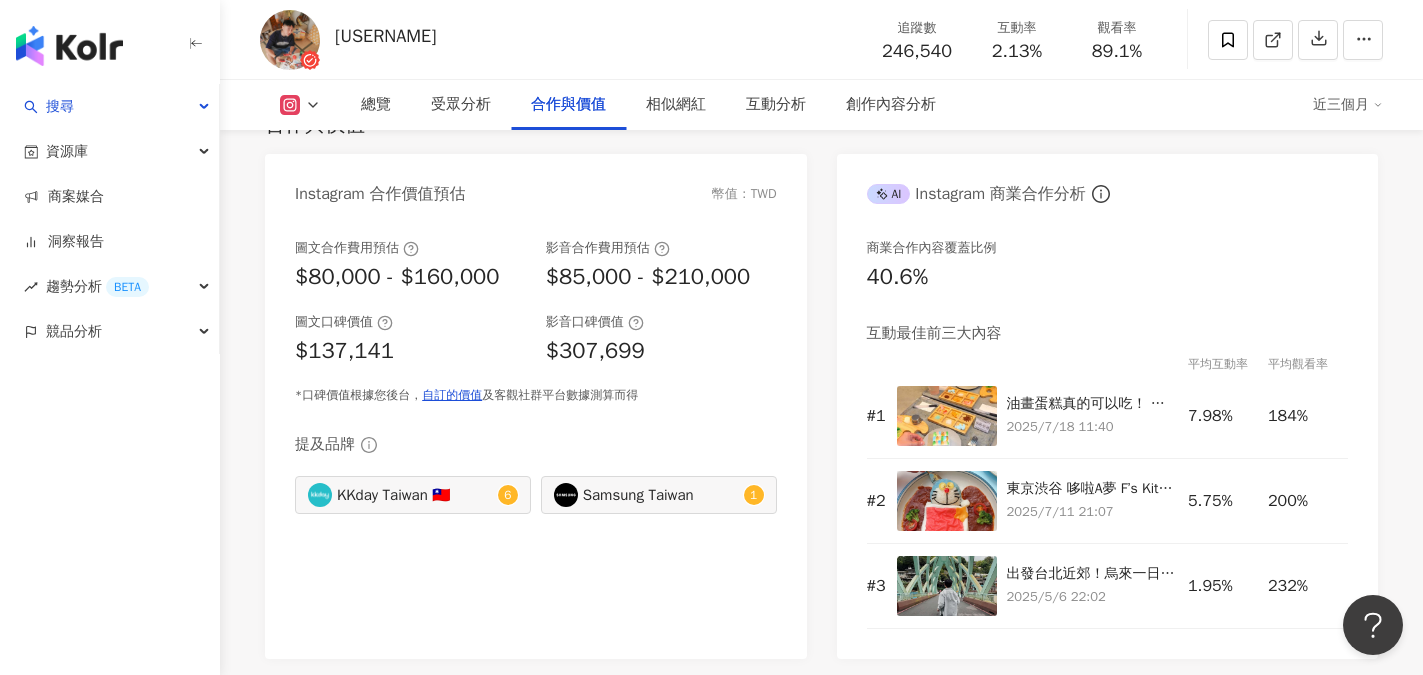 click on "總覽 最後更新日期：2025/8/5 近三個月 Instagram 網紅基本資料 性別   男 主要語言   繁體中文 98.5% 網紅類型 韓國旅遊 · 甜點 · 台灣旅遊 · 美食 · 節慶 · 旅遊 社群簡介 [USERNAME] 瑞門 | [USERNAME] https://www.instagram.com/[USERNAME]/ 旅遊、美食、開箱、住宿、日本旅遊
[COUNTRY] - [CITY]
LINE : @[LINE_ID]
MAIL: [EMAIL] 看更多 Instagram 數據總覽 87 K-Score :   良好 近期一到三個月發文頻率正常，且漲粉率與互動率高。 查看說明 追蹤數   246,540 互動率   2.13% 優秀 觀看率   89.1% 優秀 漲粉率   1.12% 良好 受眾主要性別   女性 59.1% 受眾主要年齡   25-34 歲 48.6% 商業合作內容覆蓋比例   40.6% AI Instagram 成效等級三大指標 互動率 2.13% 優秀 同等級網紅的互動率中位數為  0.66% 觀看率 89.1% 優秀 同等級網紅的觀看率中位數為  0.04% 漲粉率 1.12% 良好 同等級網紅的漲粉率中位數為  0.33% 成效等級 ： 優秀" at bounding box center [821, 1200] 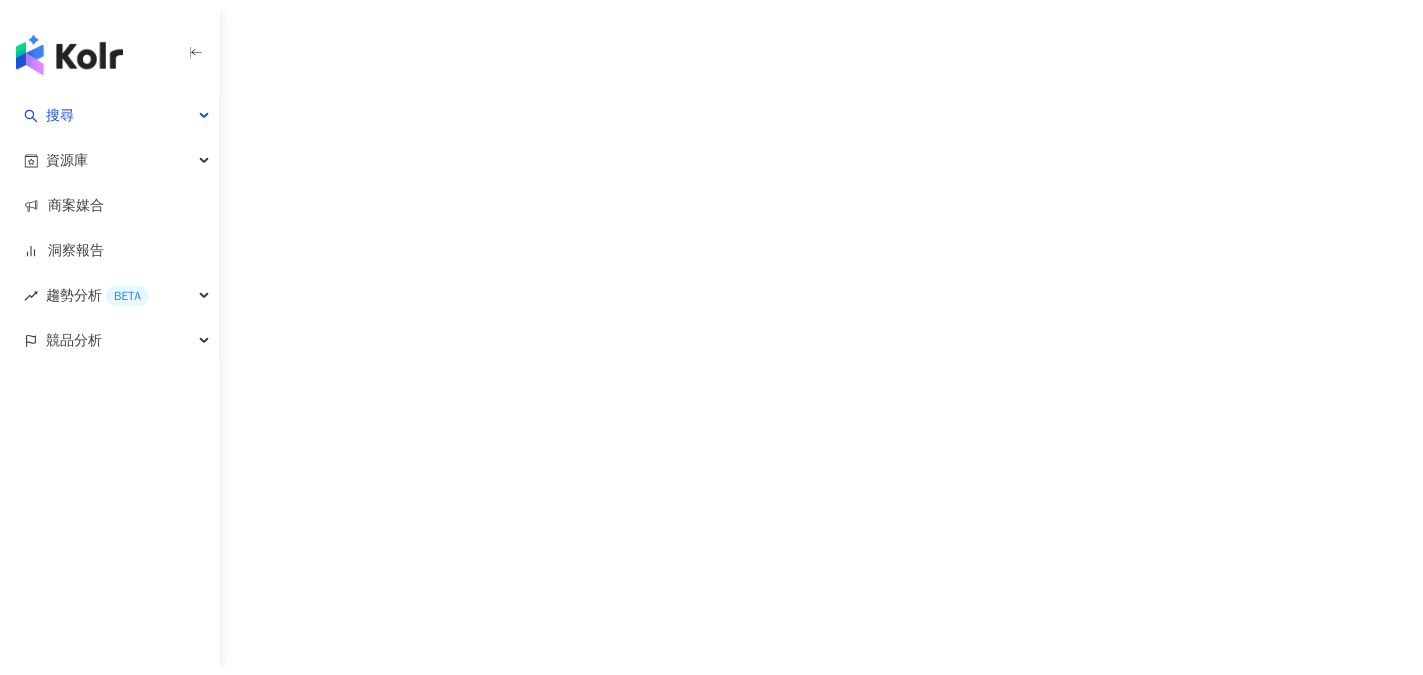scroll, scrollTop: 0, scrollLeft: 0, axis: both 